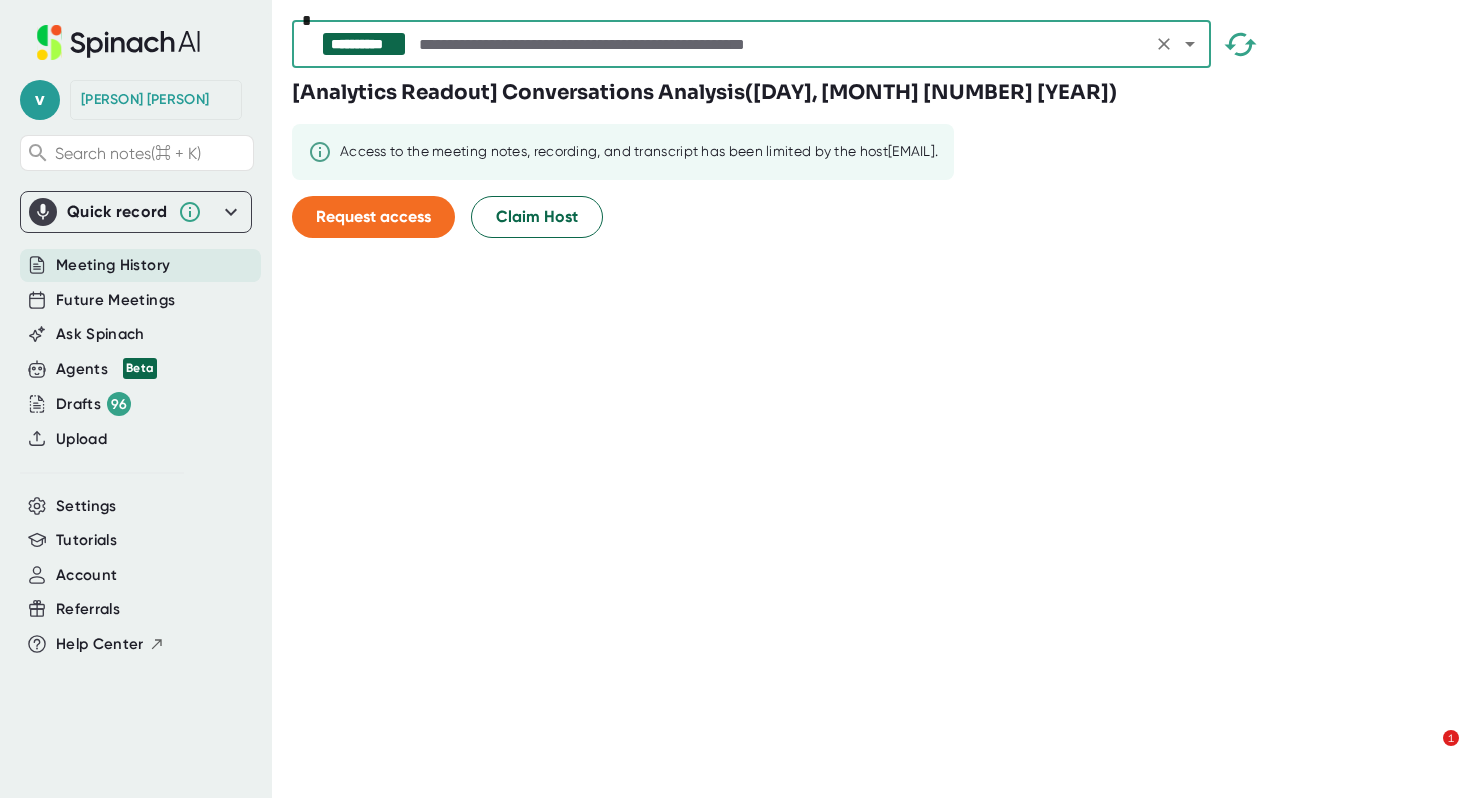 scroll, scrollTop: 0, scrollLeft: 0, axis: both 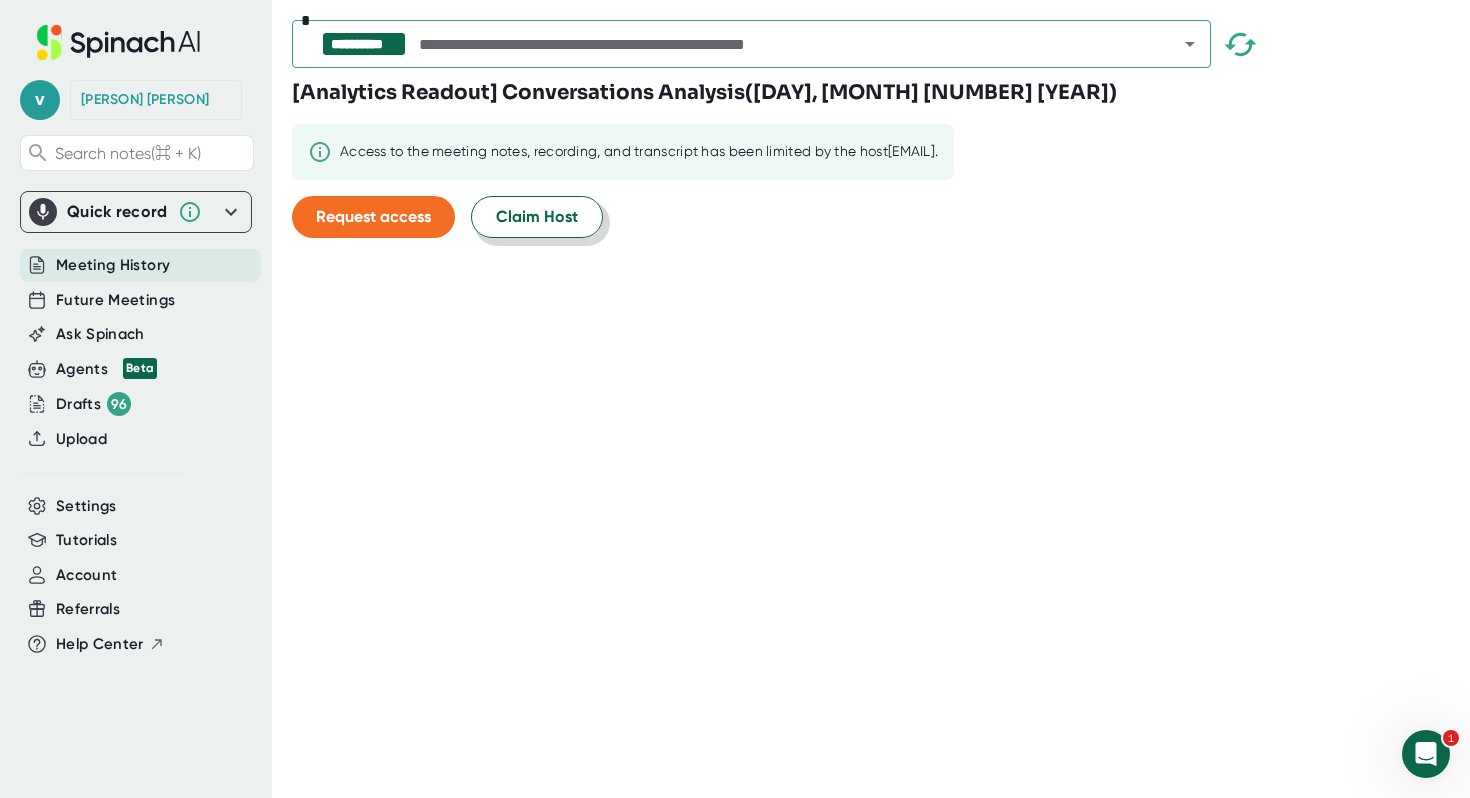click on "Claim Host" at bounding box center [537, 217] 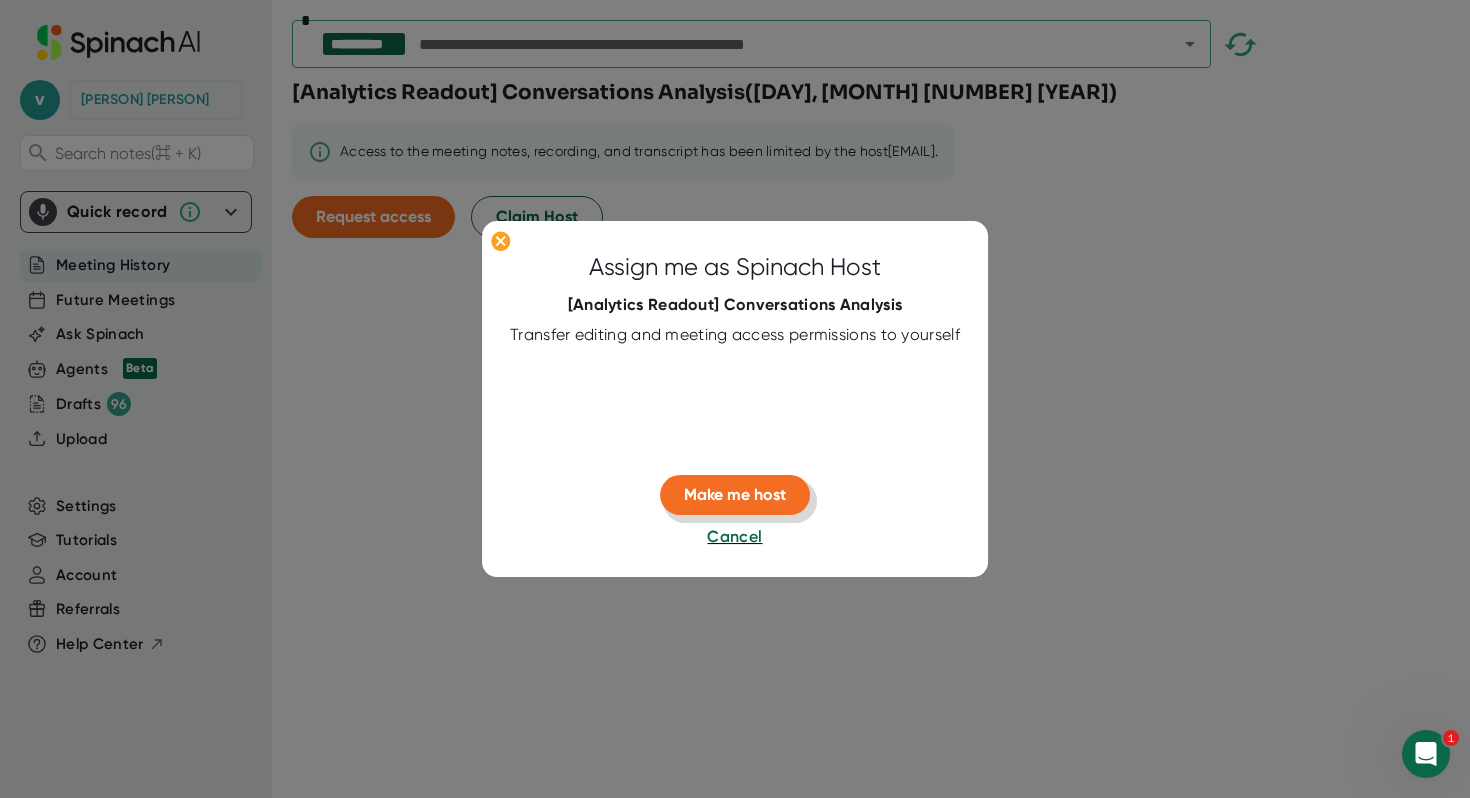 click on "Make me host" at bounding box center (735, 495) 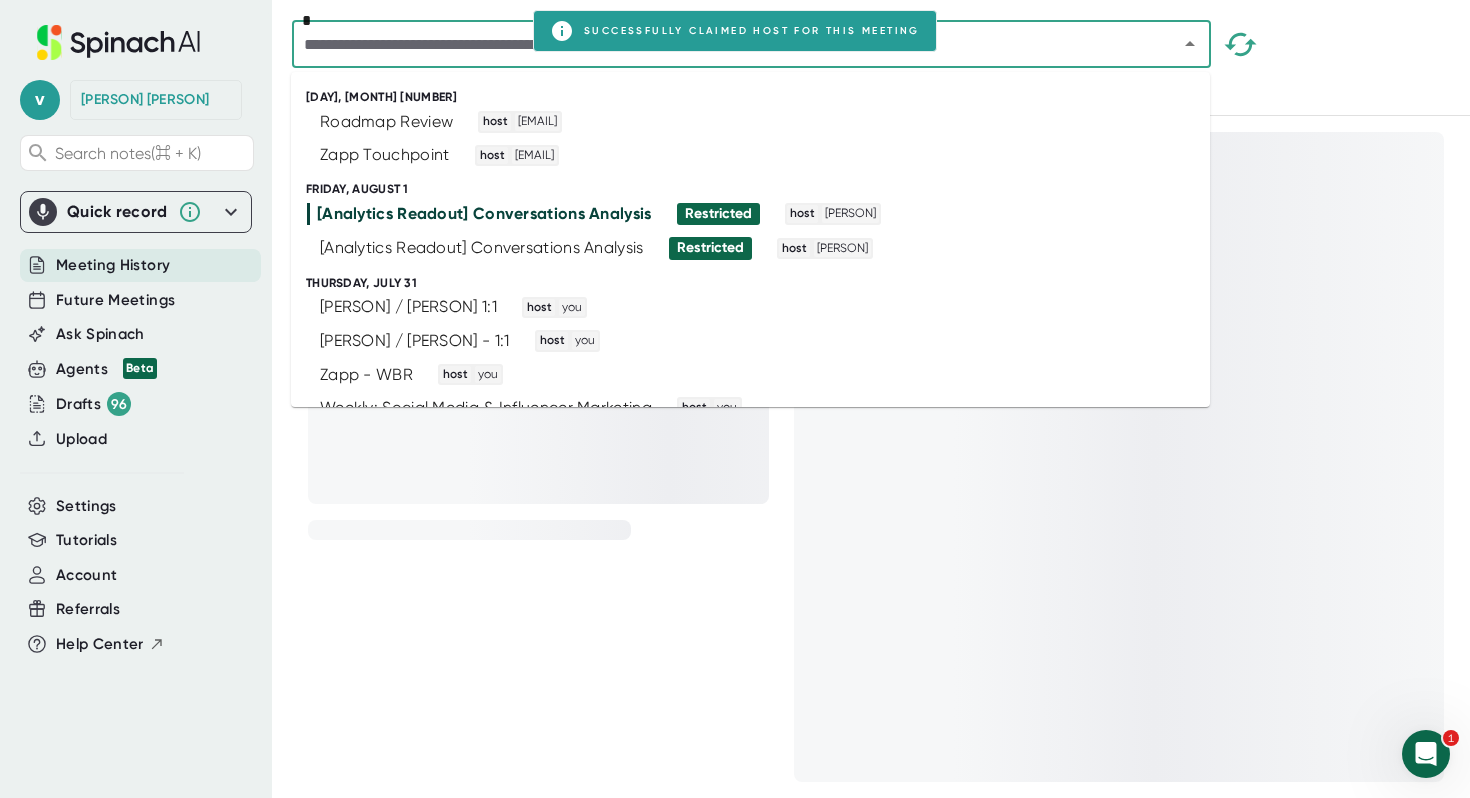 click at bounding box center (722, 44) 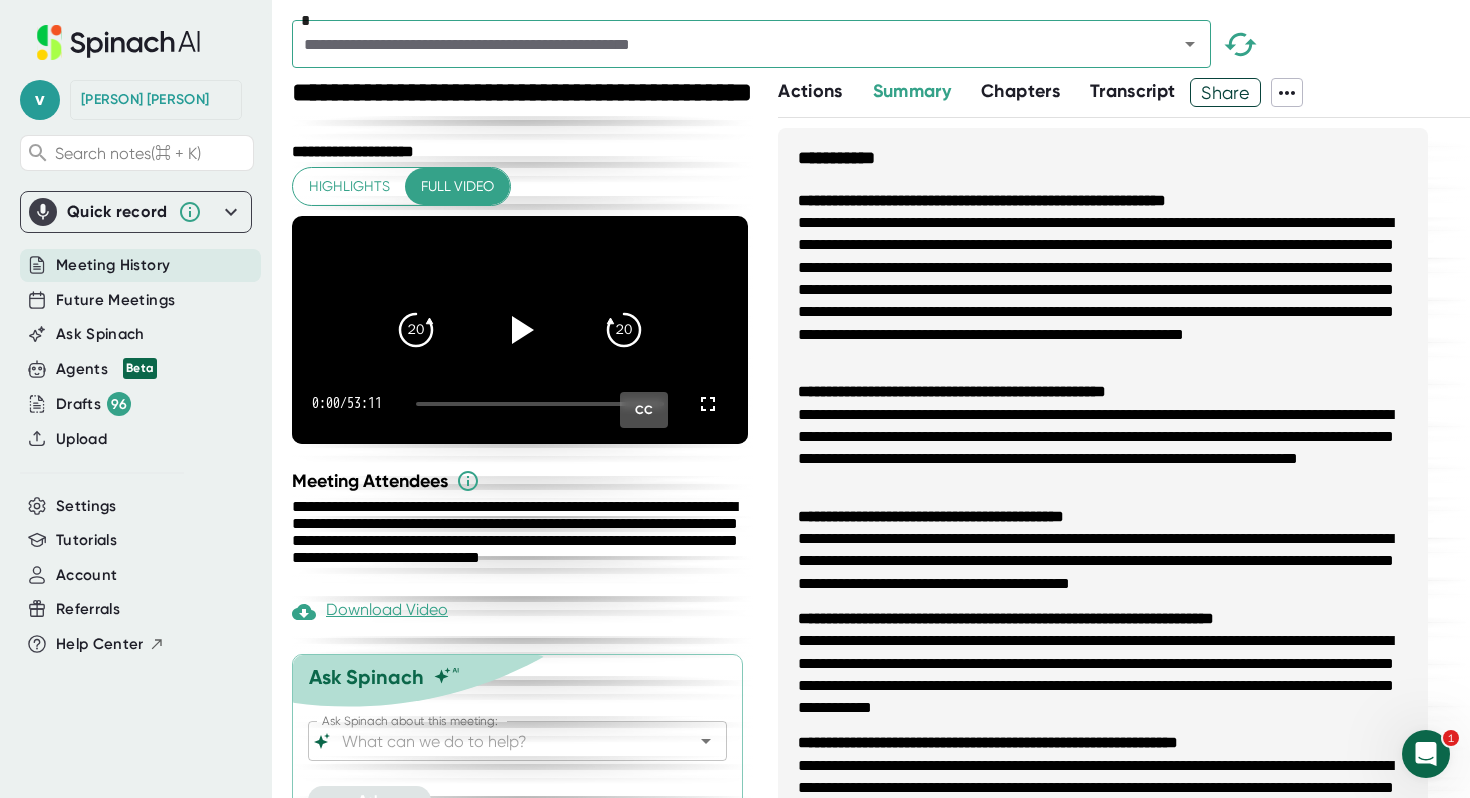 click on "**********" at bounding box center (931, 516) 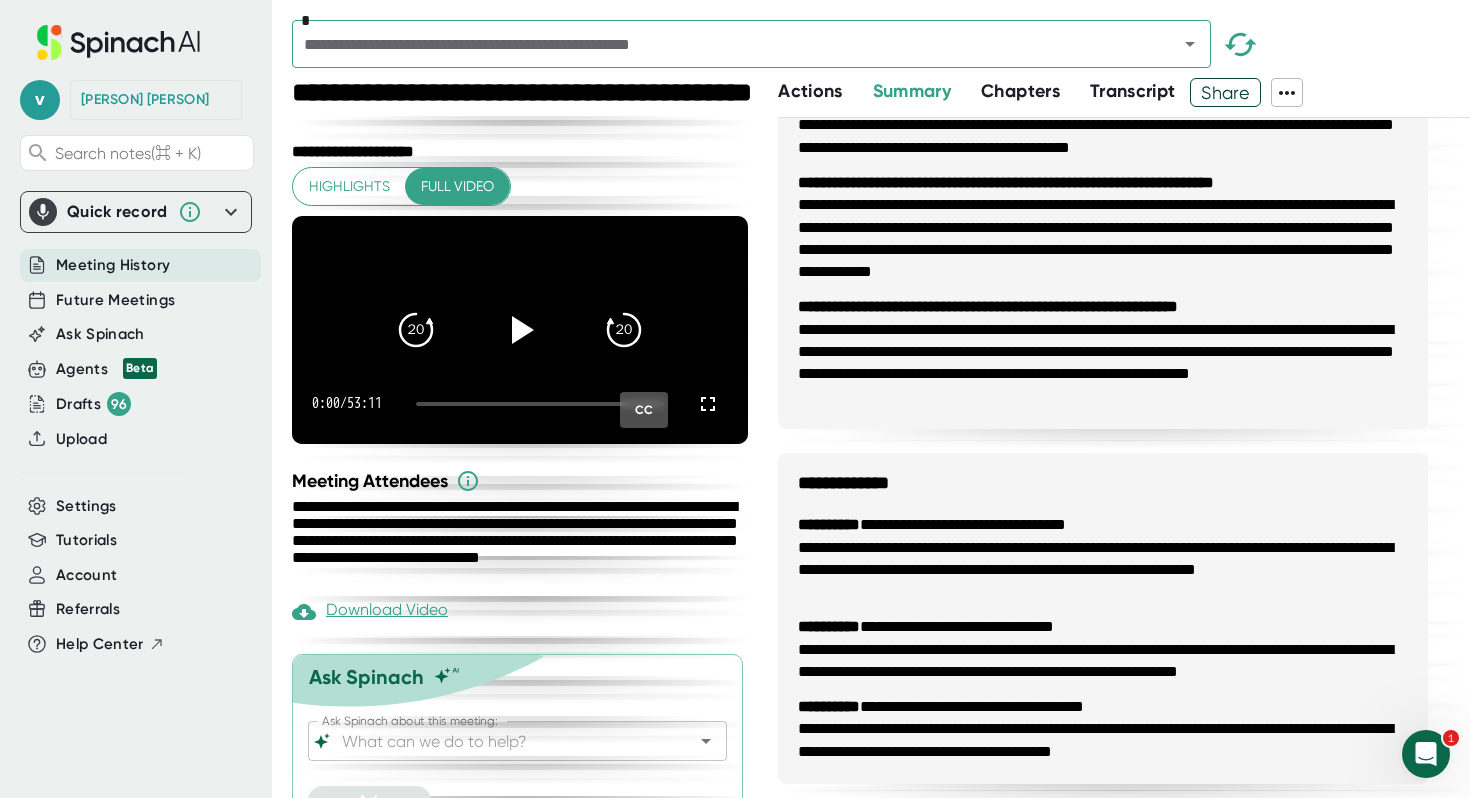 scroll, scrollTop: 1142, scrollLeft: 0, axis: vertical 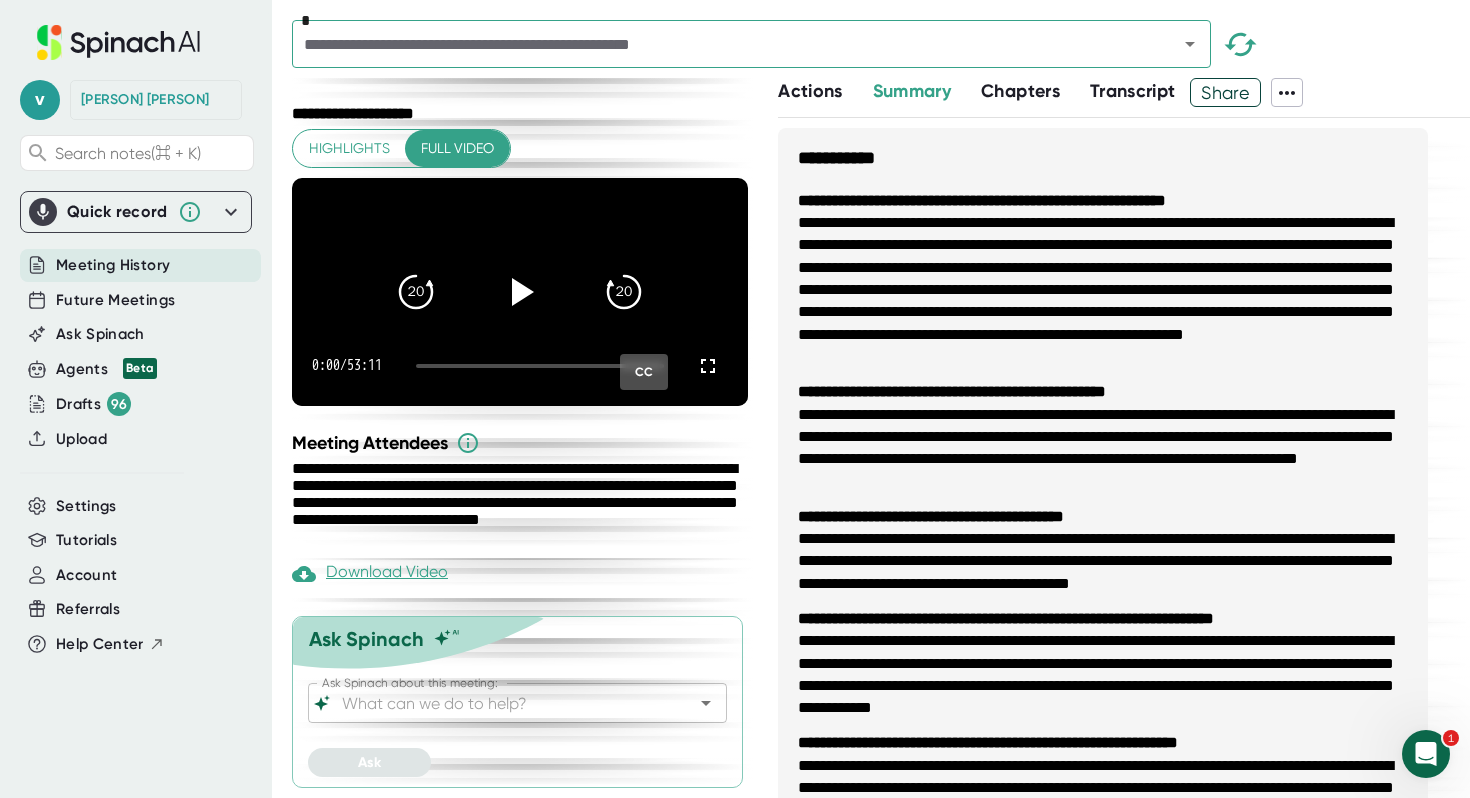 click on "Ask Spinach about this meeting:" at bounding box center (500, 703) 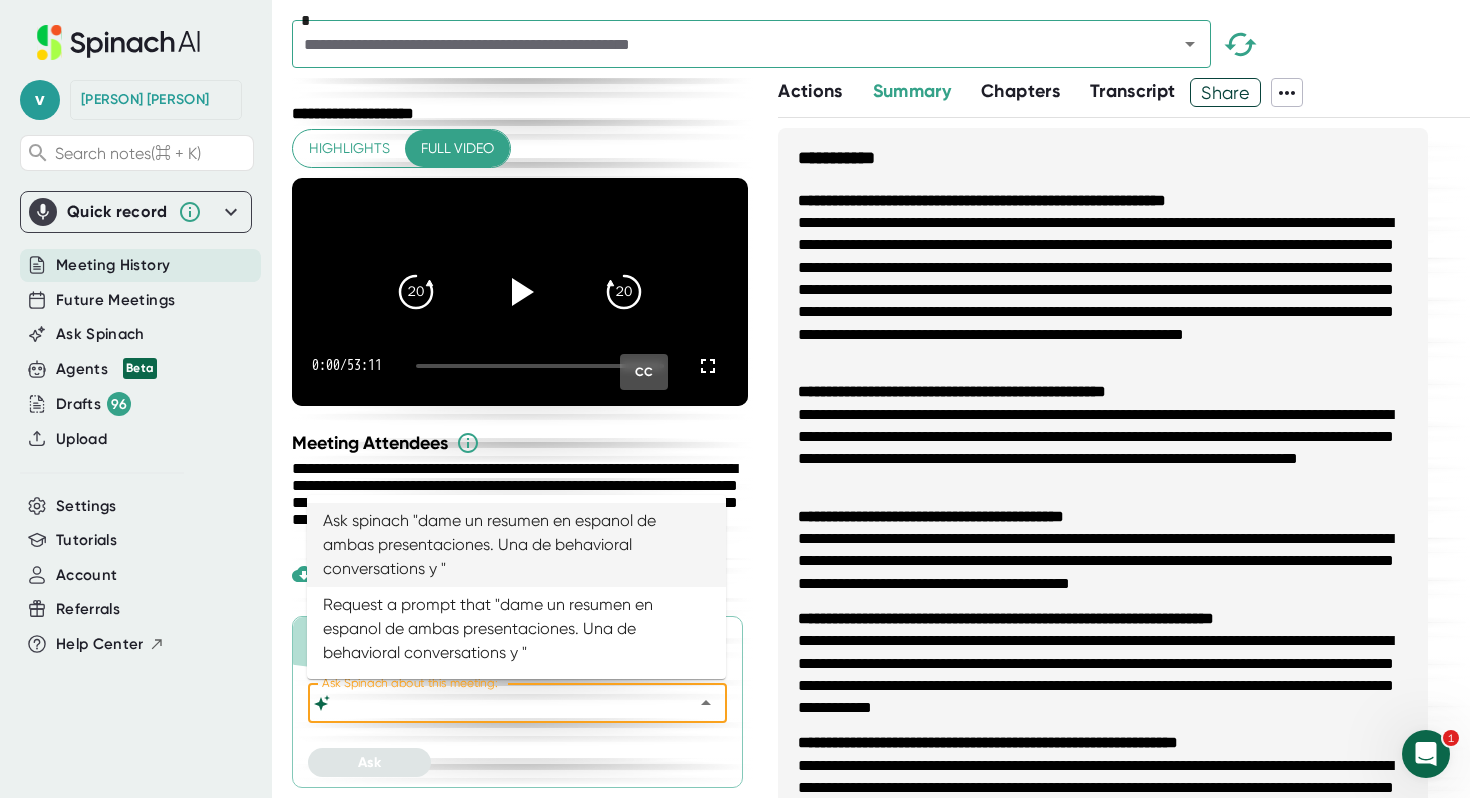 scroll, scrollTop: 0, scrollLeft: 361, axis: horizontal 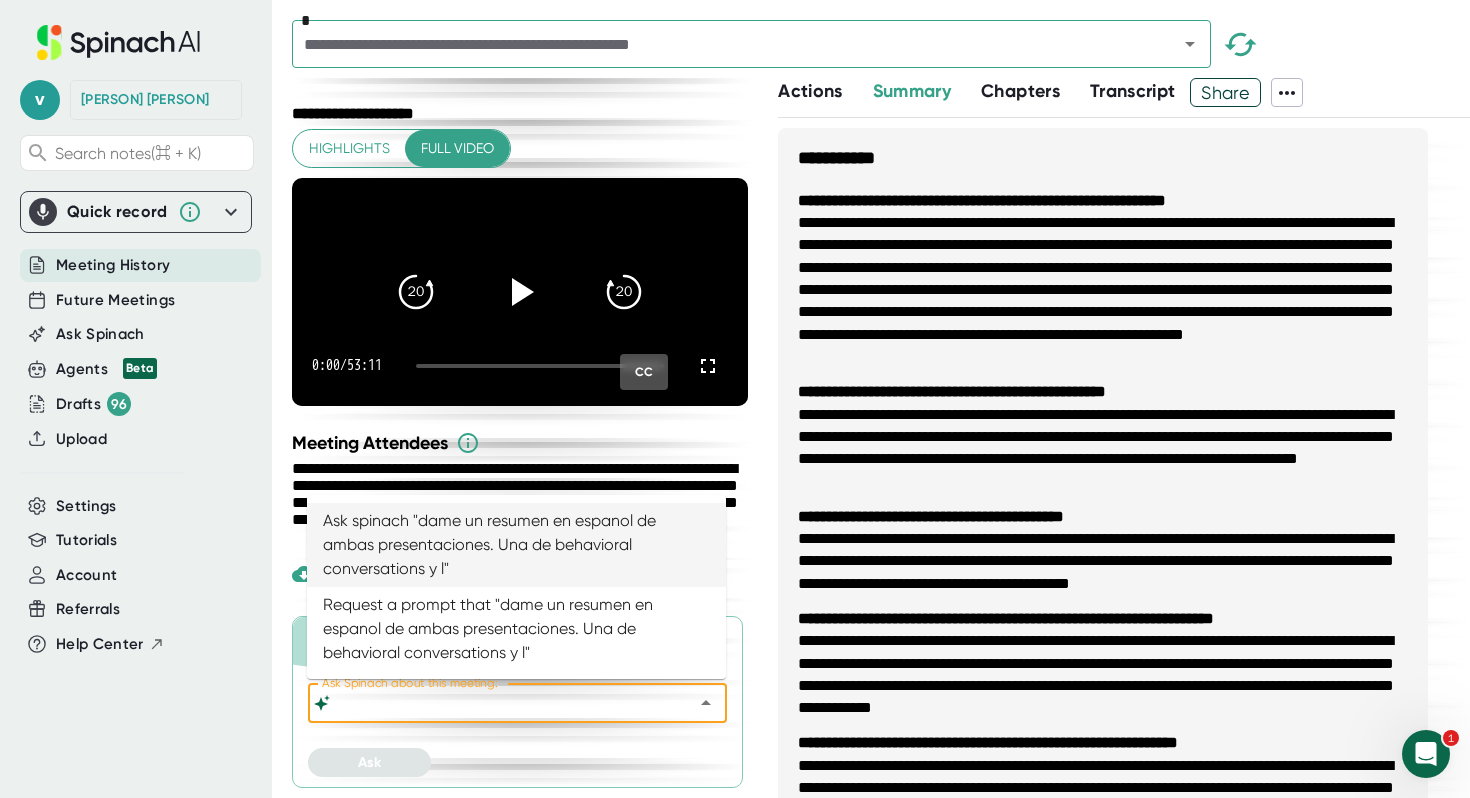 drag, startPoint x: 396, startPoint y: 703, endPoint x: 751, endPoint y: 713, distance: 355.1408 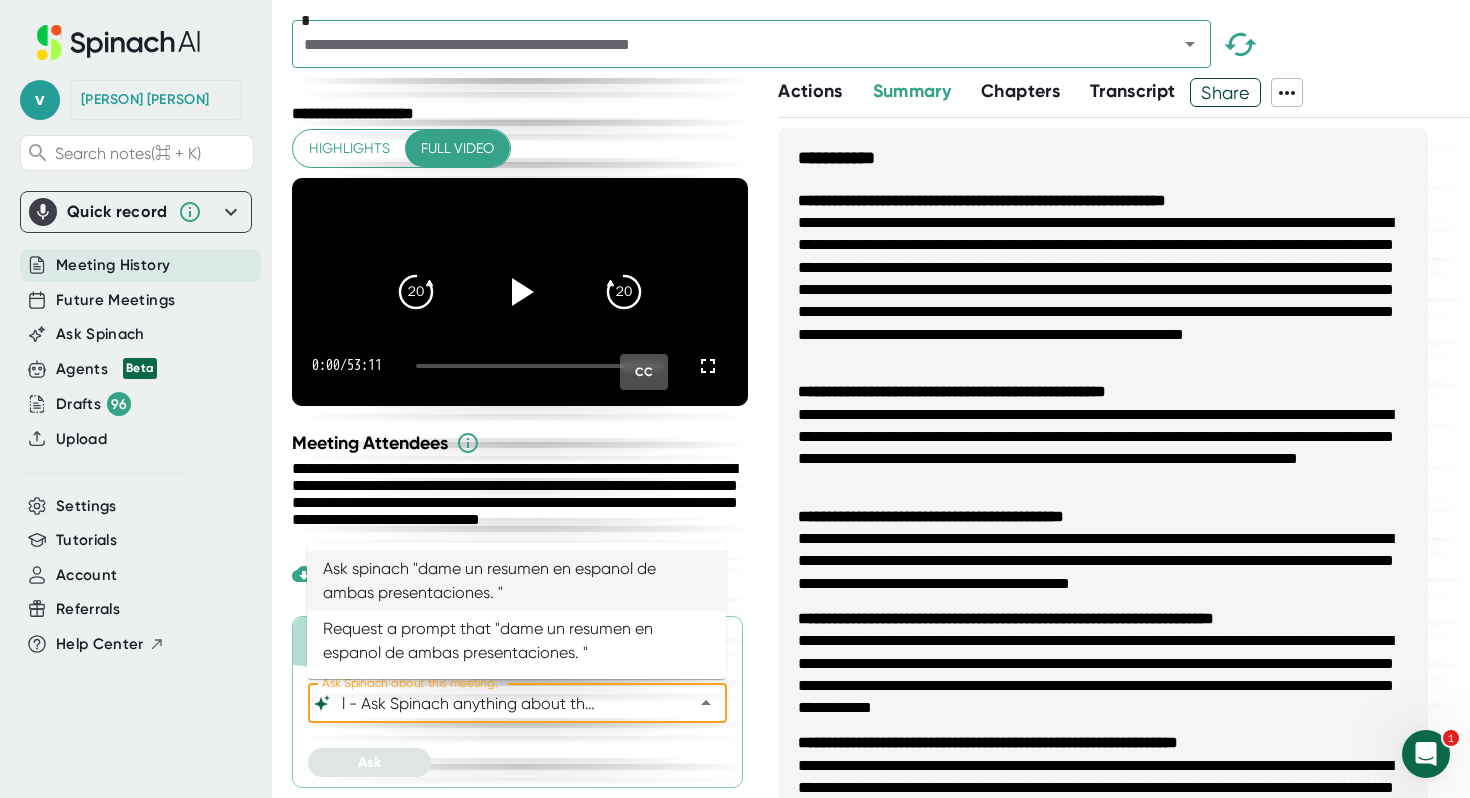 scroll, scrollTop: 0, scrollLeft: 57, axis: horizontal 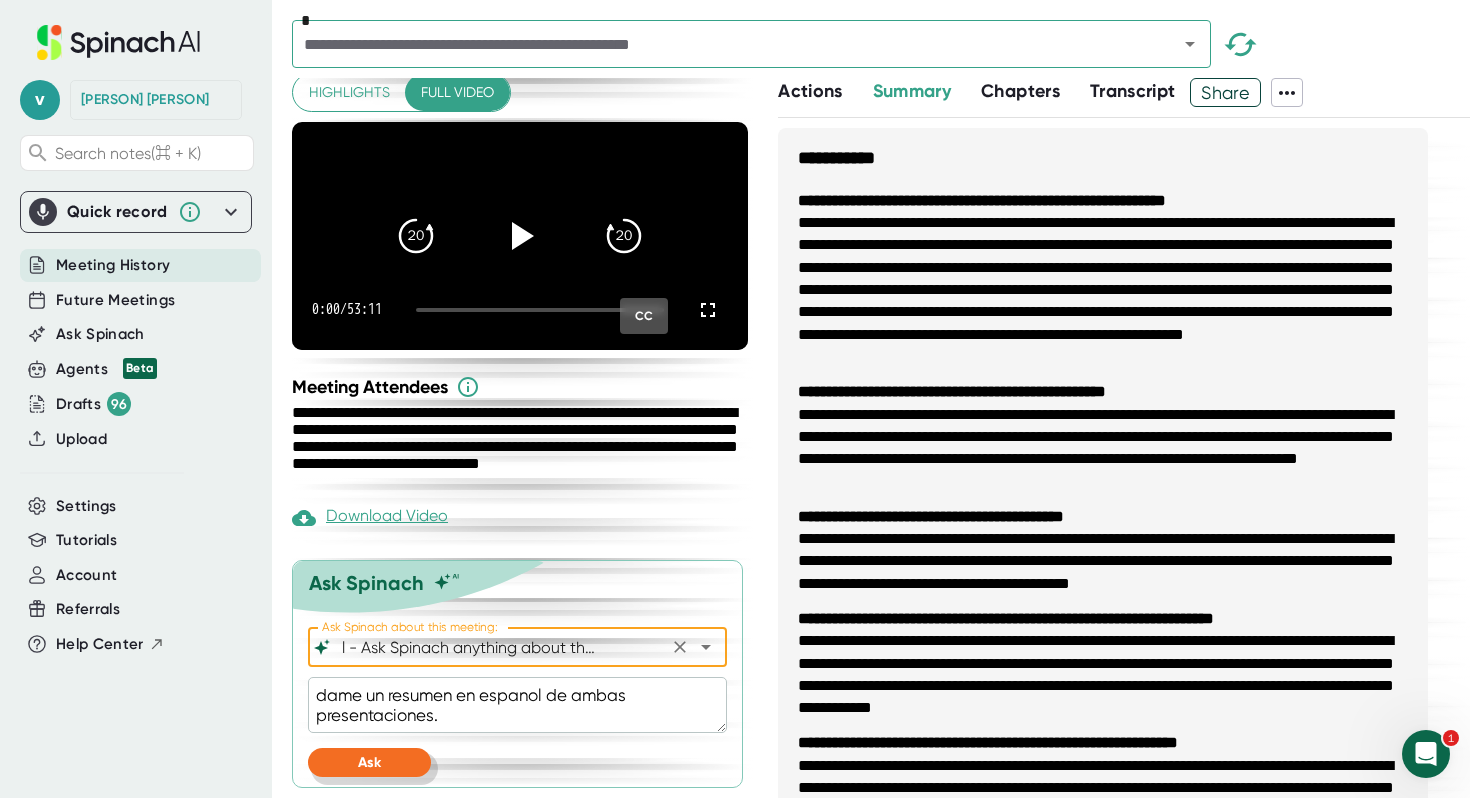 type on "General - Ask Spinach anything about the meeting" 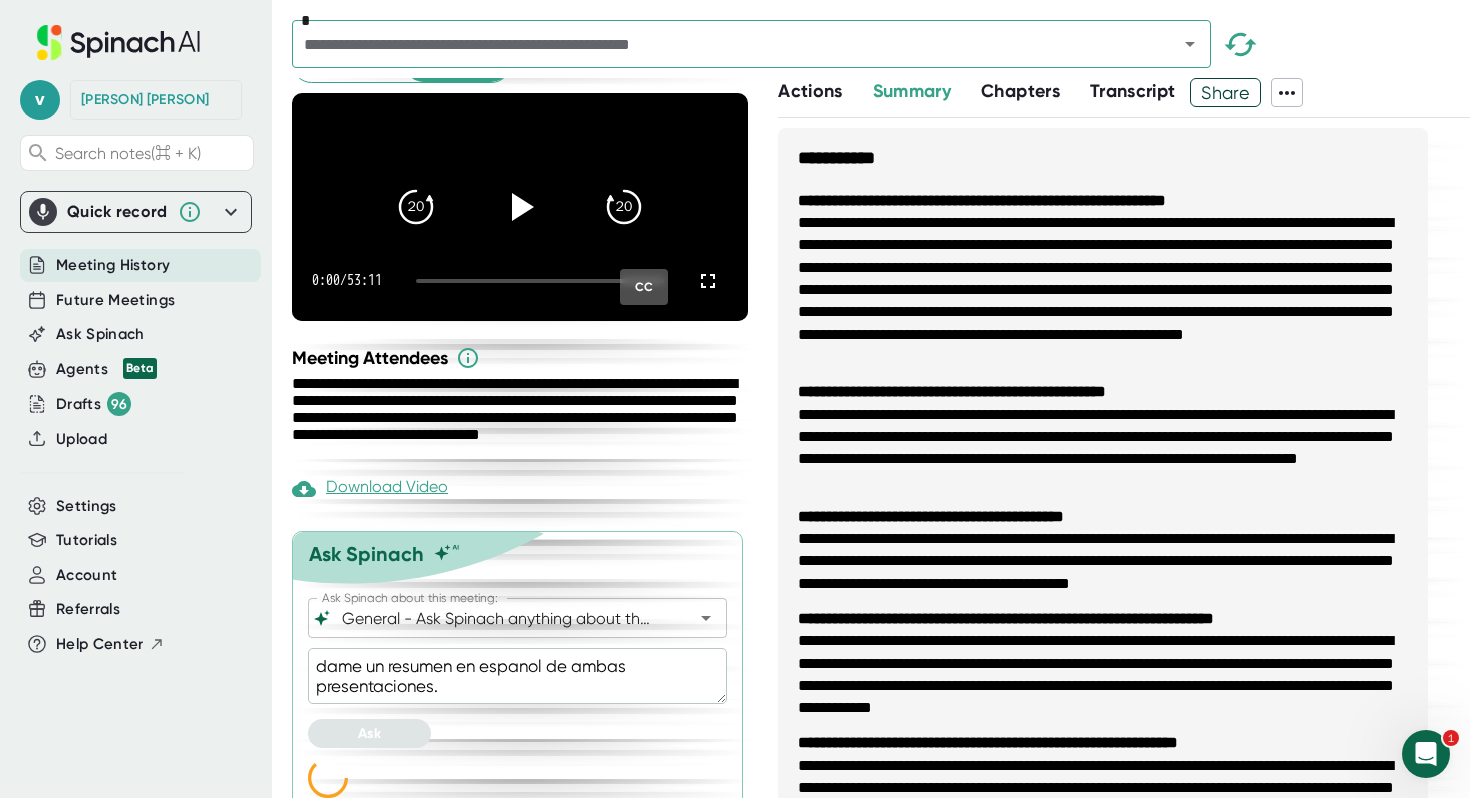 scroll, scrollTop: 173, scrollLeft: 0, axis: vertical 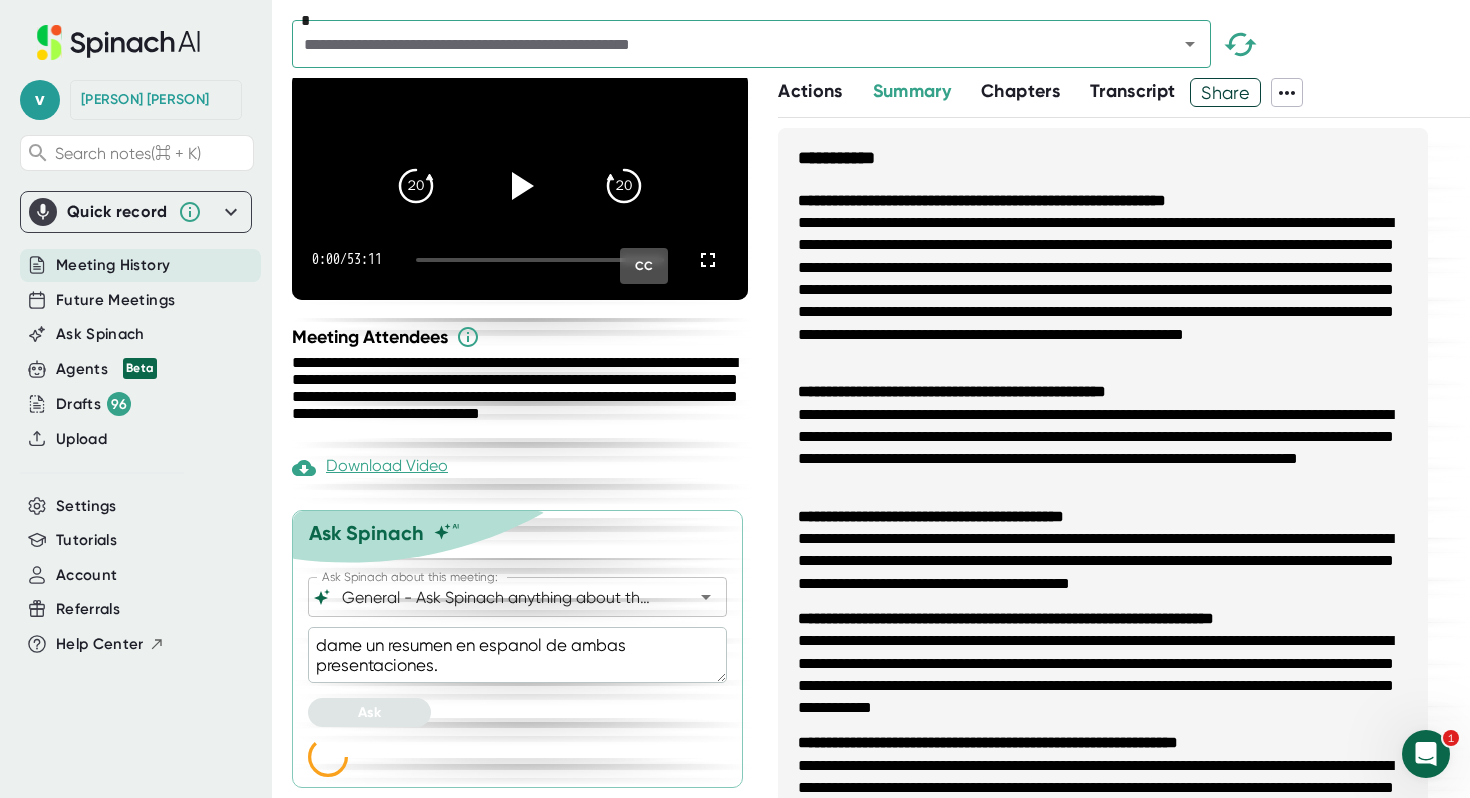 type on "x" 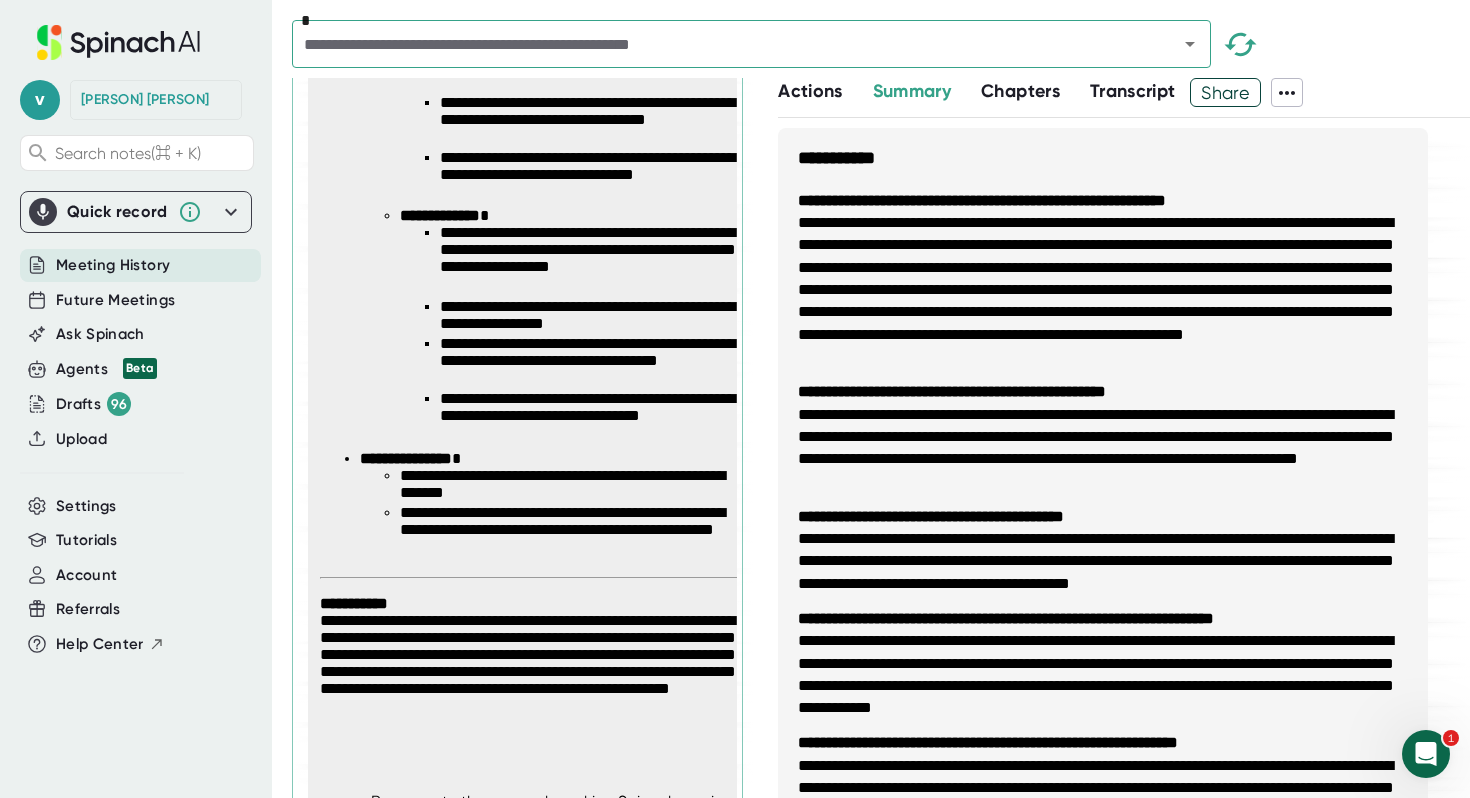 scroll, scrollTop: 2118, scrollLeft: 0, axis: vertical 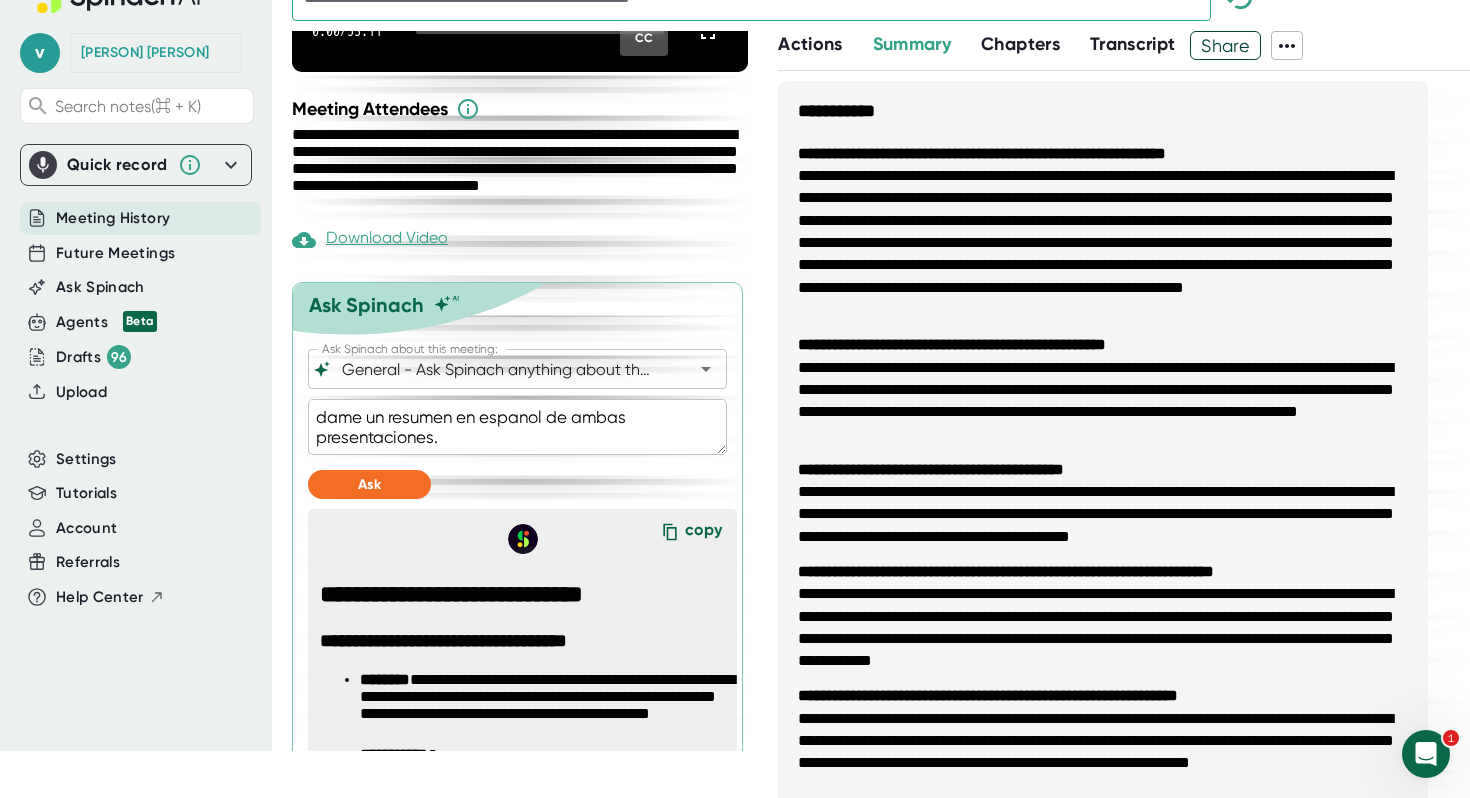 drag, startPoint x: 455, startPoint y: 473, endPoint x: 289, endPoint y: 434, distance: 170.51979 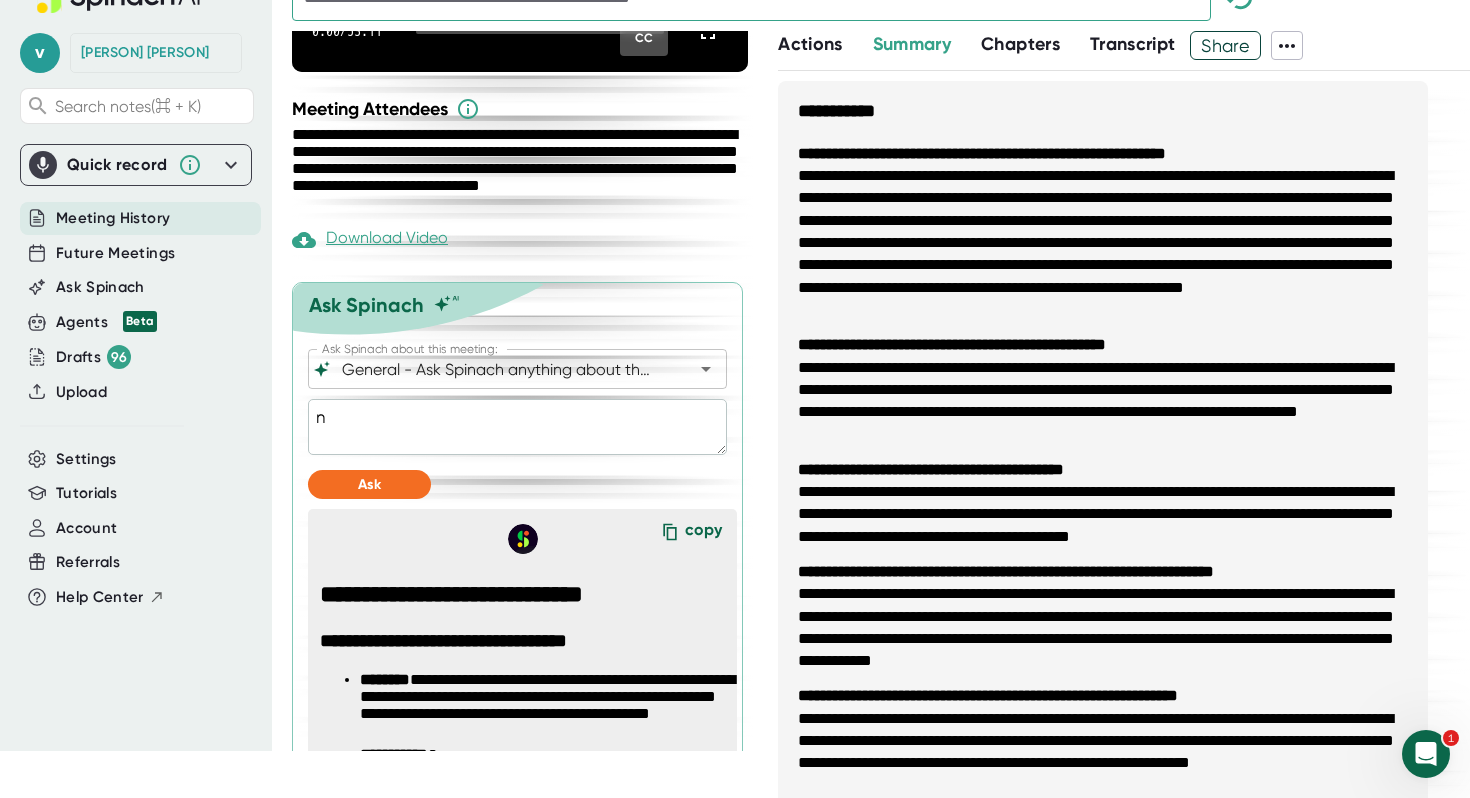 type on "no" 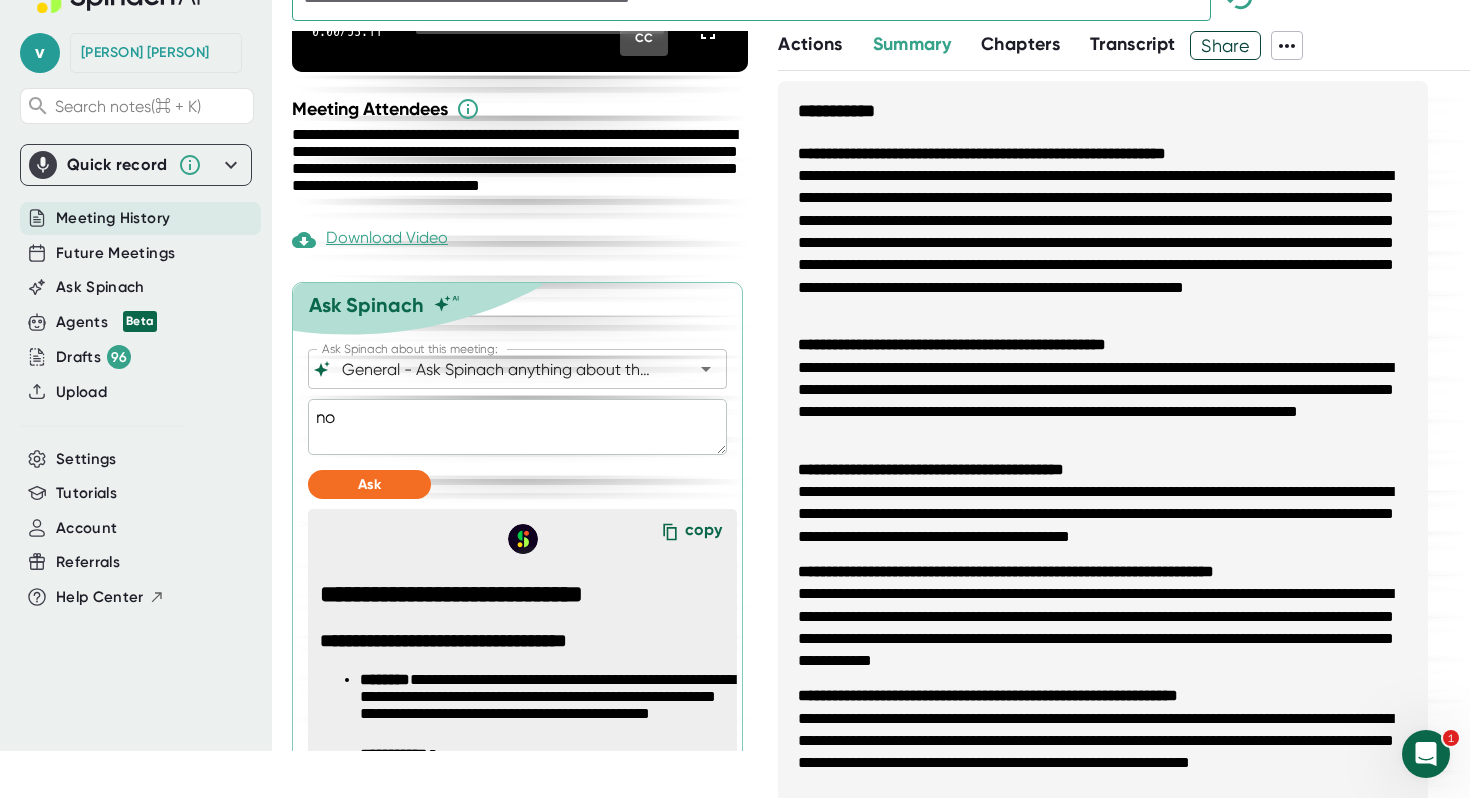 type on "no," 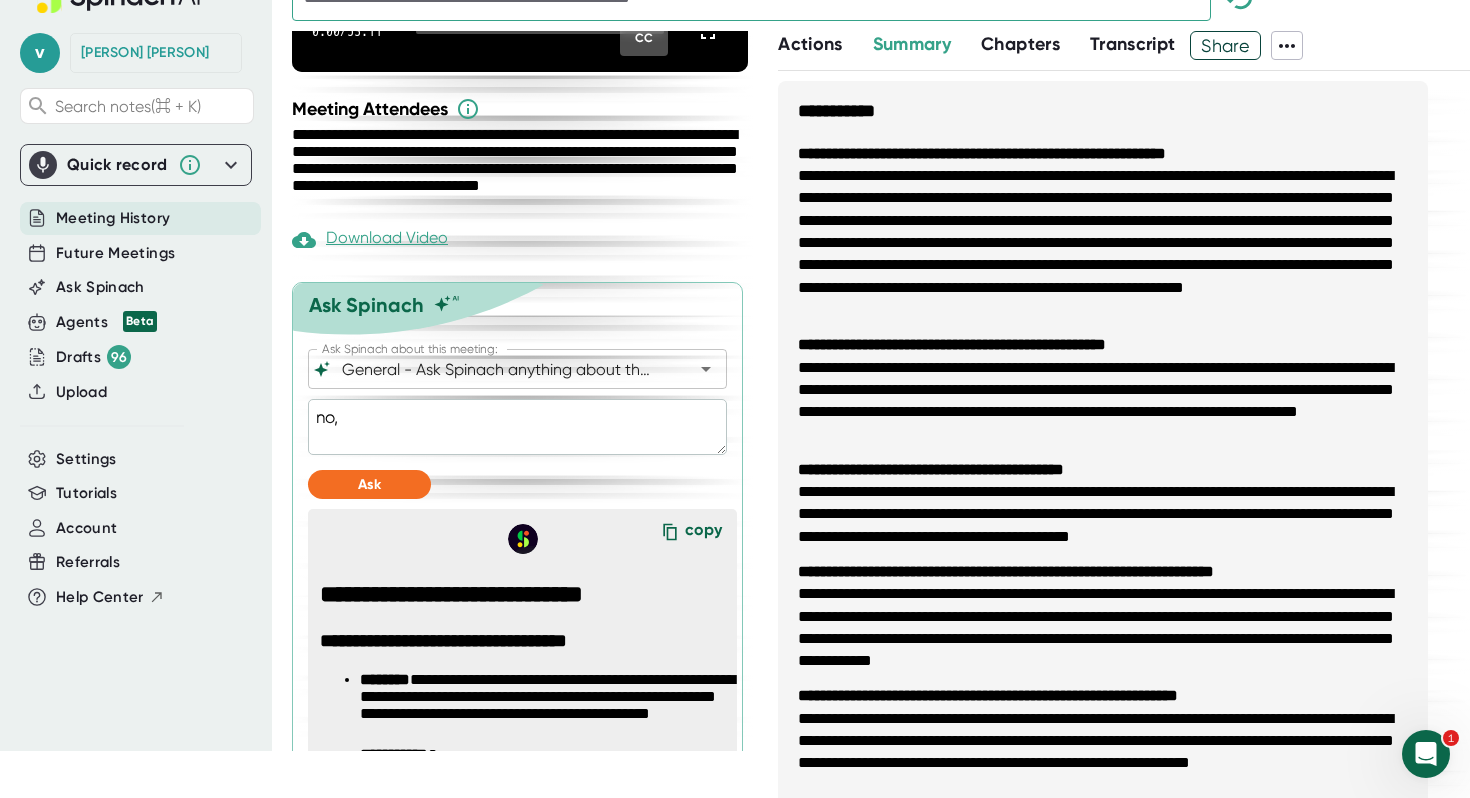 type on "no," 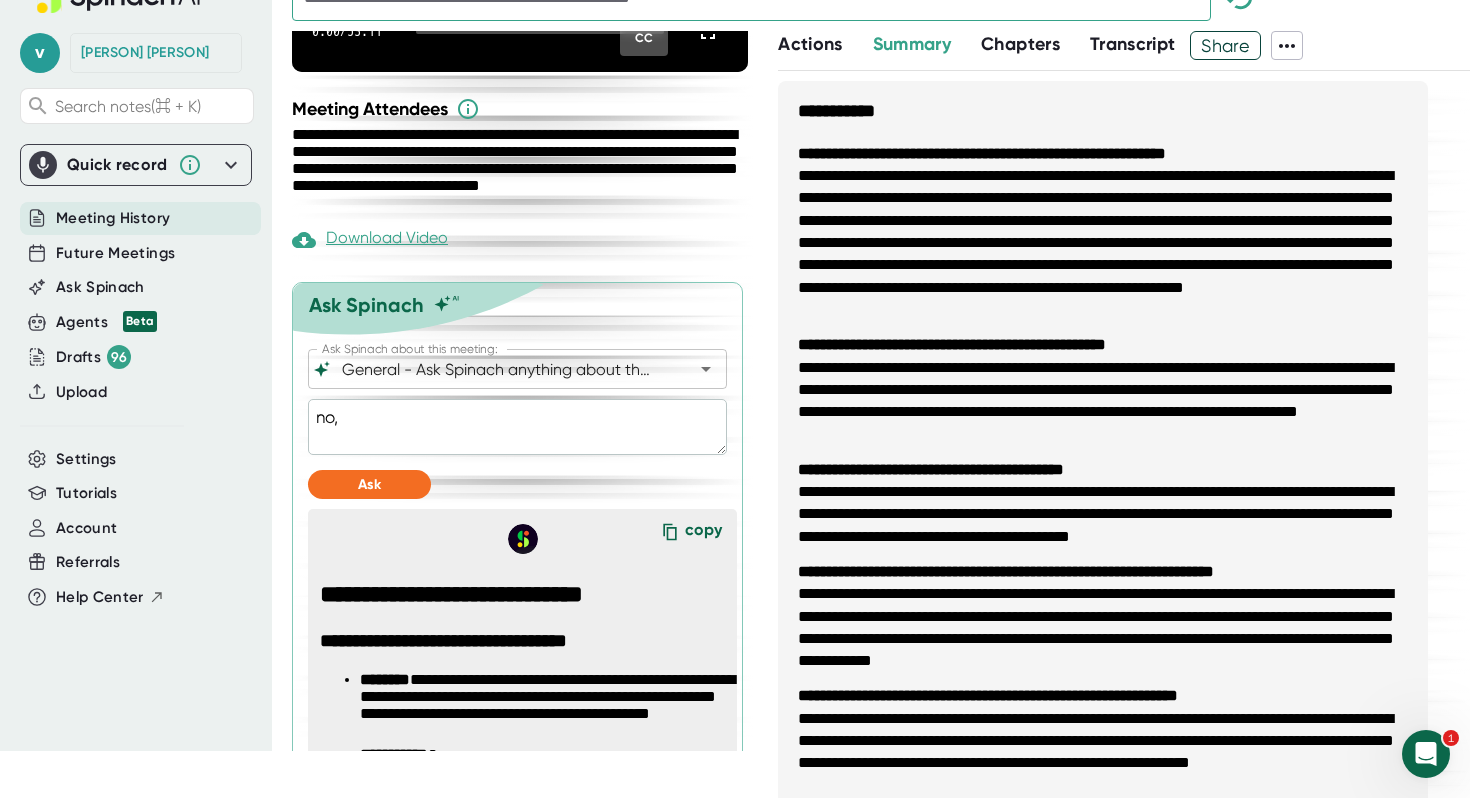 type on "x" 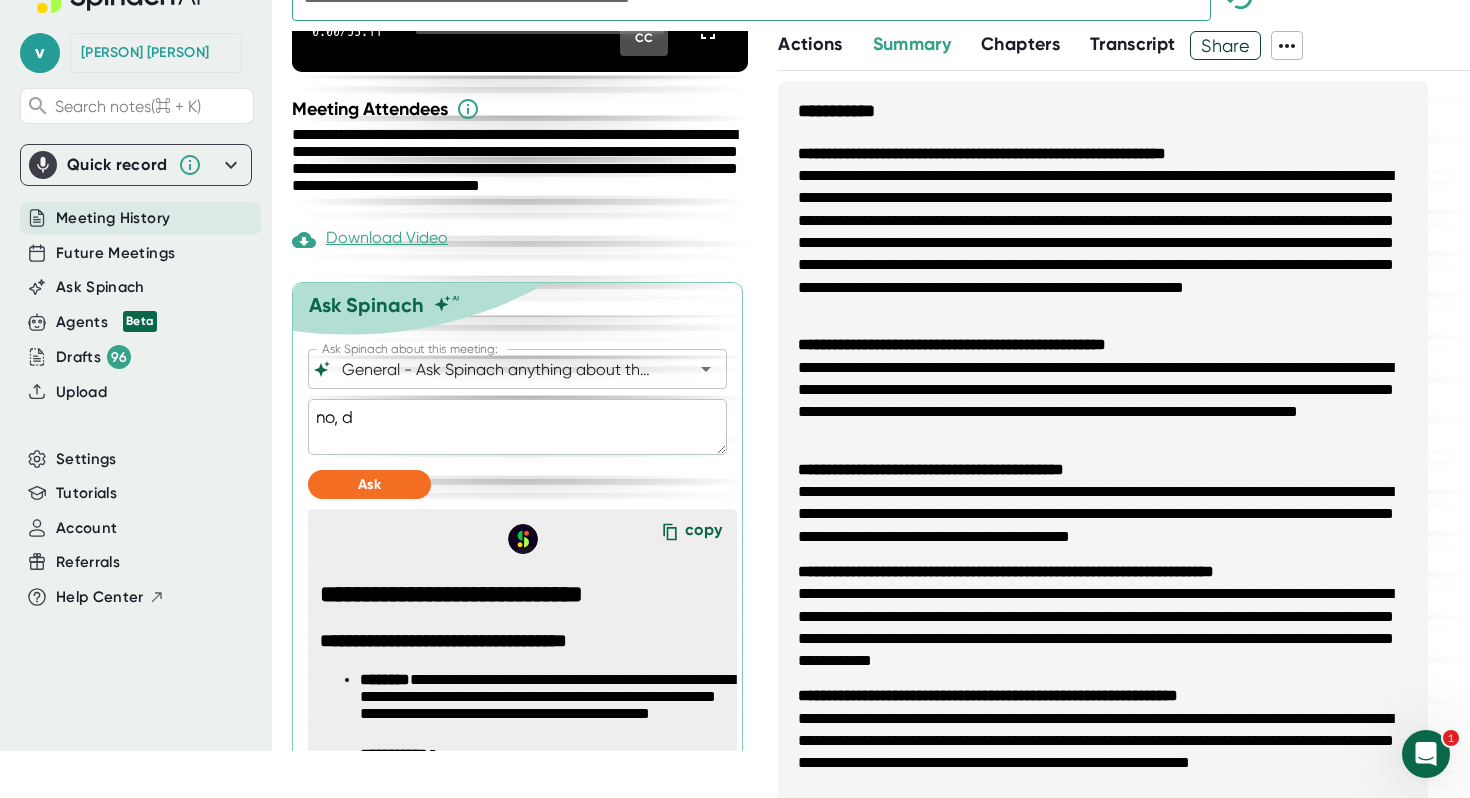 type on "no, da" 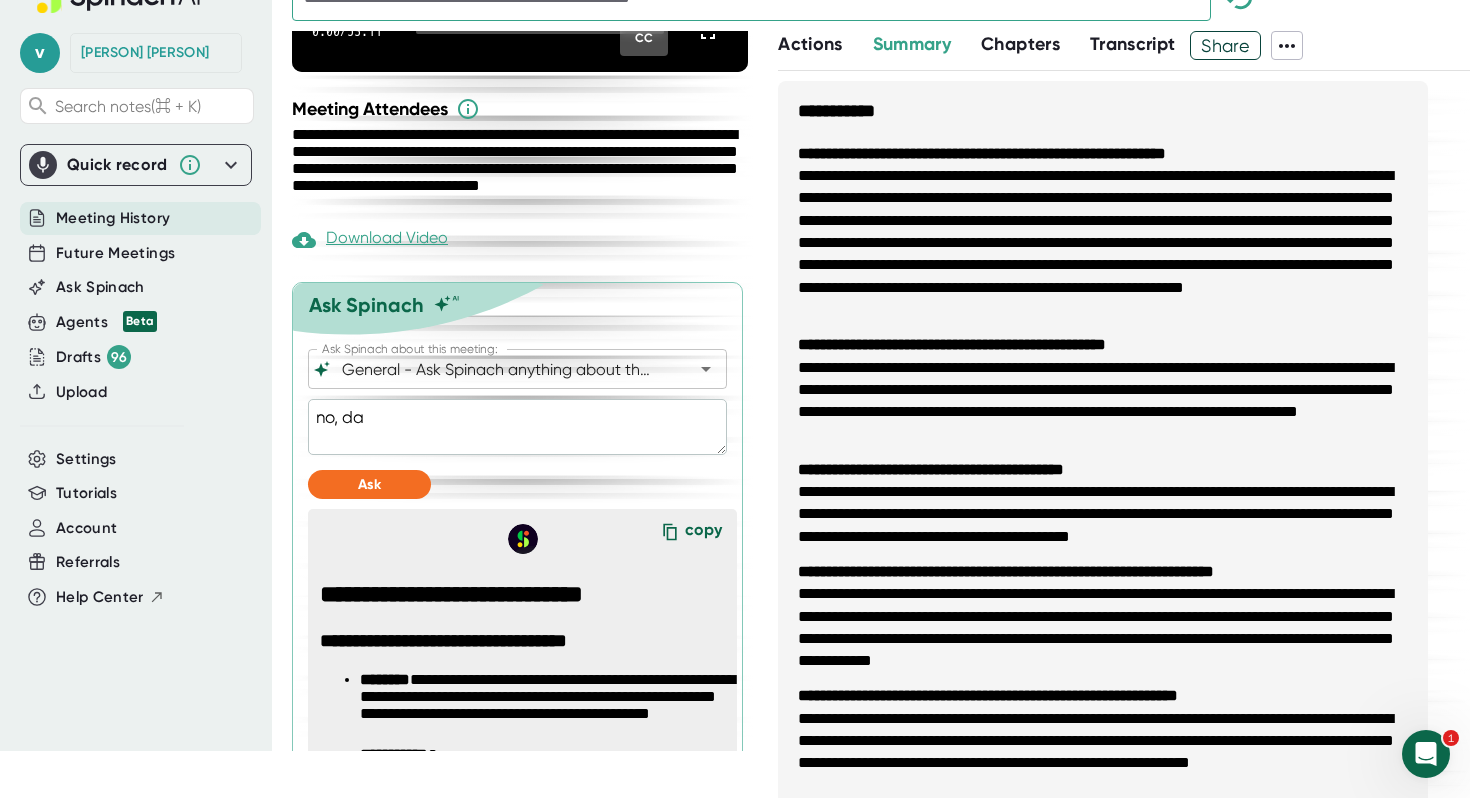 type on "no, dam" 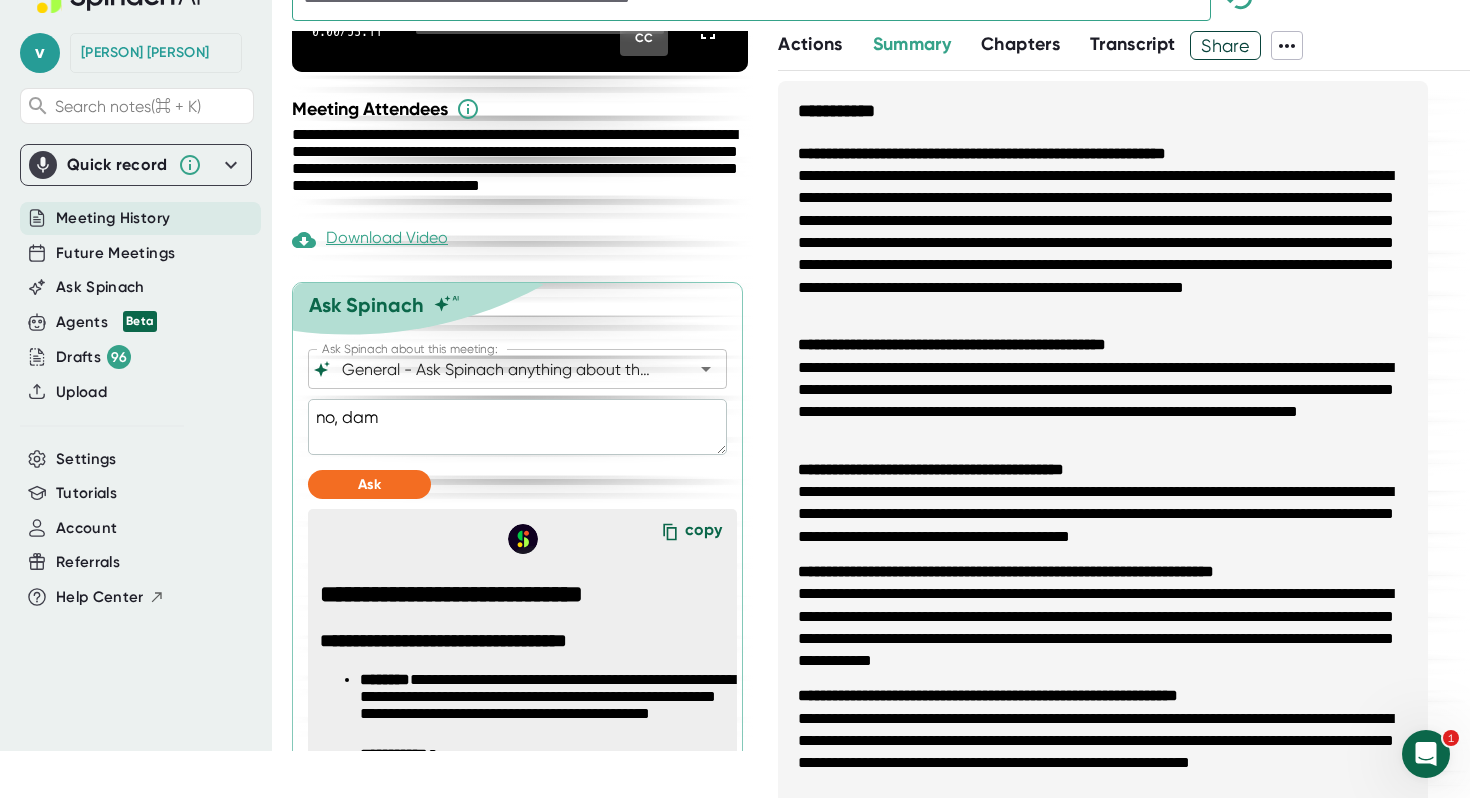 type on "no, dame" 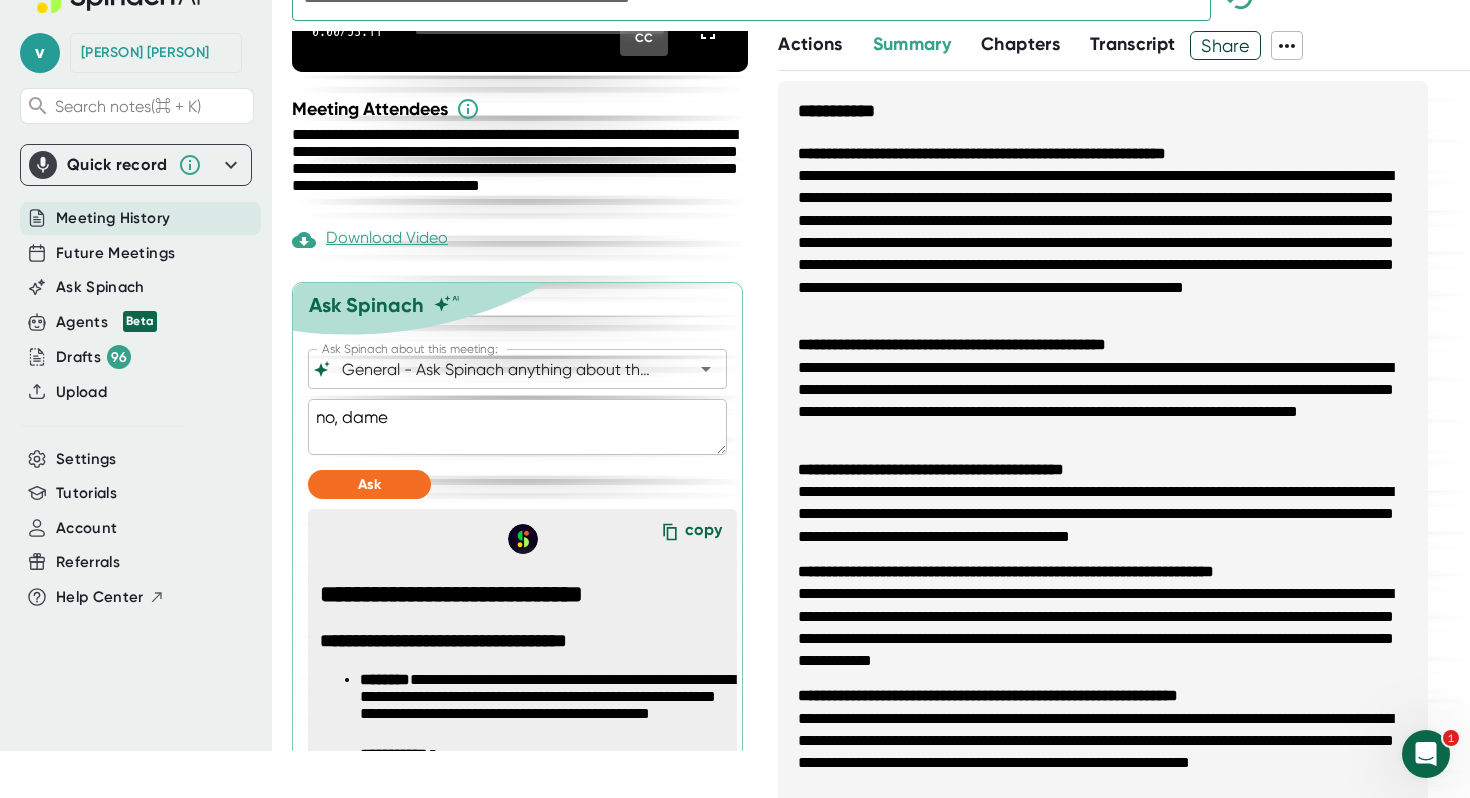 type on "no, dame" 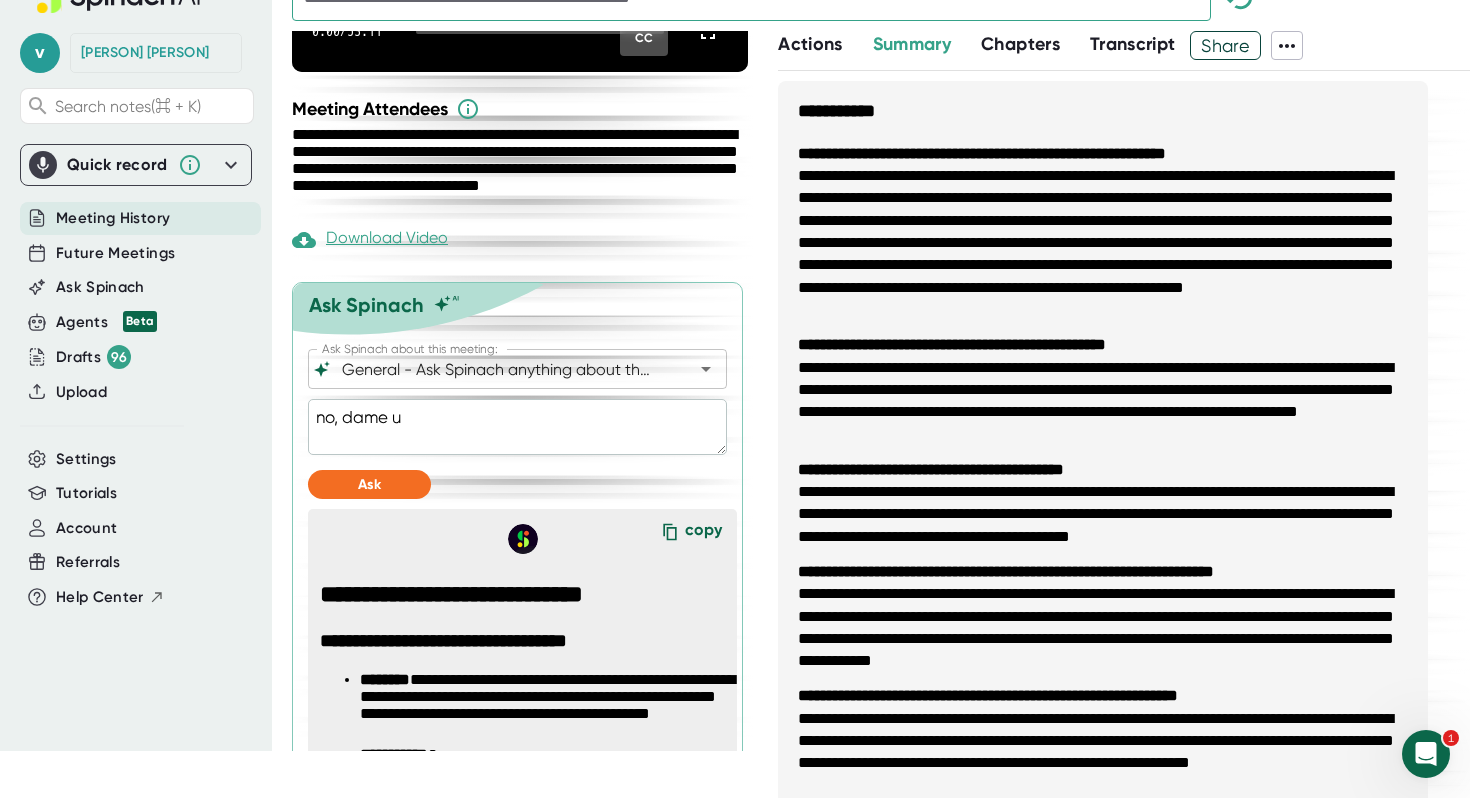 type on "no, dame un" 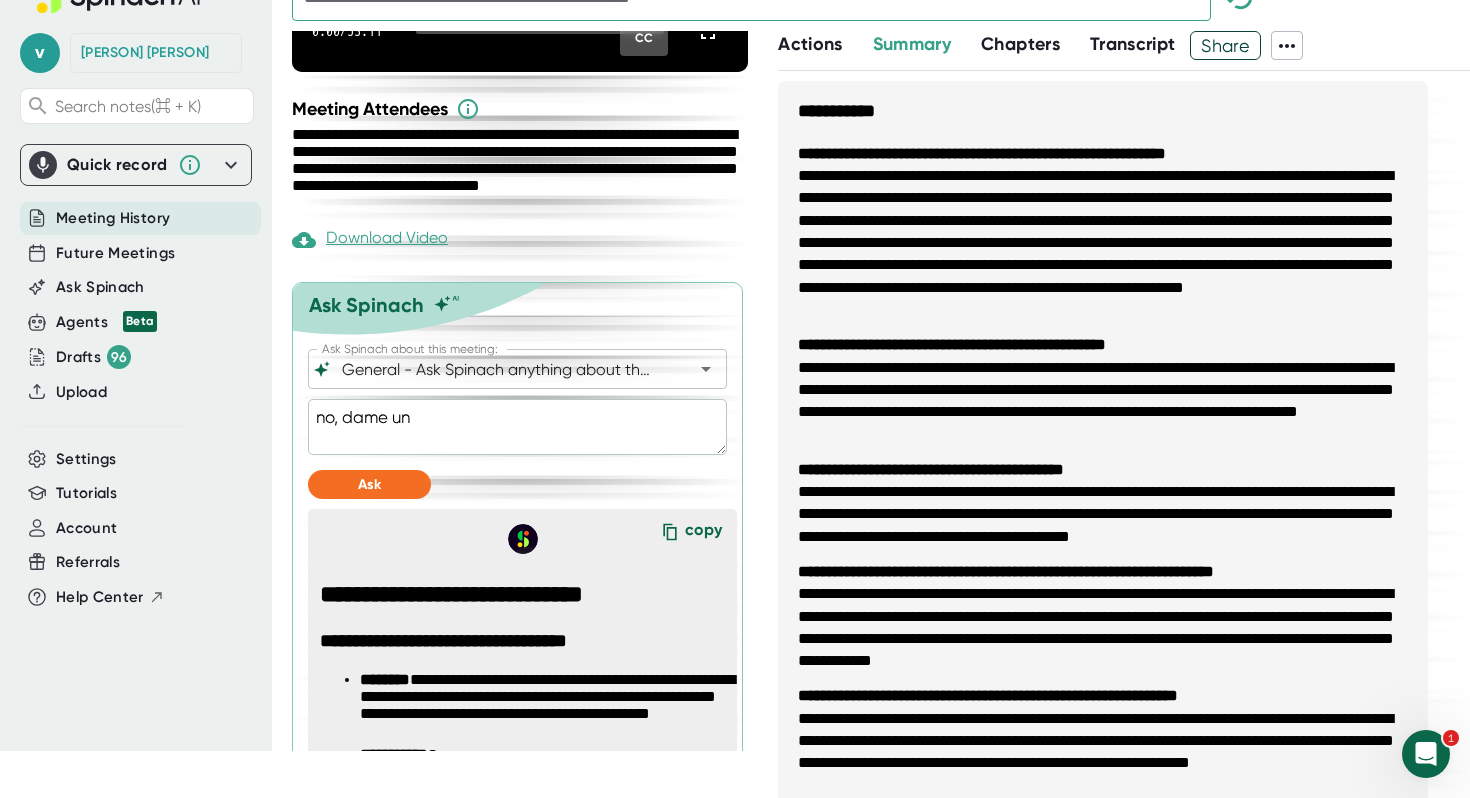 type on "no, dame un" 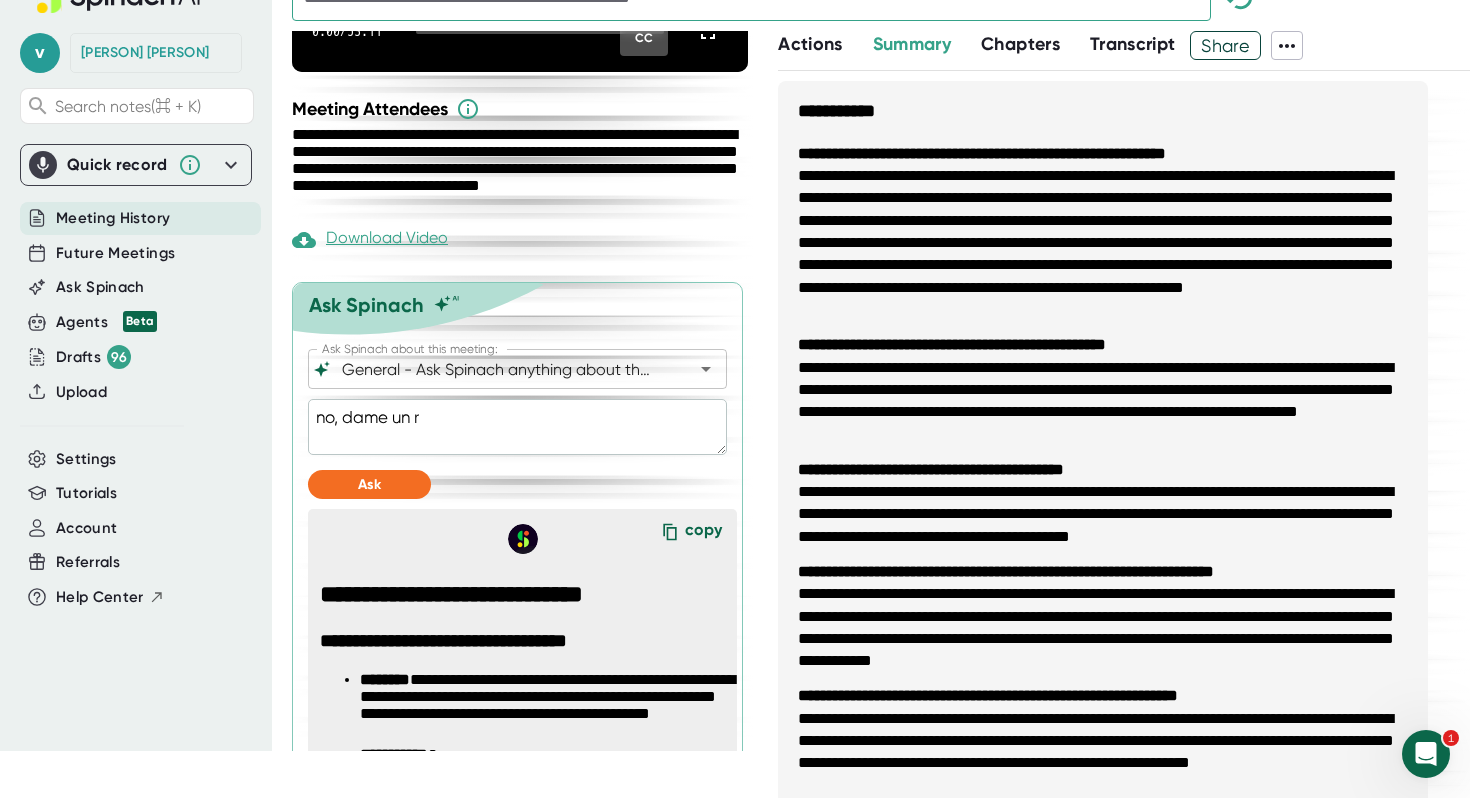 type on "no, dame un re" 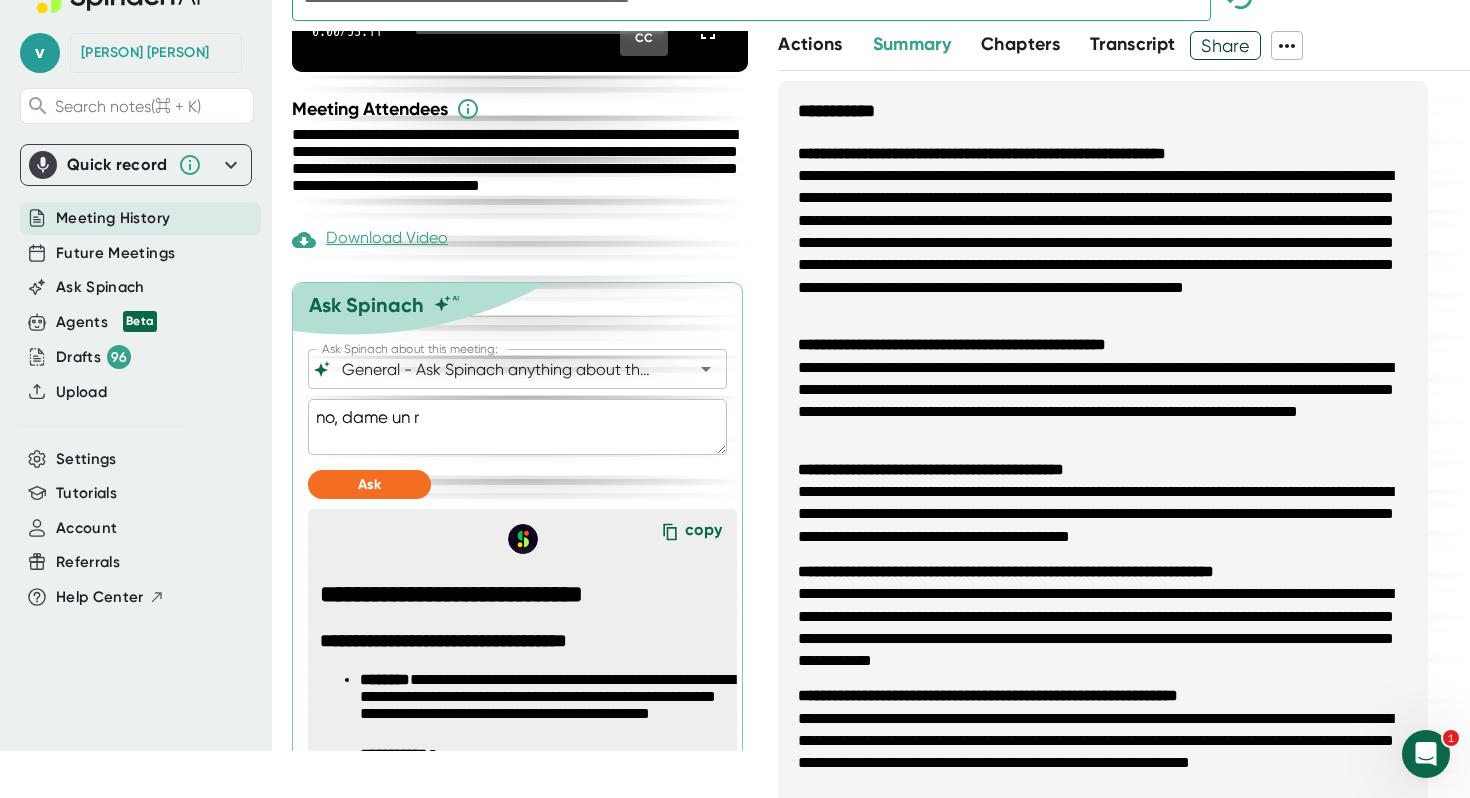 type on "x" 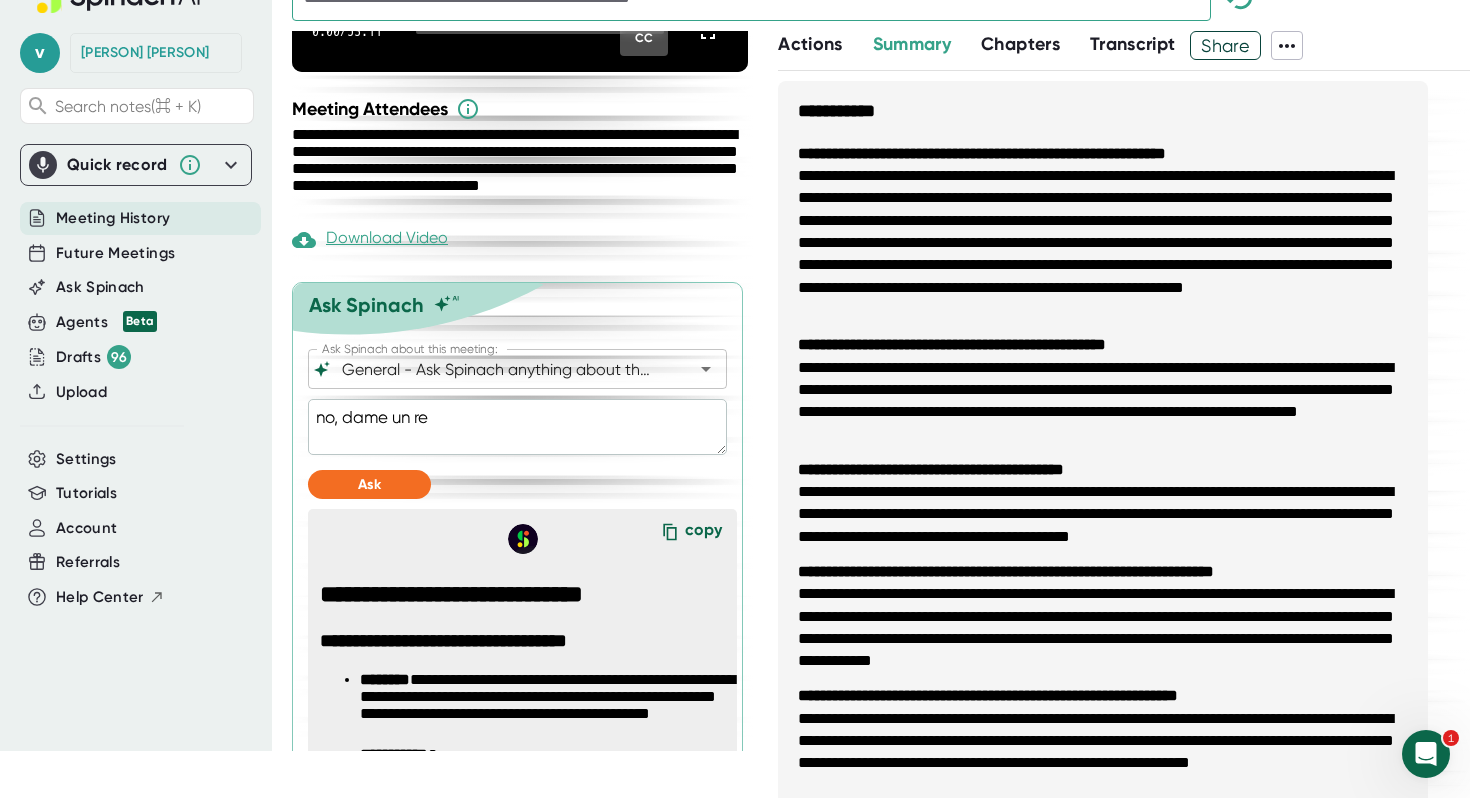 type on "no, dame un res" 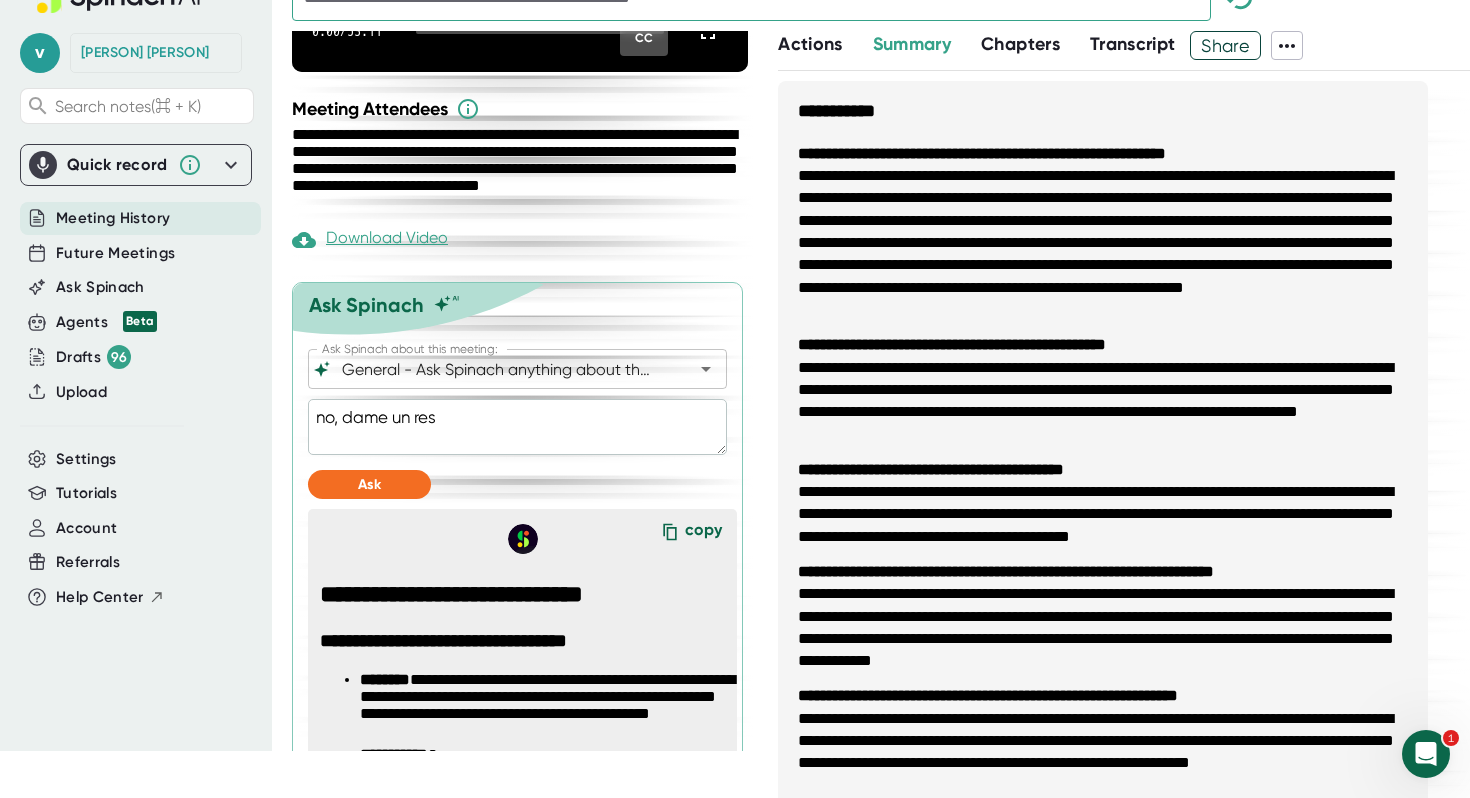 type on "no, dame un resu" 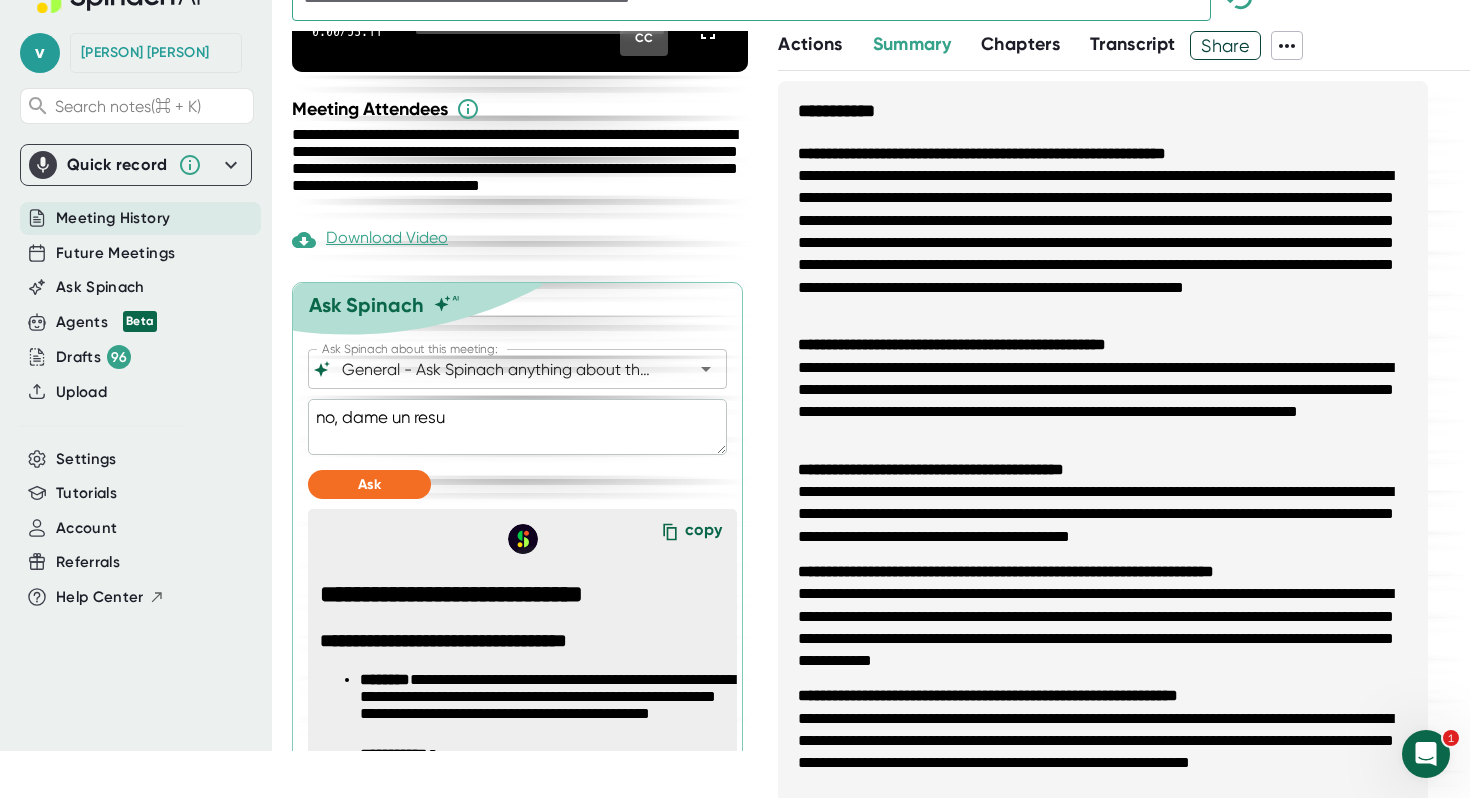 type on "no, dame un resum" 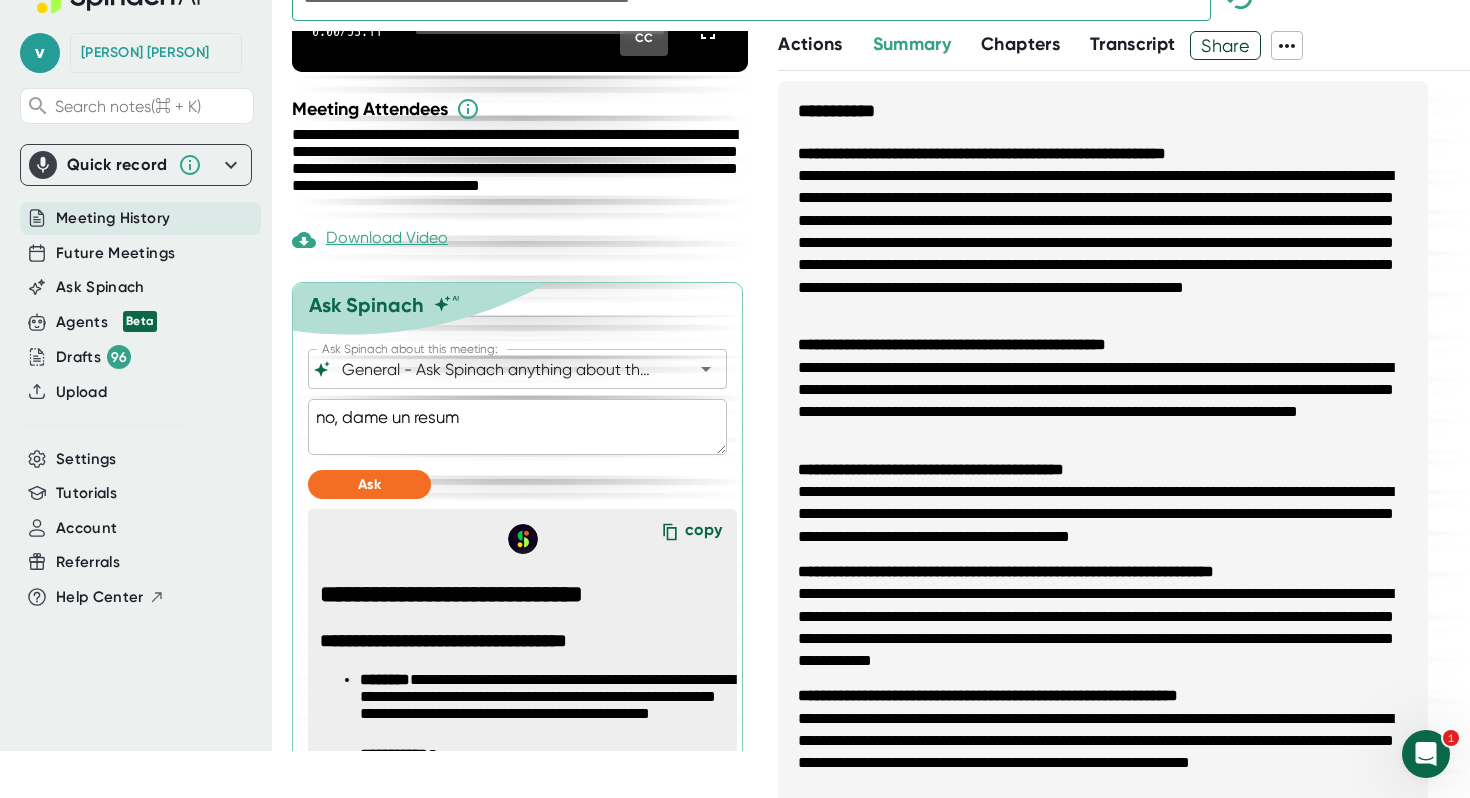 type on "no, dame un resume" 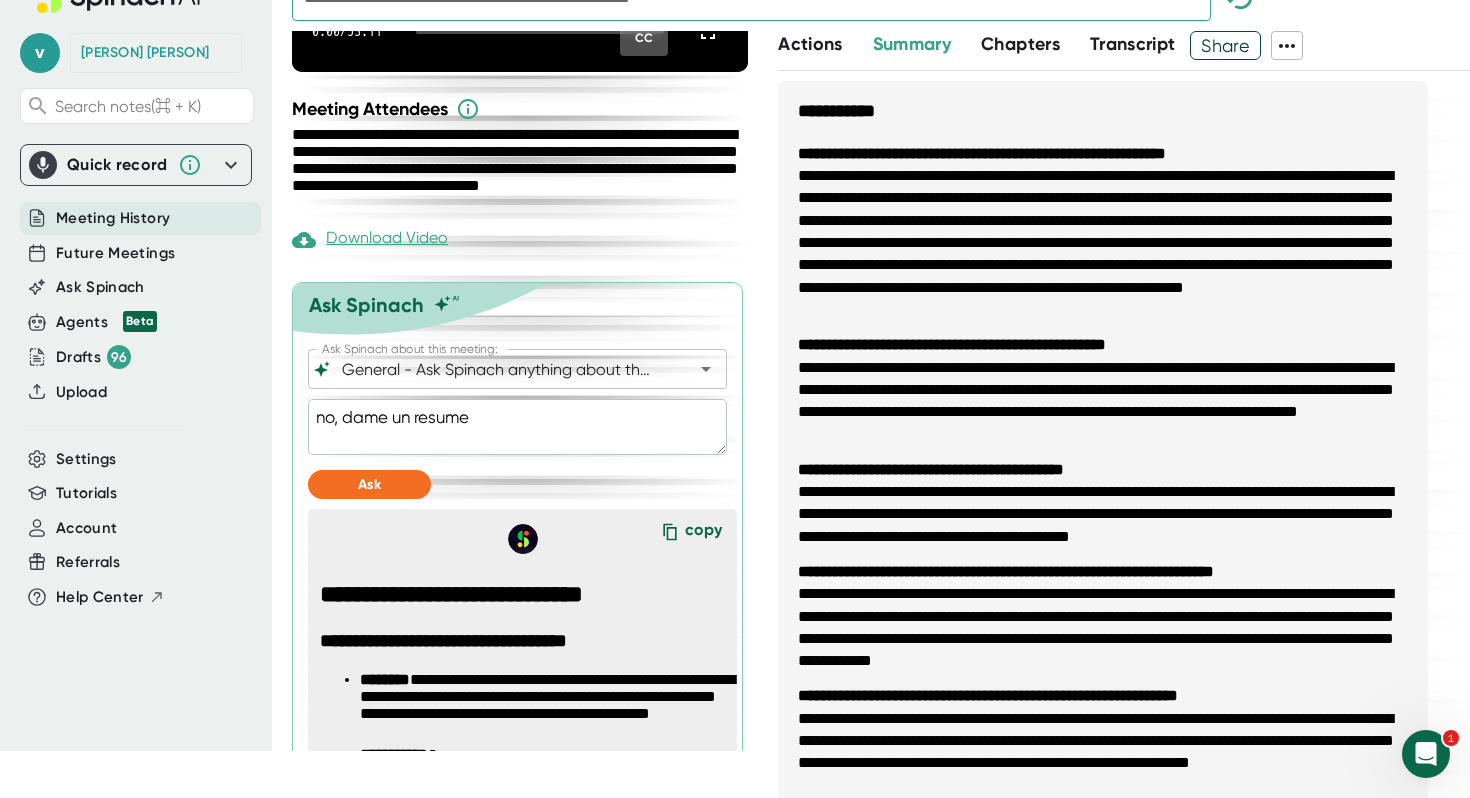 type on "no, dame un resumen" 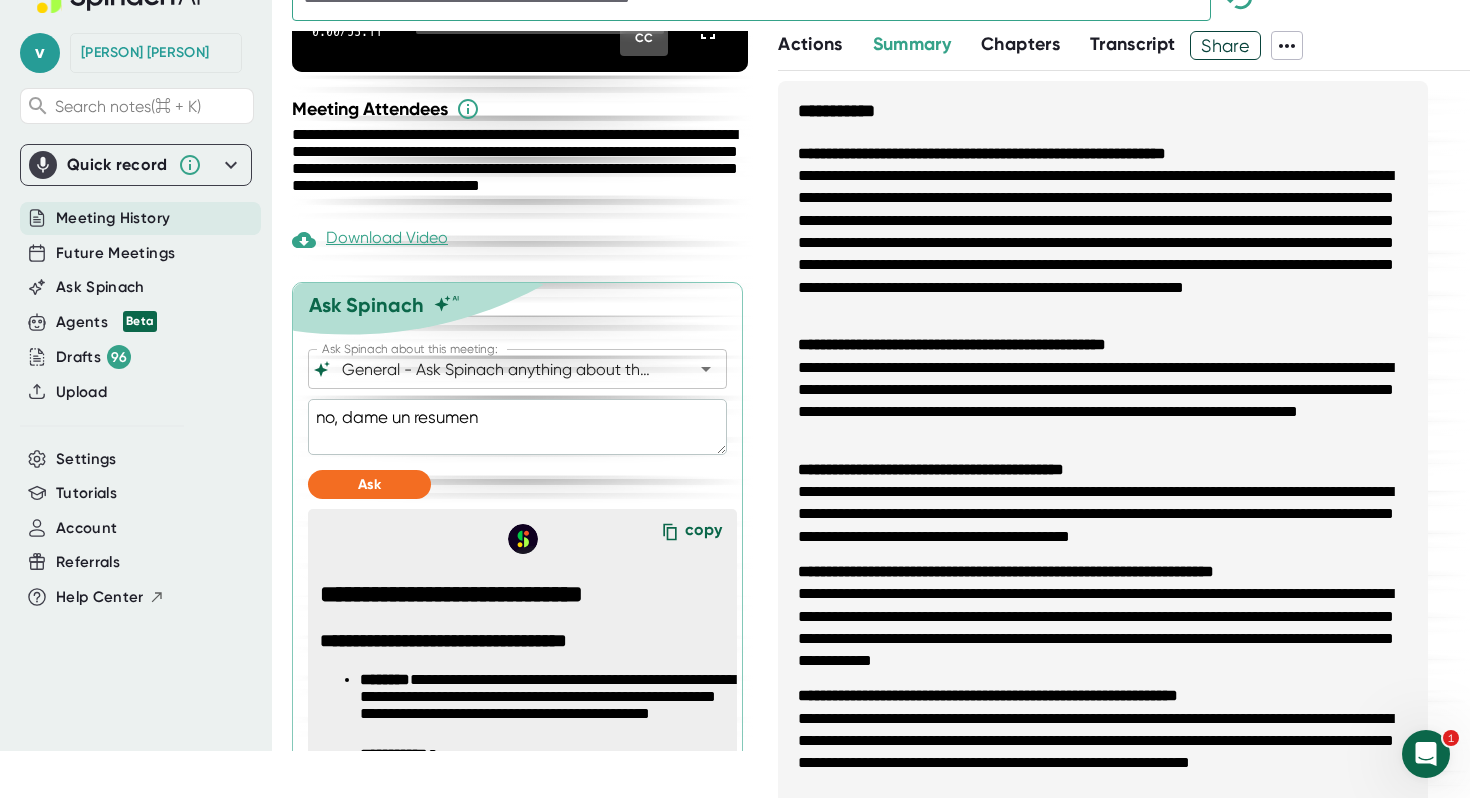 type on "x" 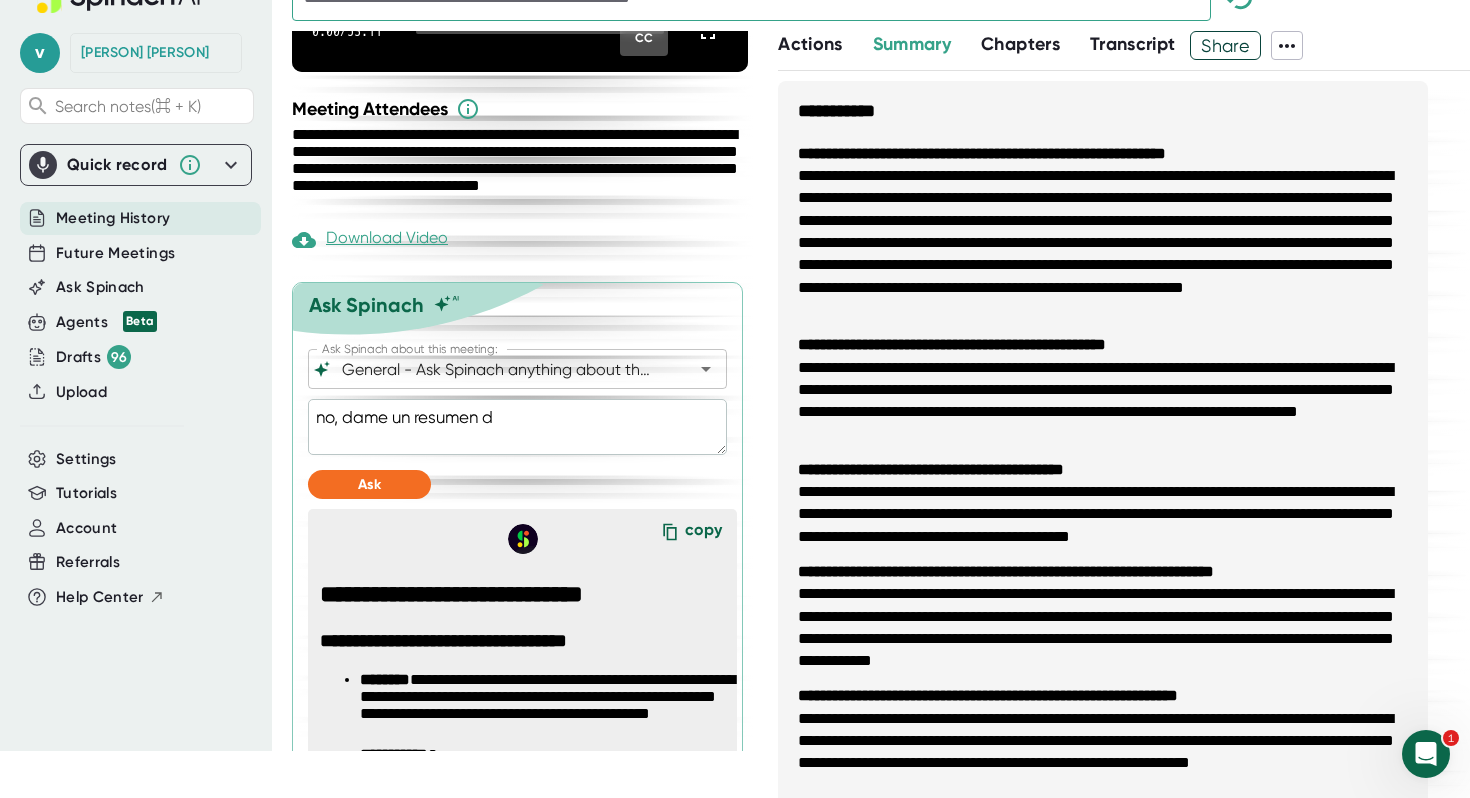 type on "no, dame un resumen de" 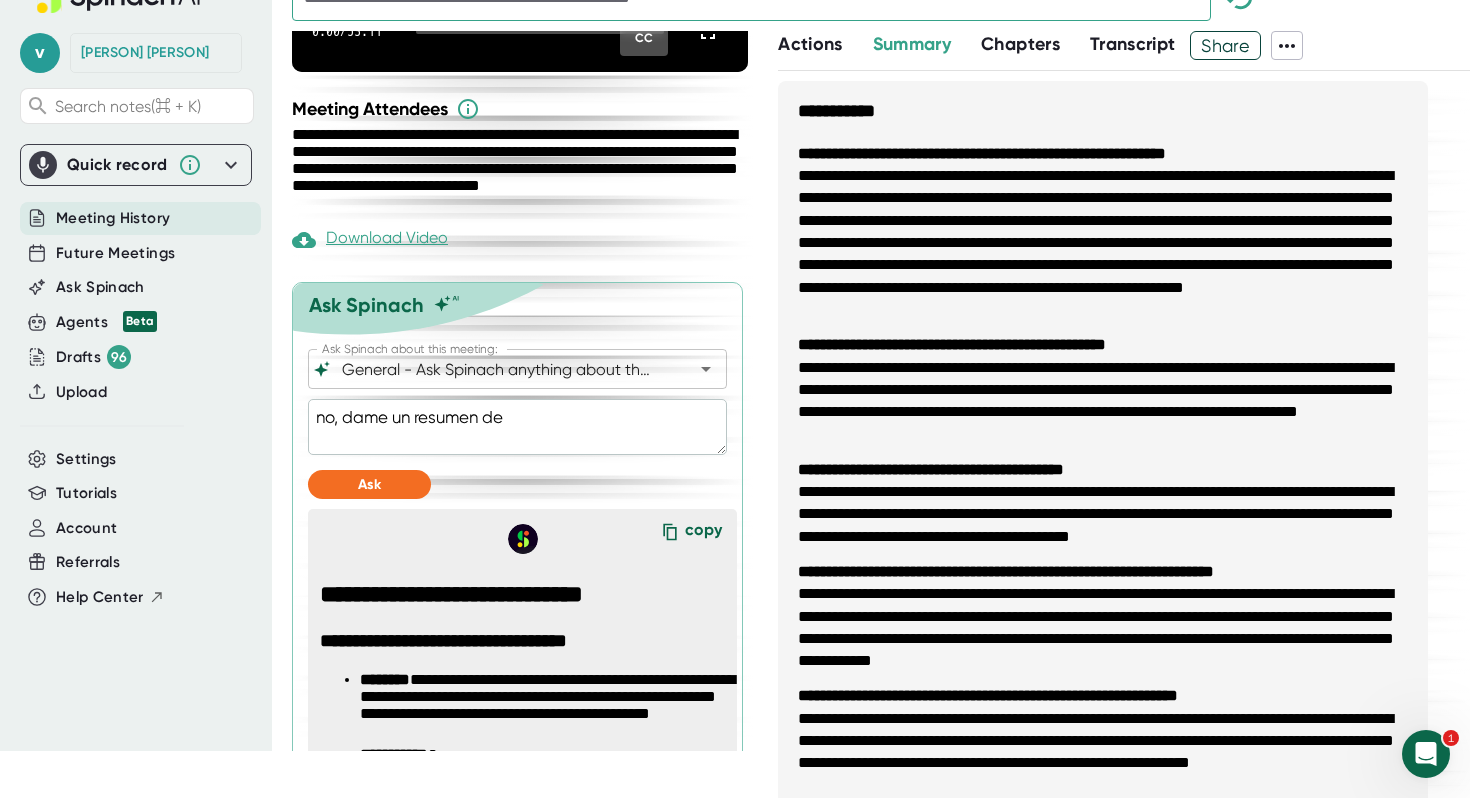 type on "x" 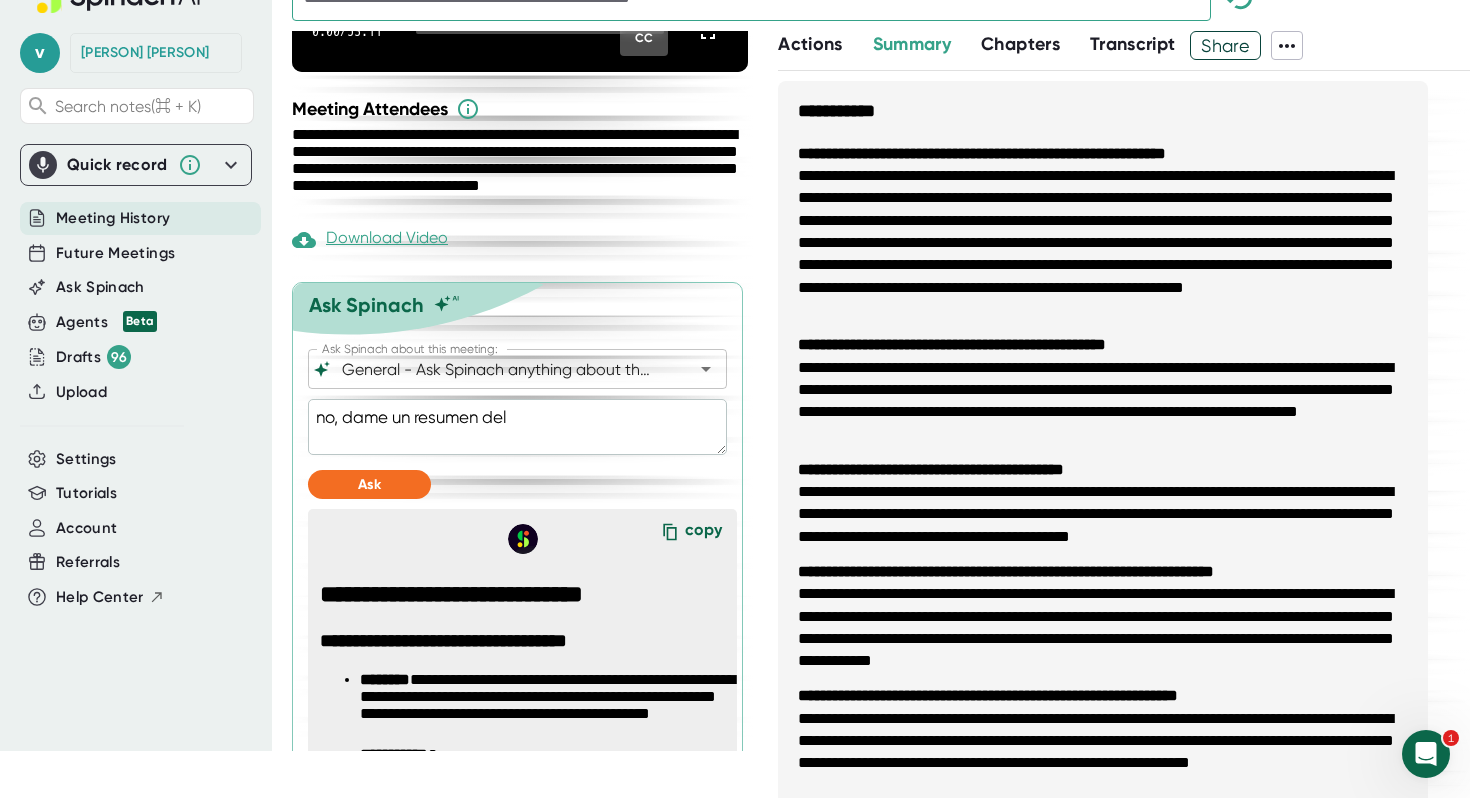 type on "no, dame un resumen del" 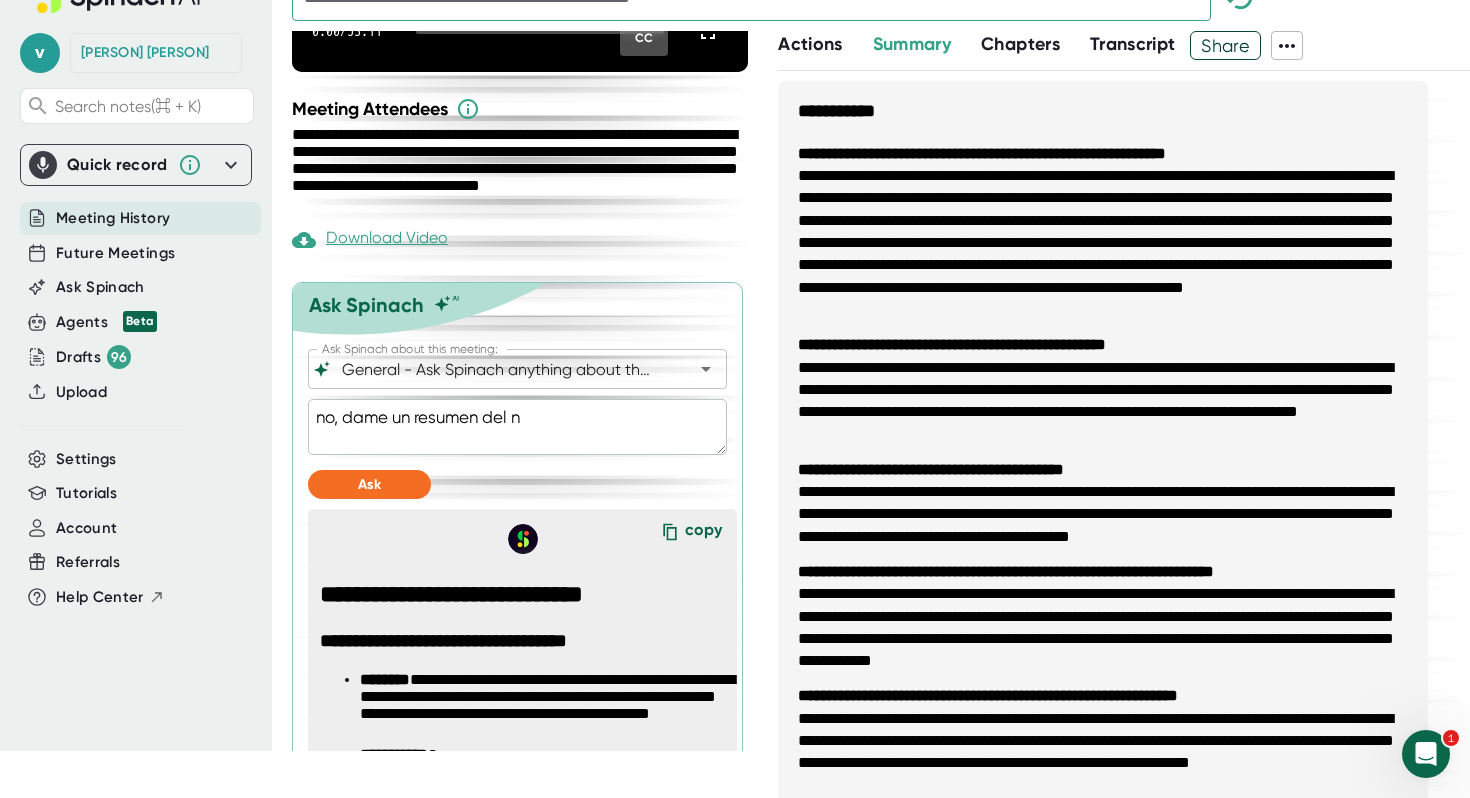type on "no, dame un resumen del nb" 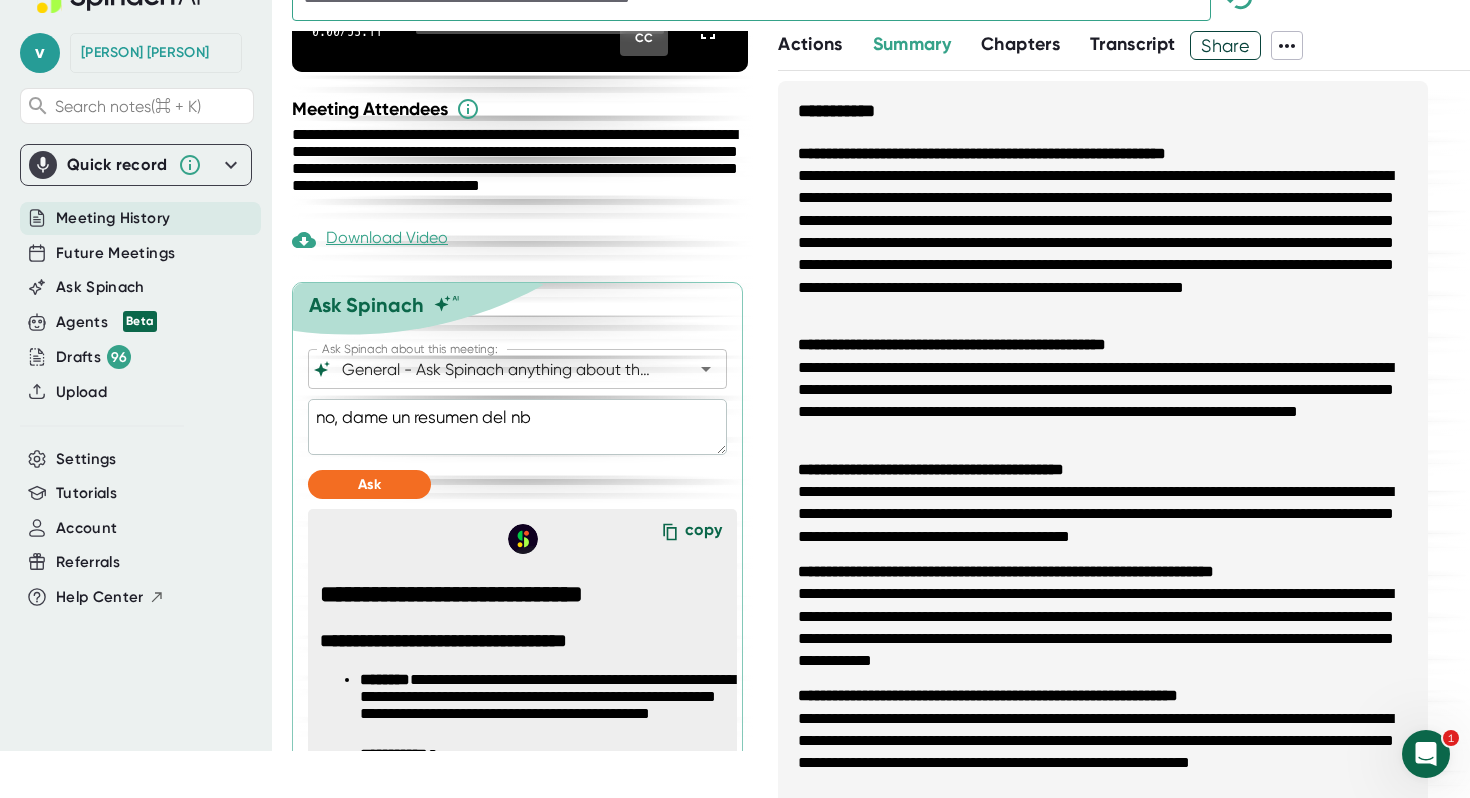 type on "x" 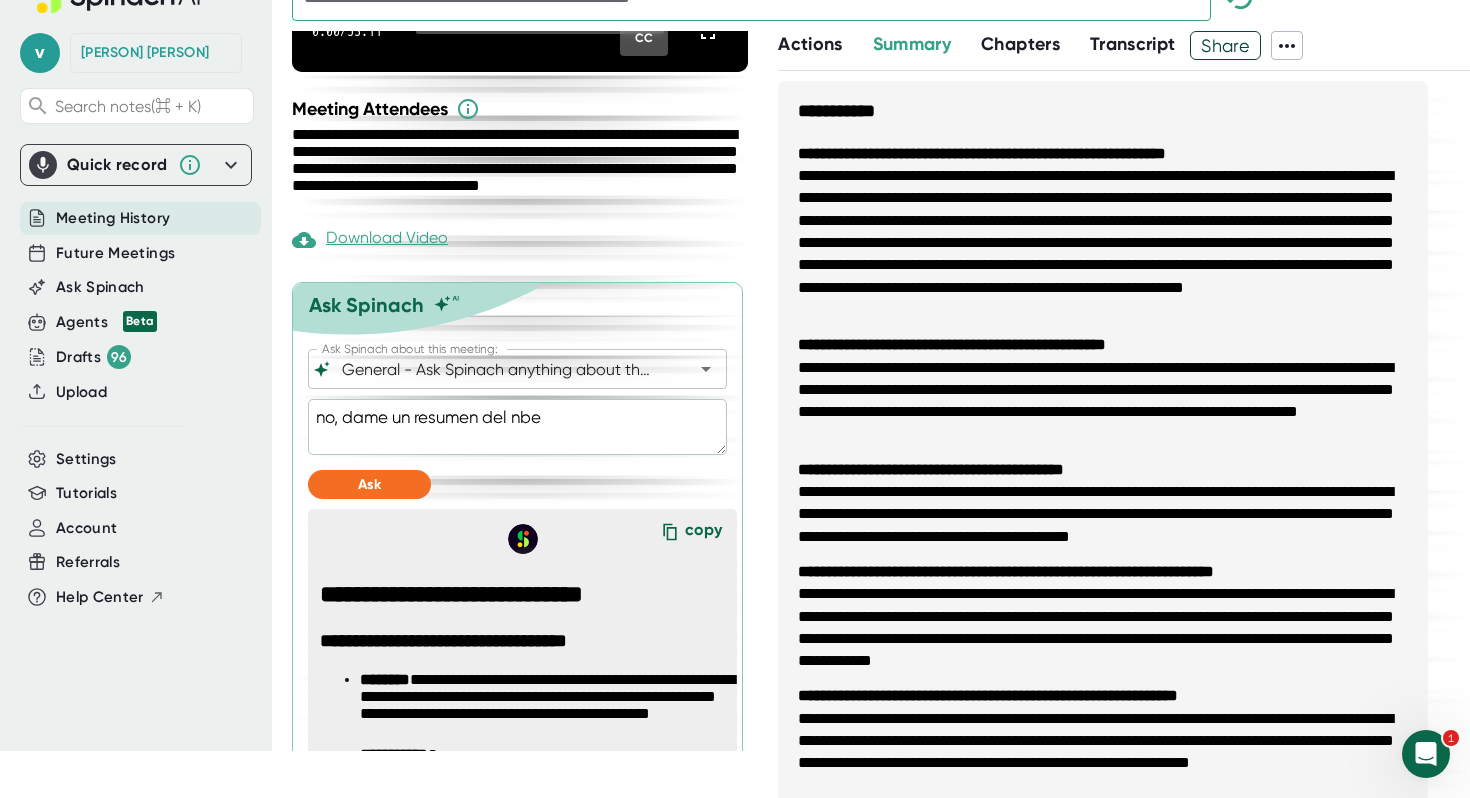 type on "x" 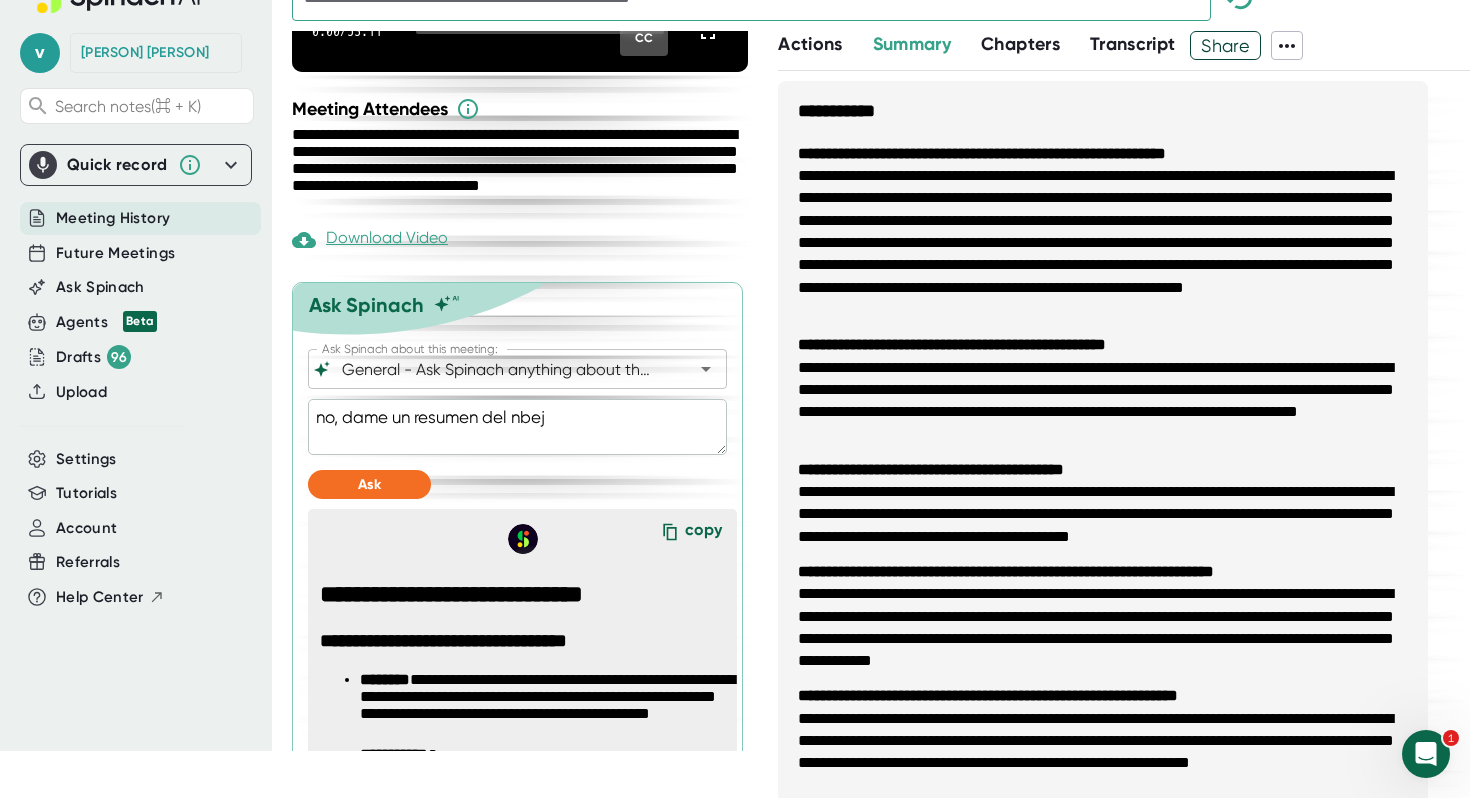 type on "no, dame un resumen del nbeja" 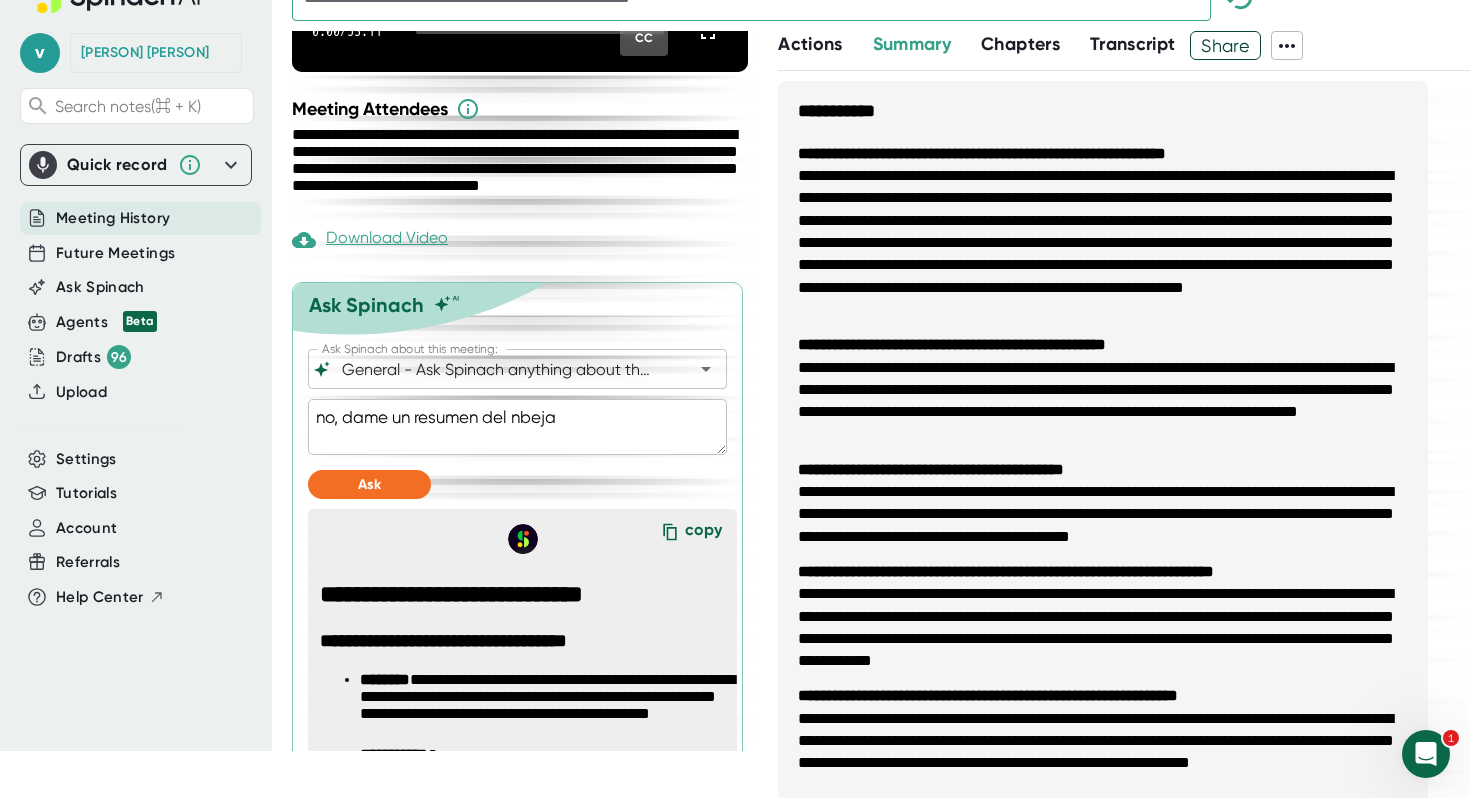 type on "no, dame un resumen del nbejav" 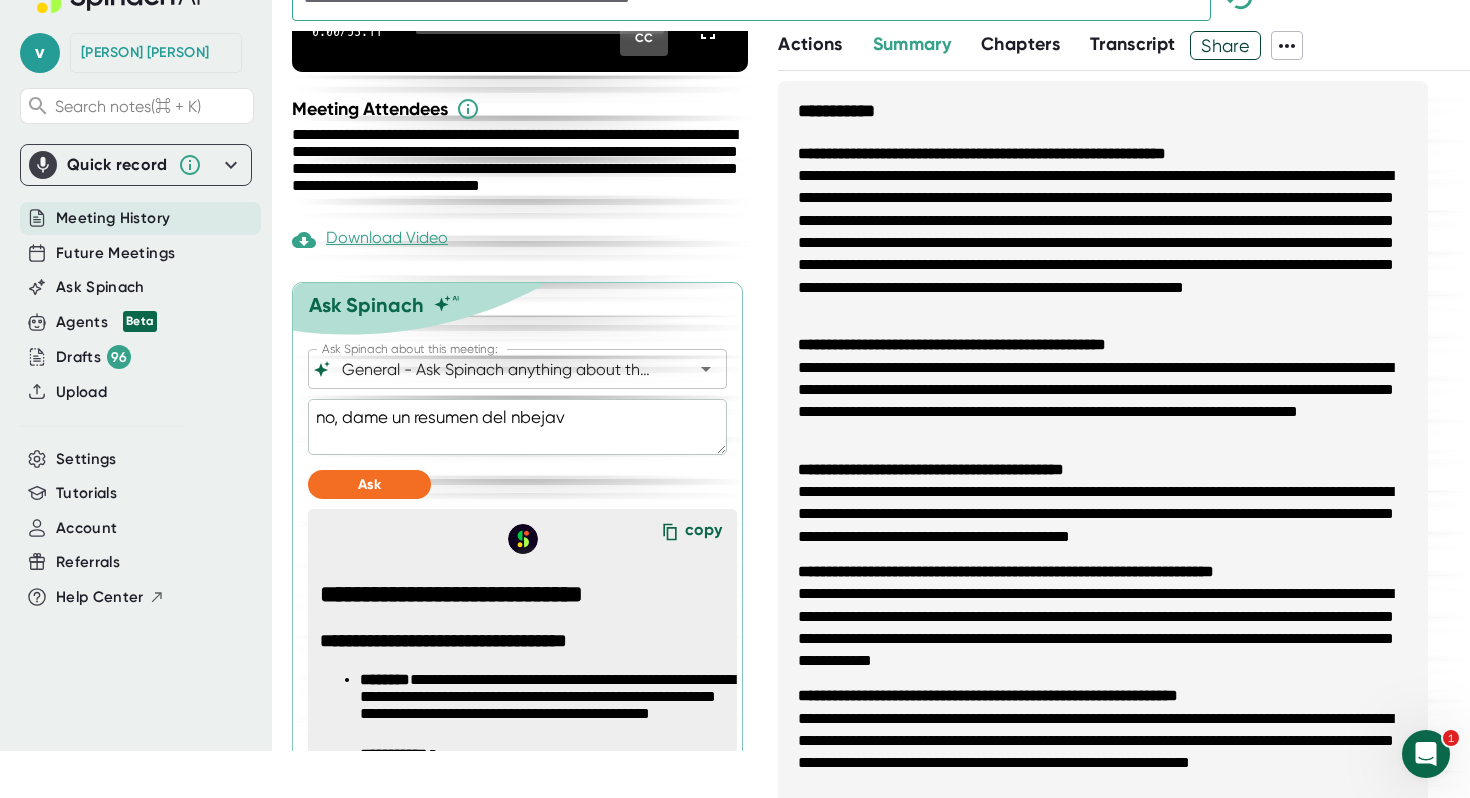 type on "no, dame un resumen del nbeja" 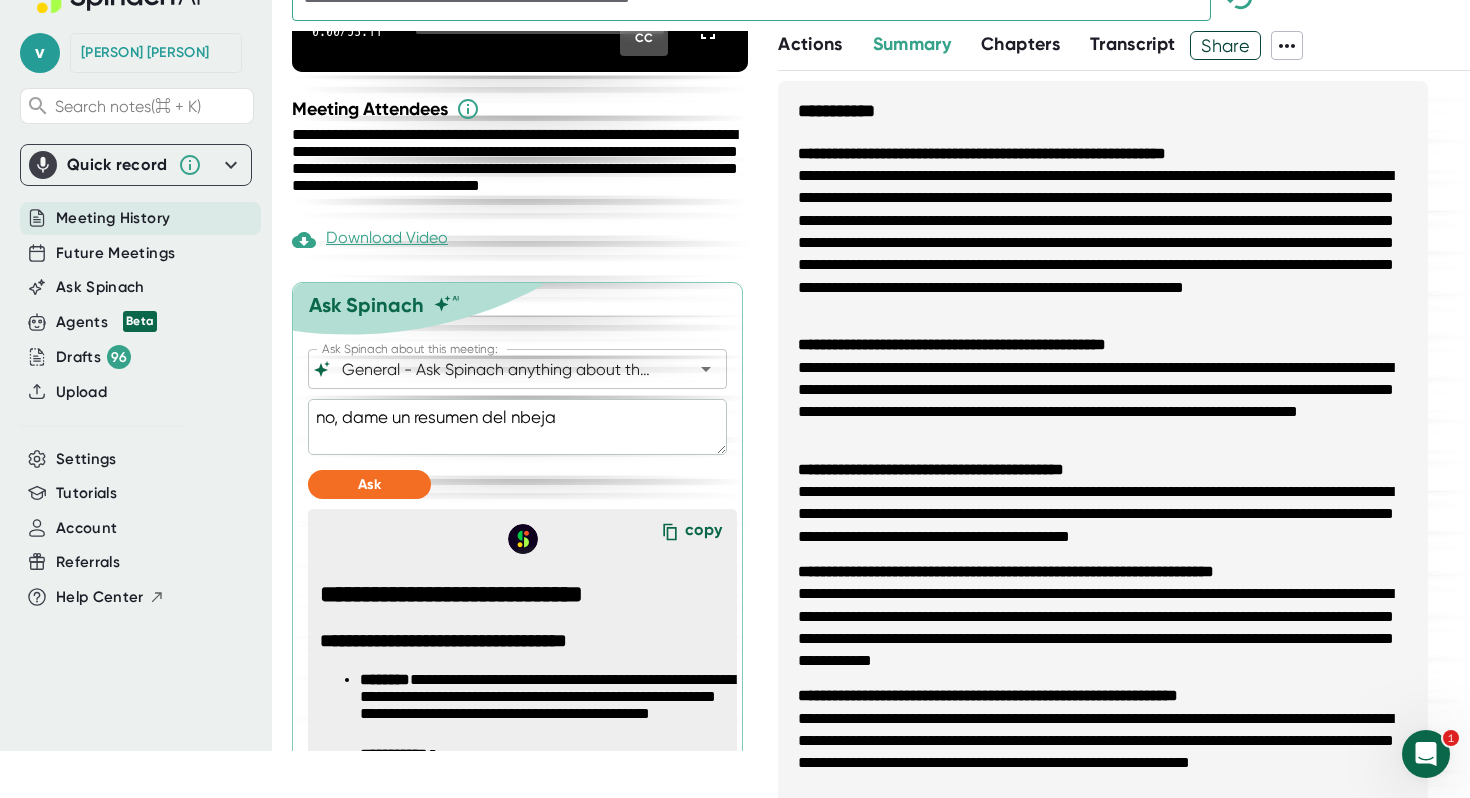 type on "no, dame un resumen del nbej" 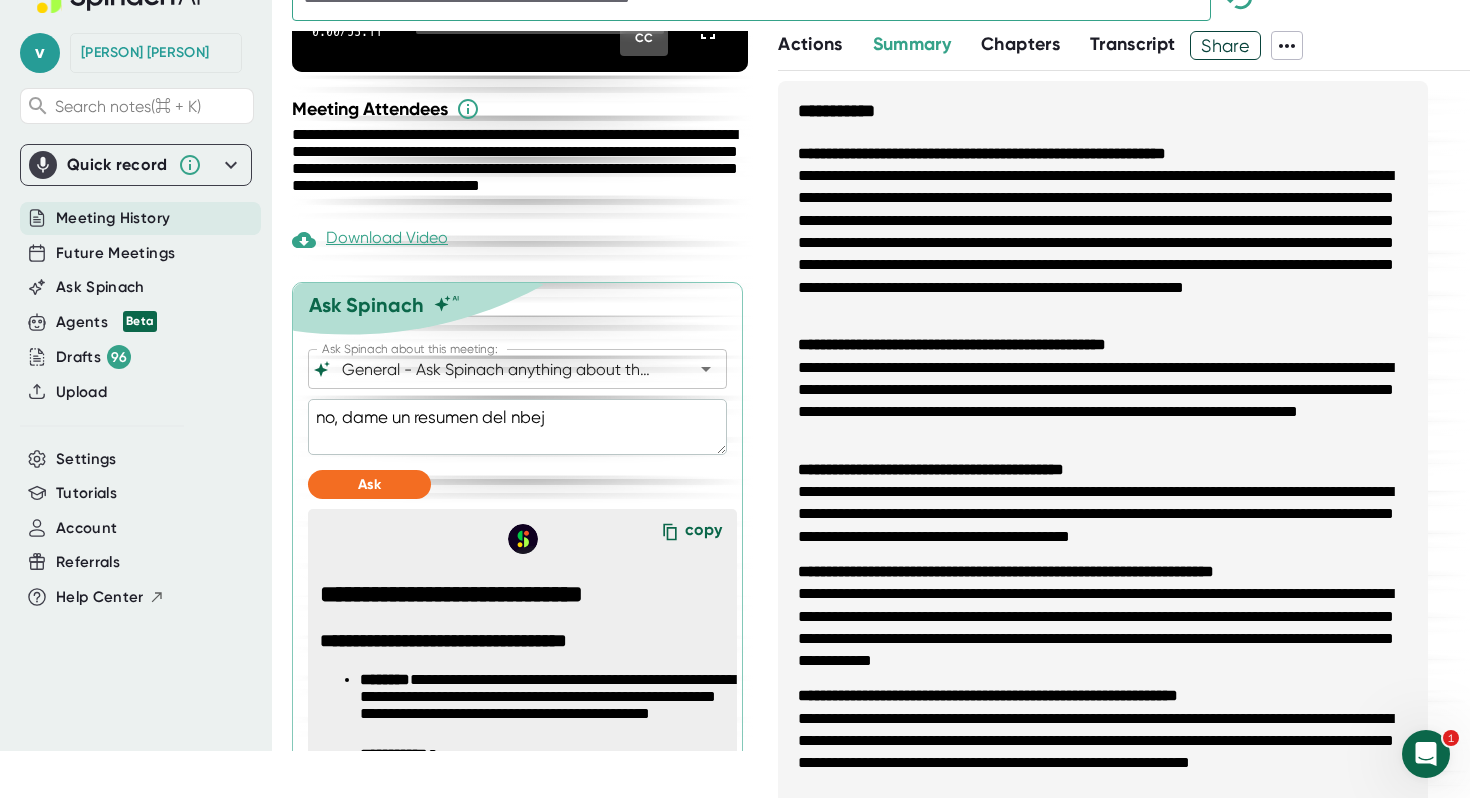 type on "no, dame un resumen del nbe" 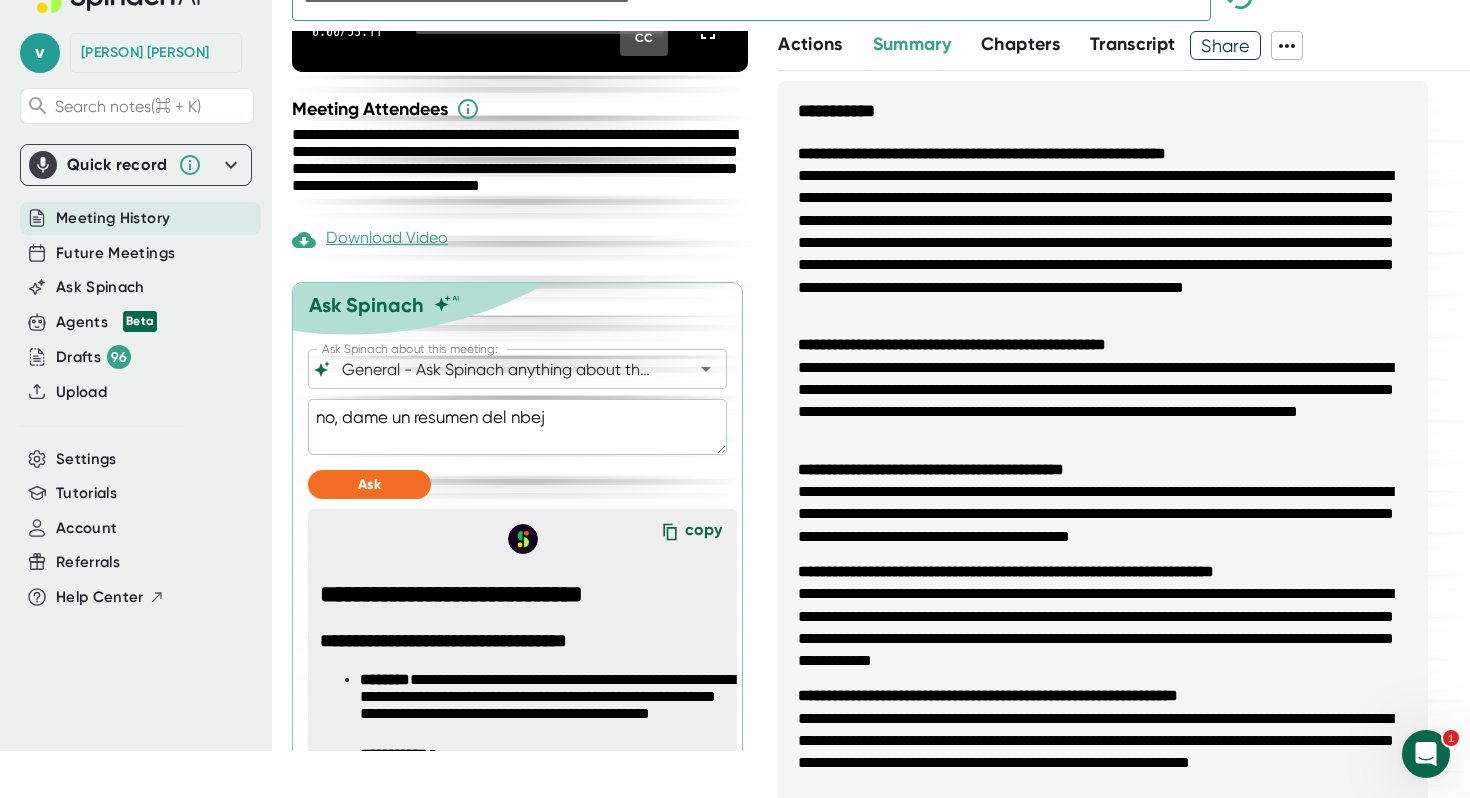 type on "x" 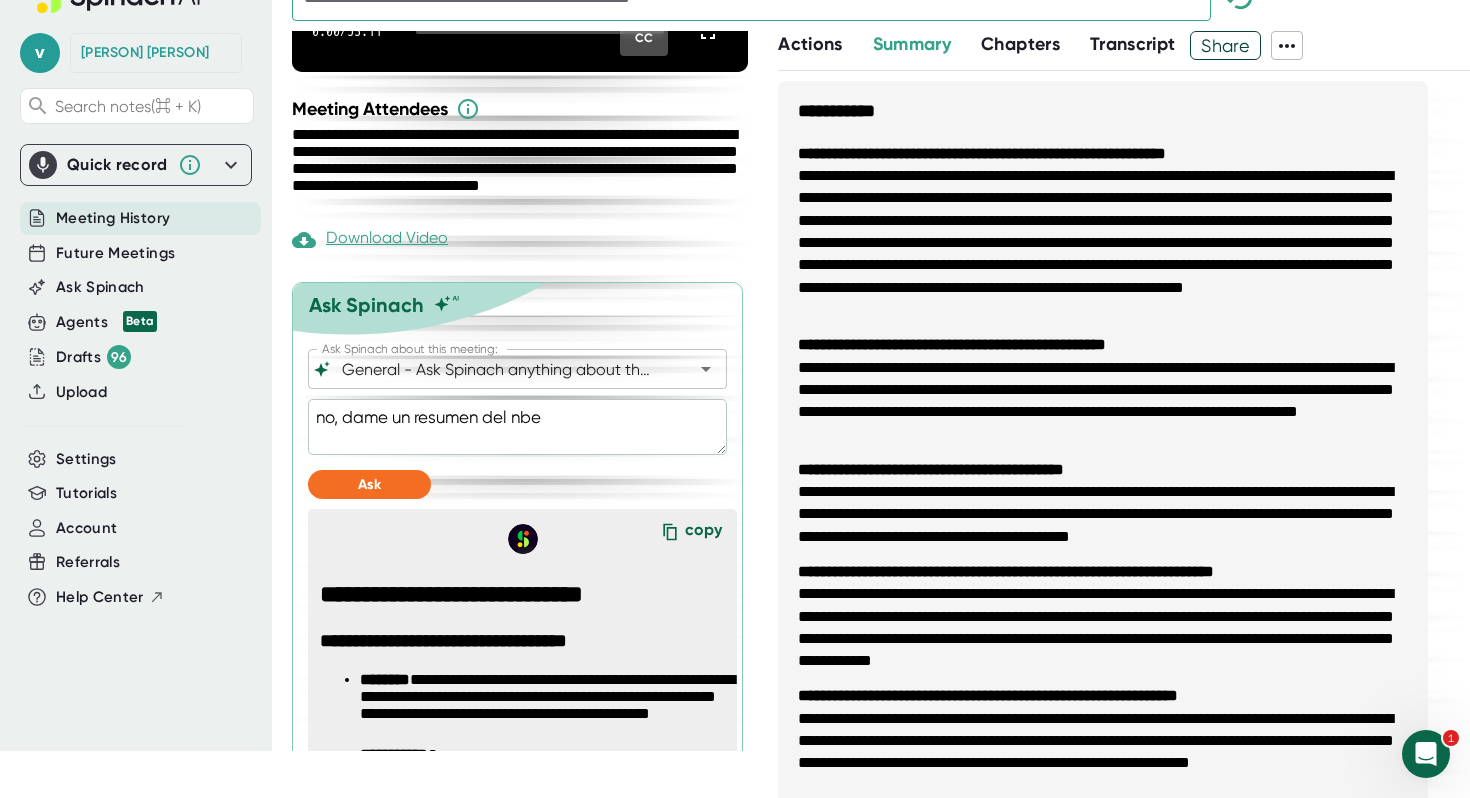 type on "no, dame un resumen del nb" 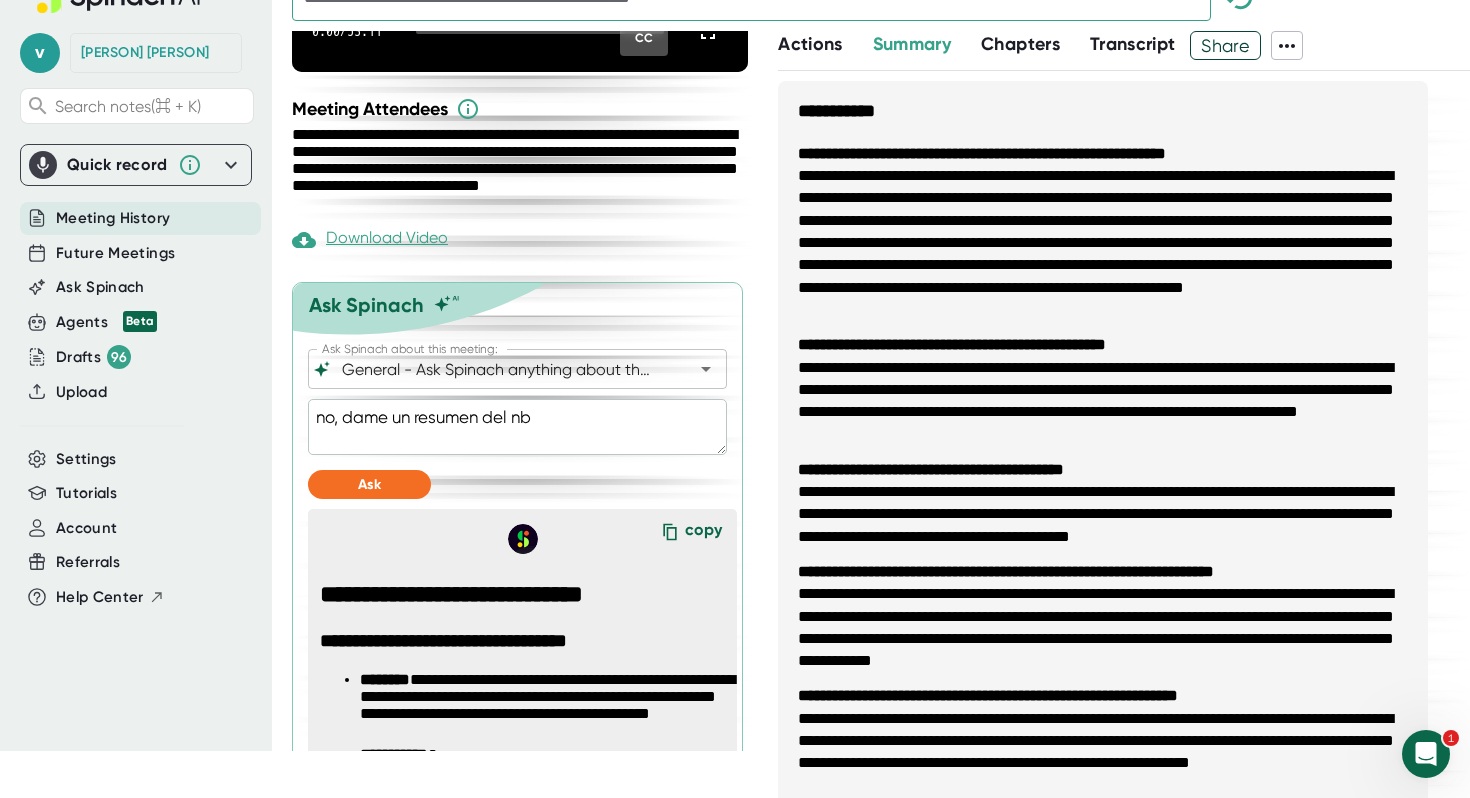 type on "no, dame un resumen del n" 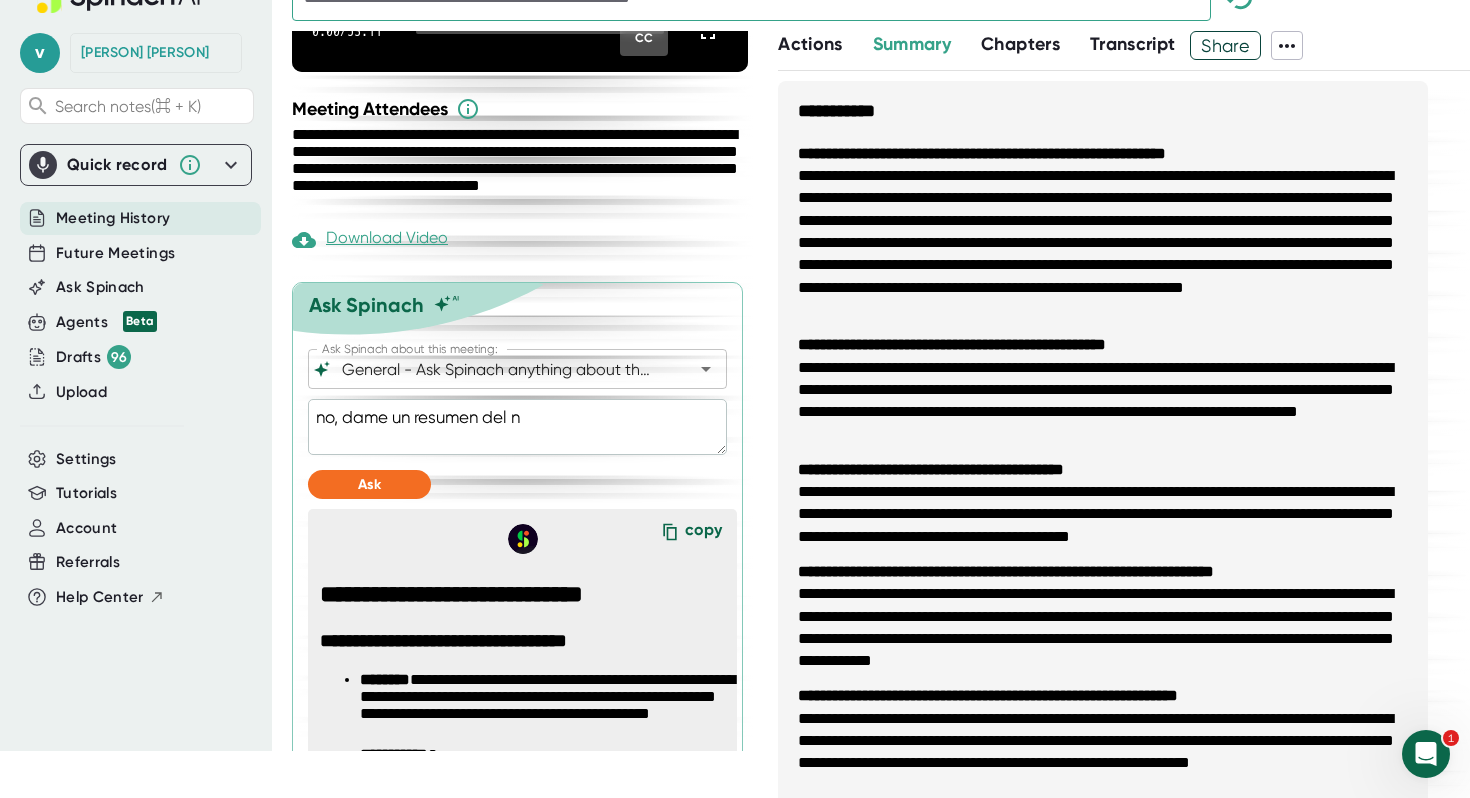 type on "no, dame un resumen del" 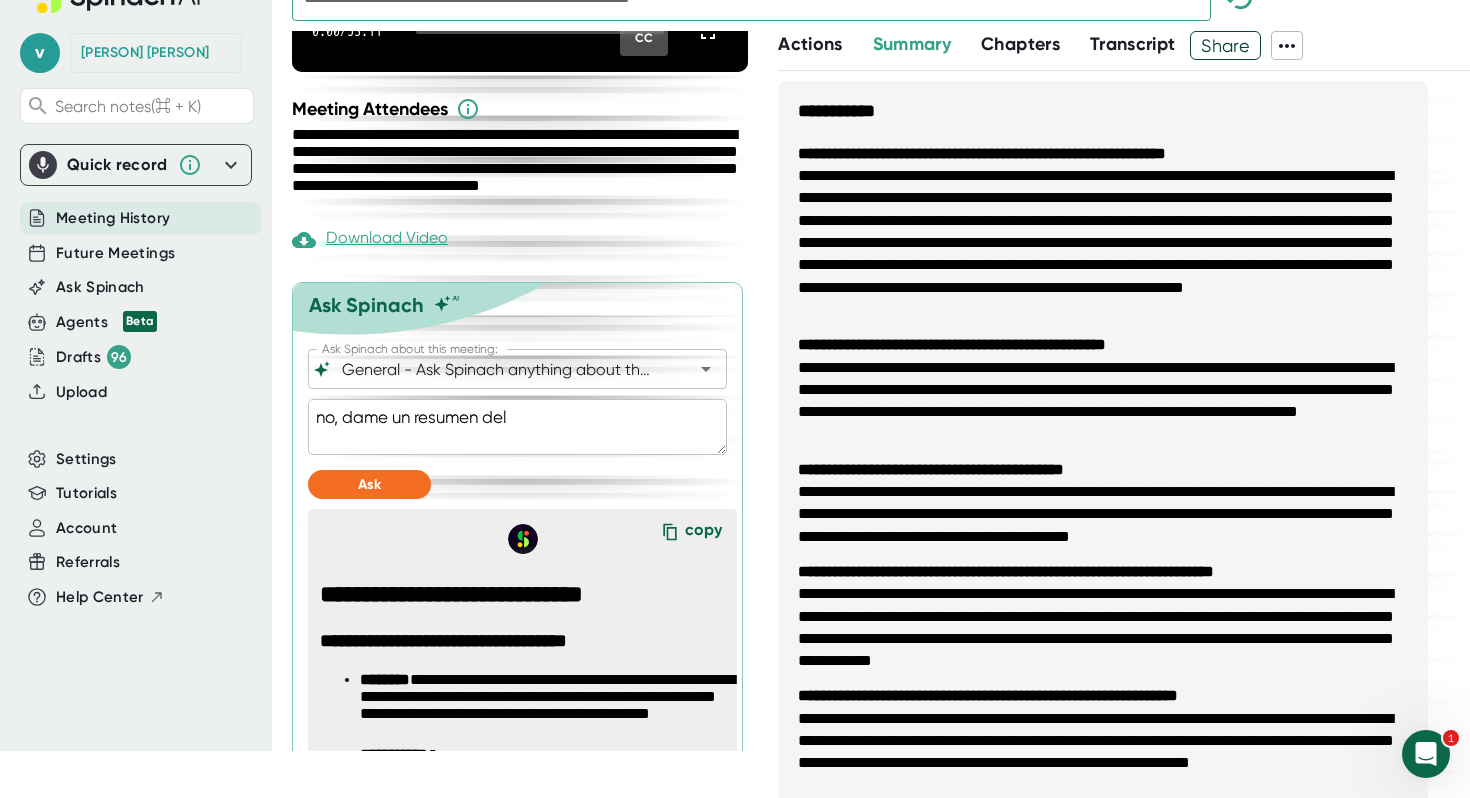 type on "no, dame un resumen del b" 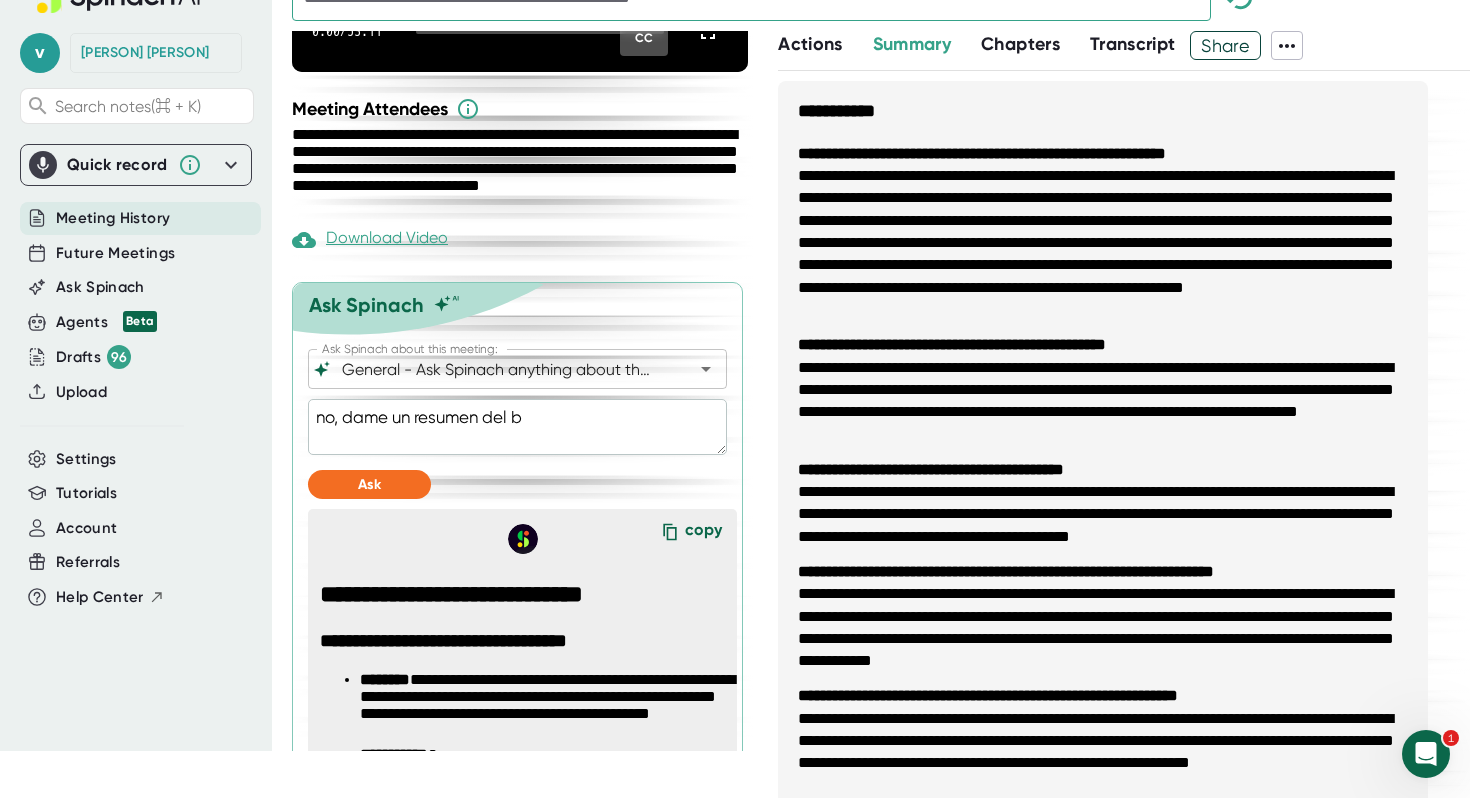 type on "no, dame un resumen del be" 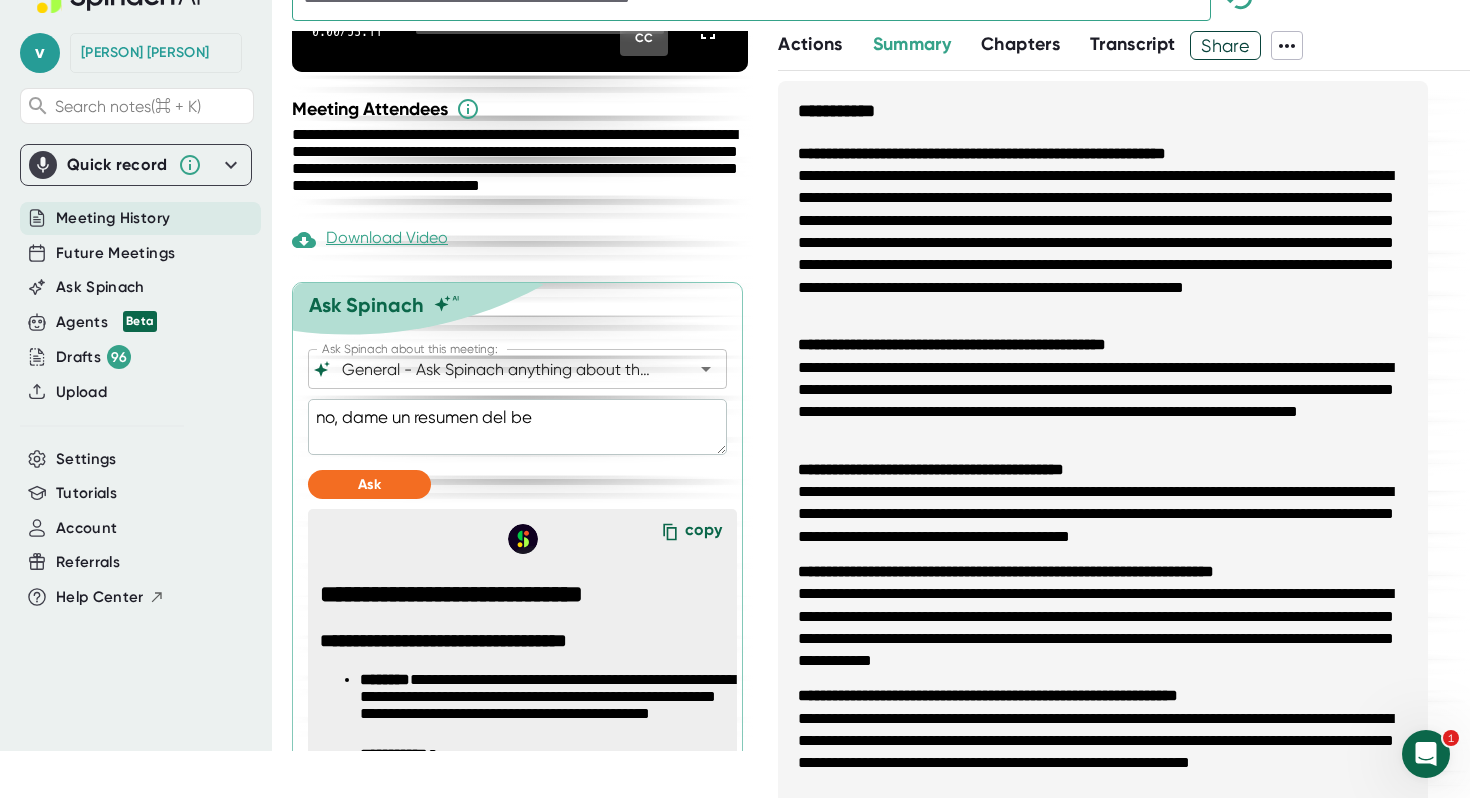 type on "no, dame un resumen del bej" 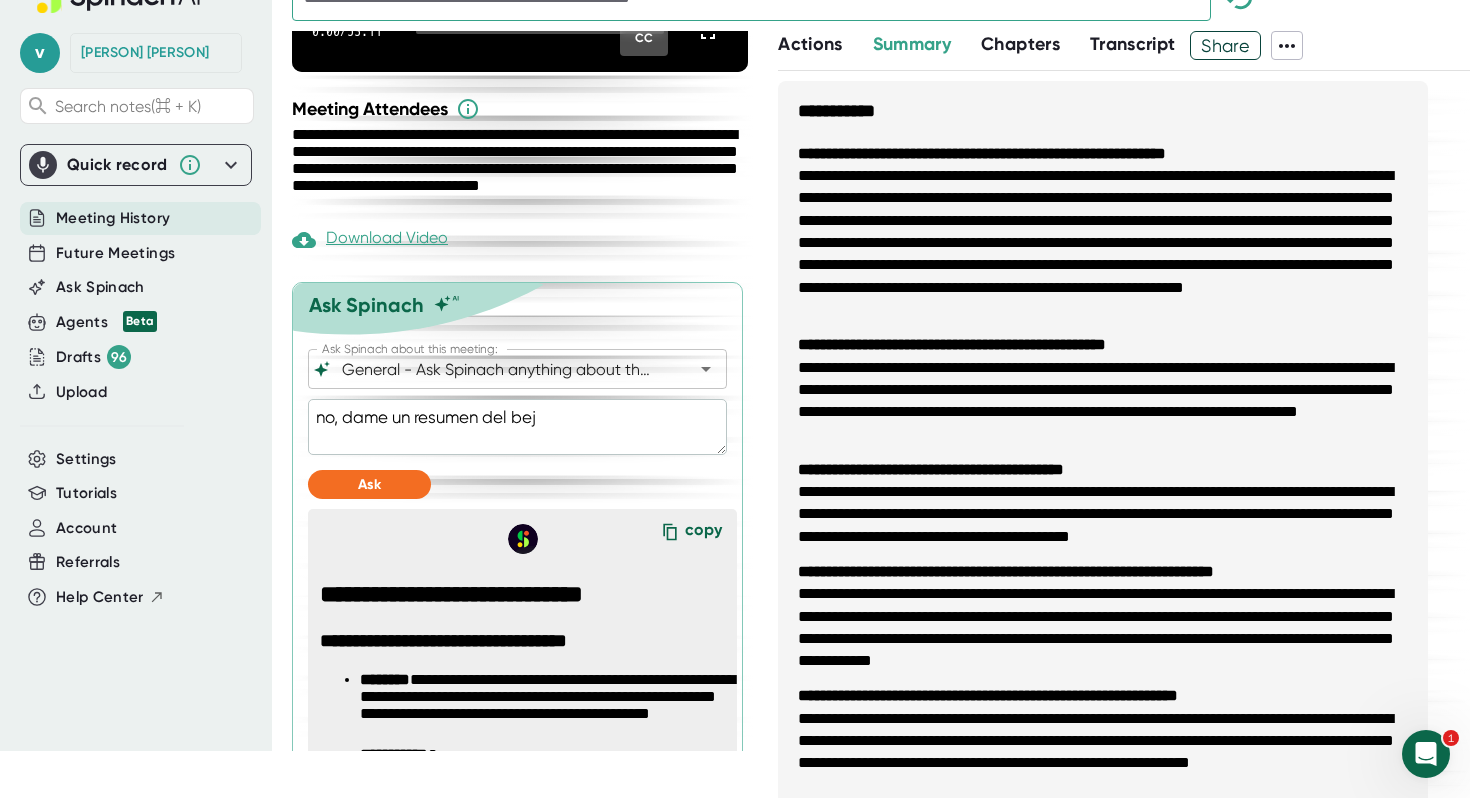type on "no, dame un resumen del be" 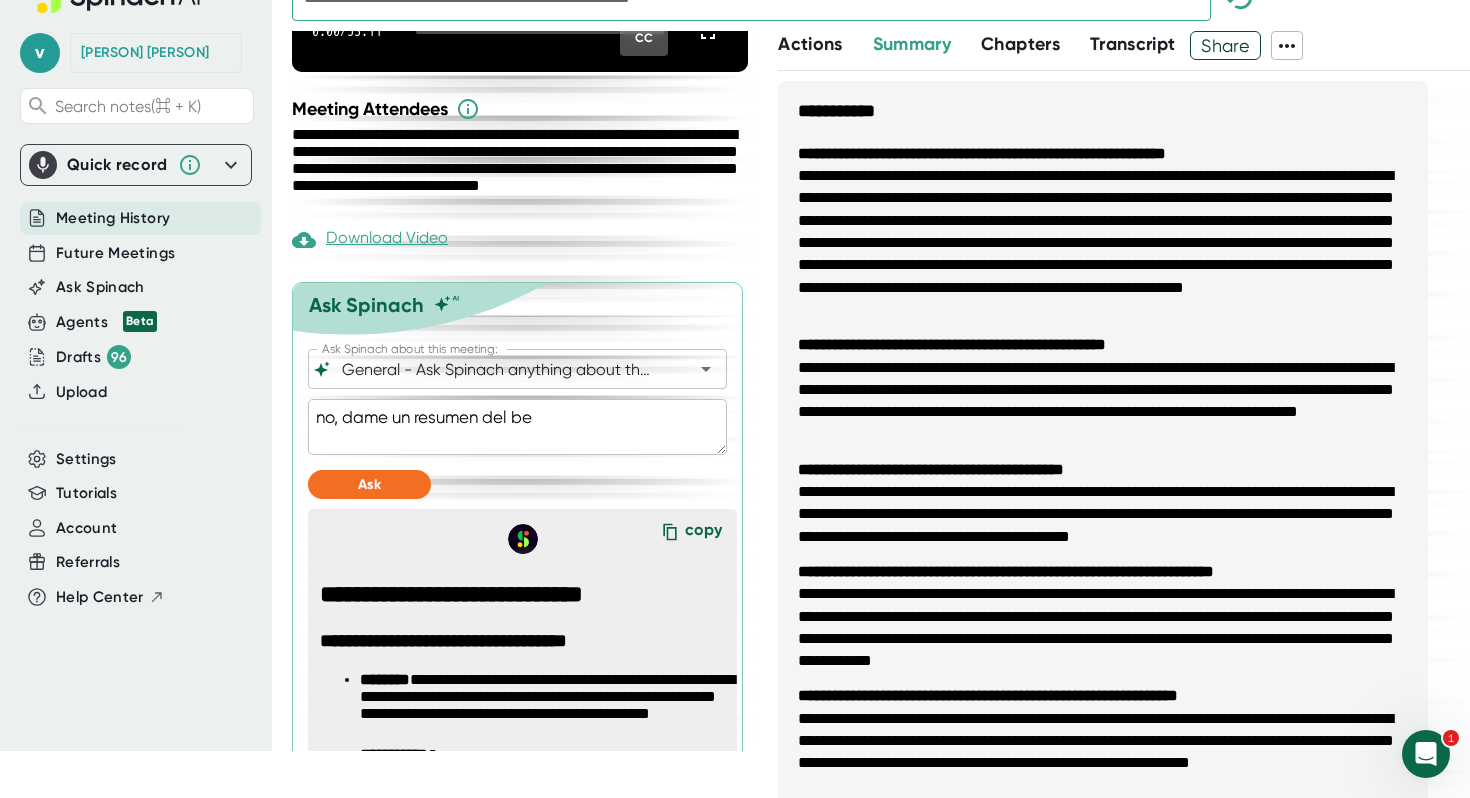 type on "no, dame un resumen del b" 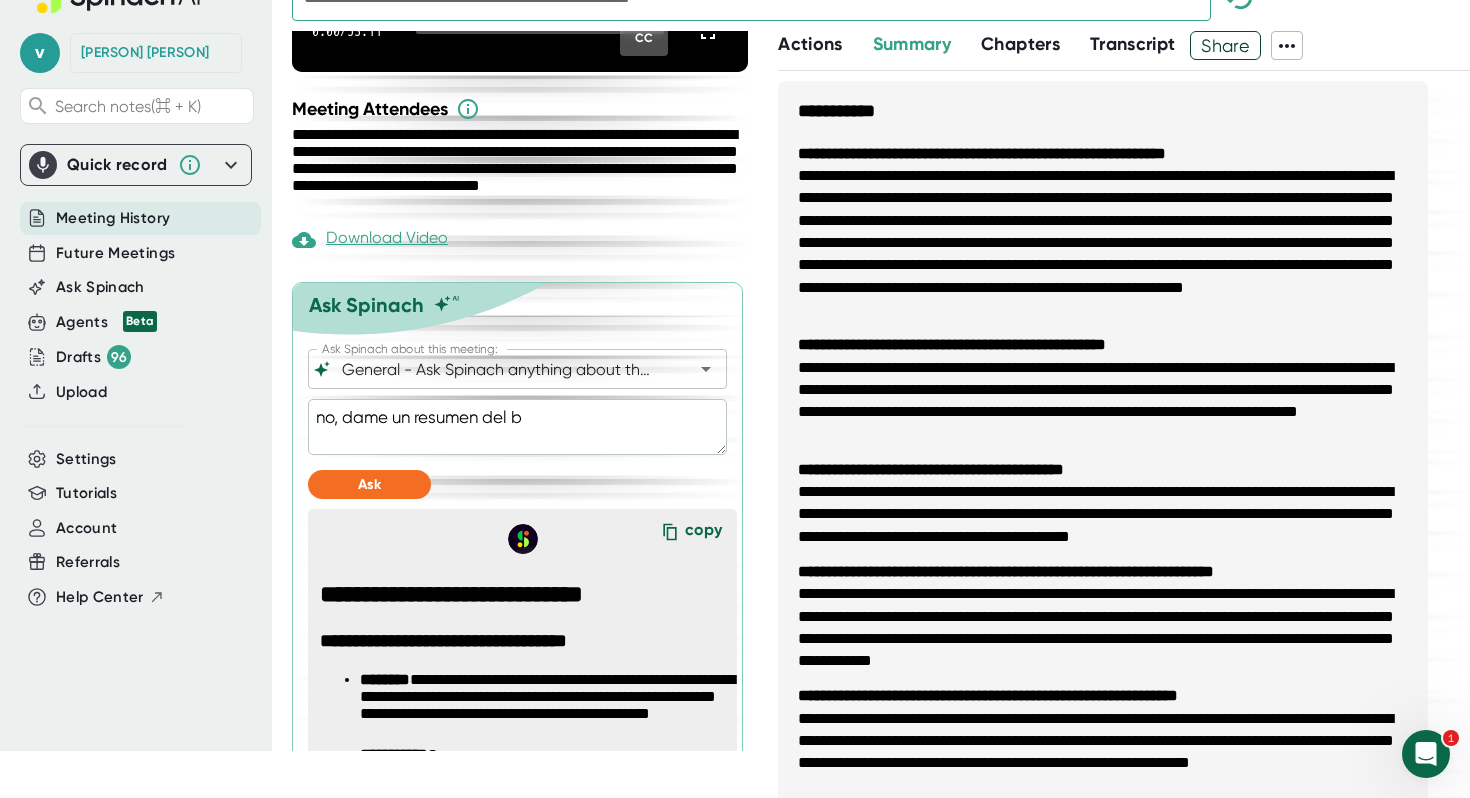 type on "no, dame un resumen del be" 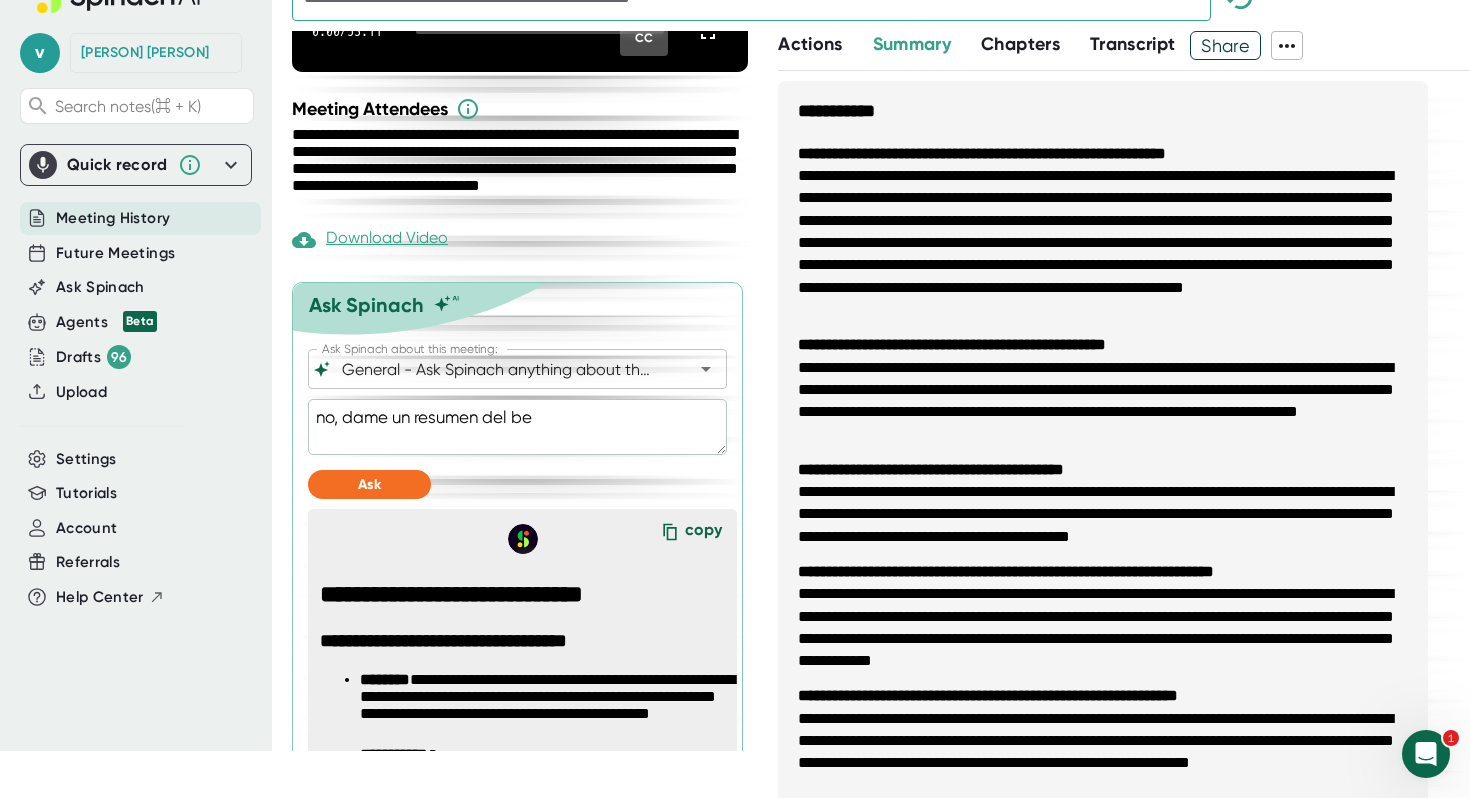 type on "no, dame un resumen del beb" 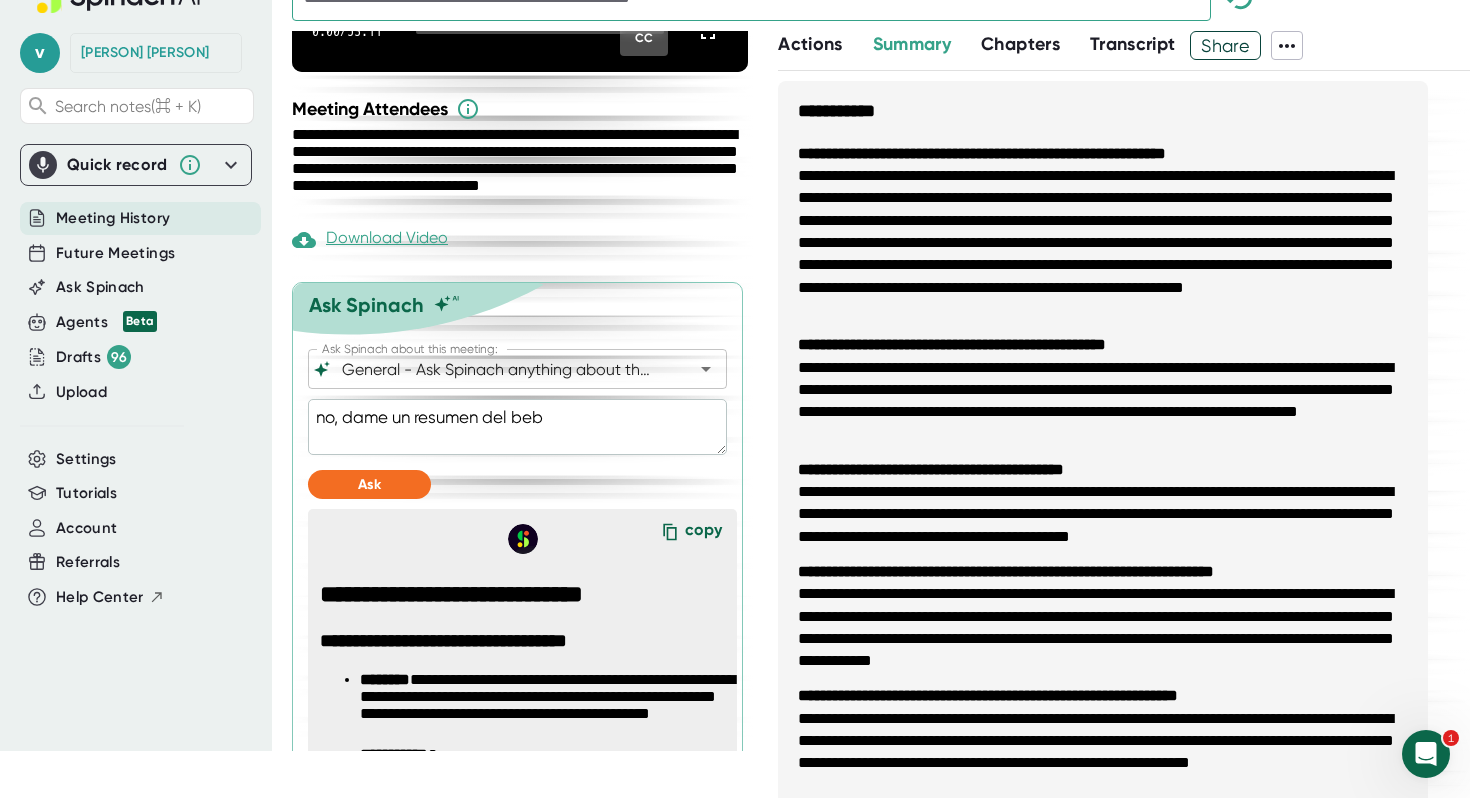 type on "no, dame un resumen del be" 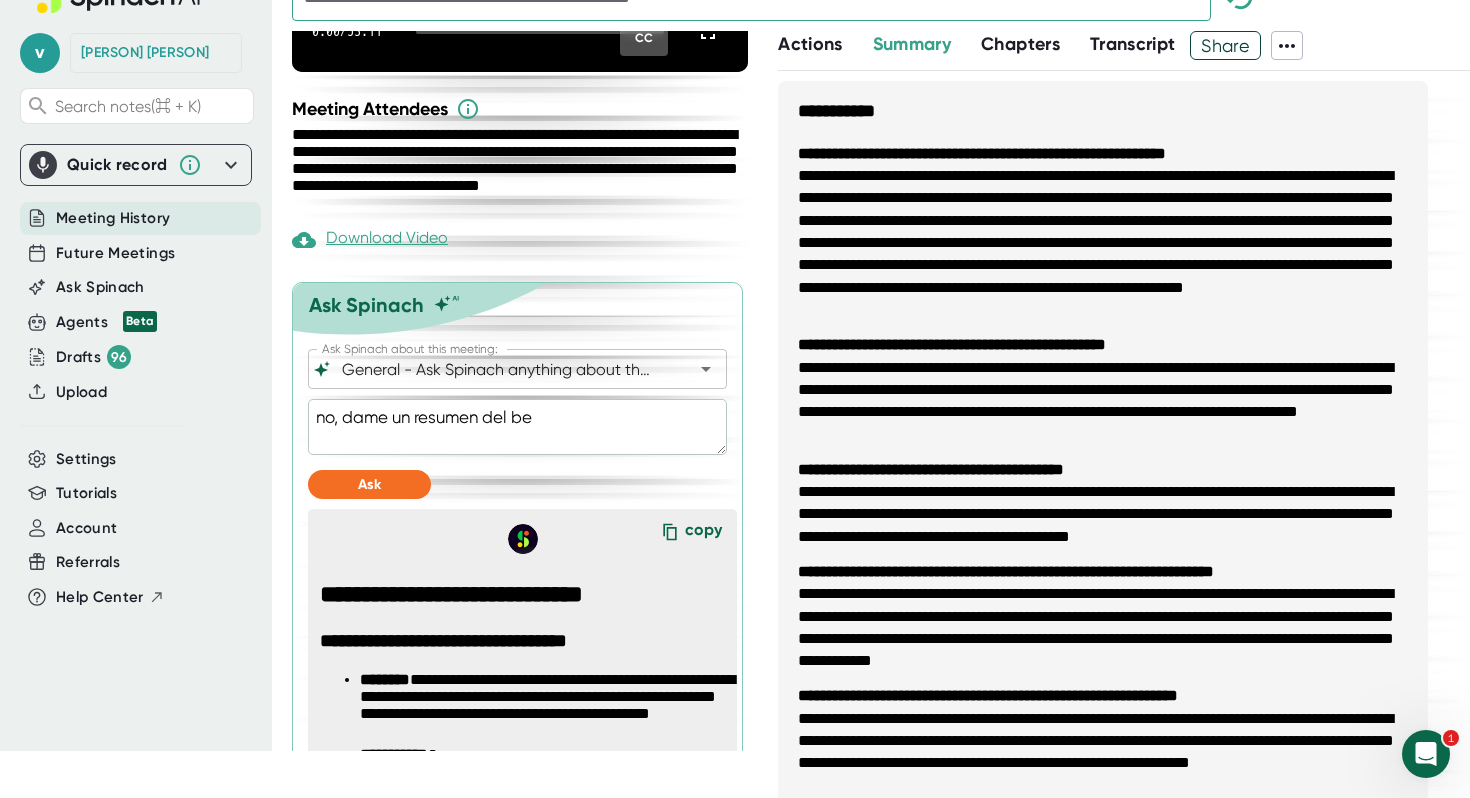 type on "no, dame un resumen del beh" 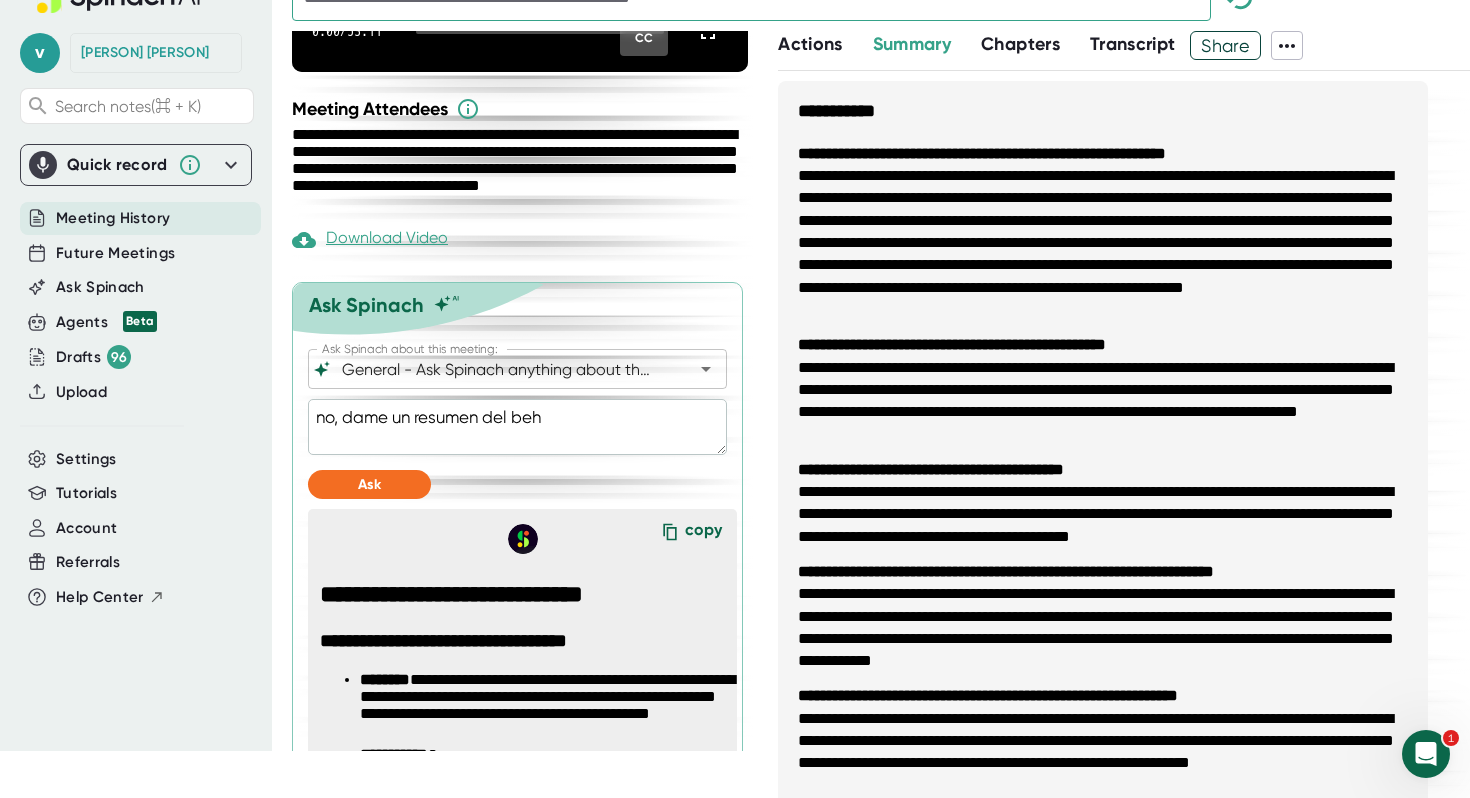 type on "no, dame un resumen del beha" 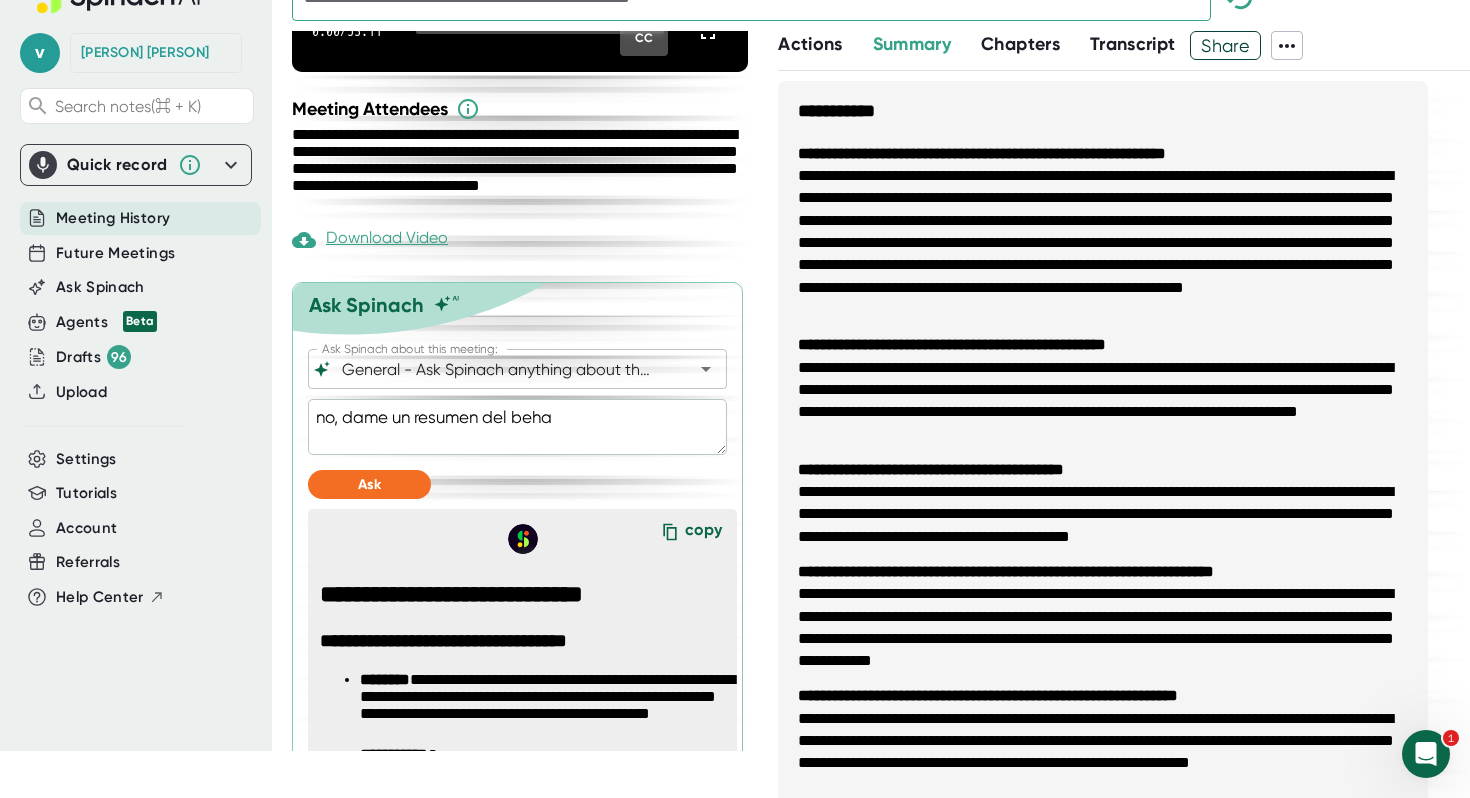 type on "no, dame un resumen del behav" 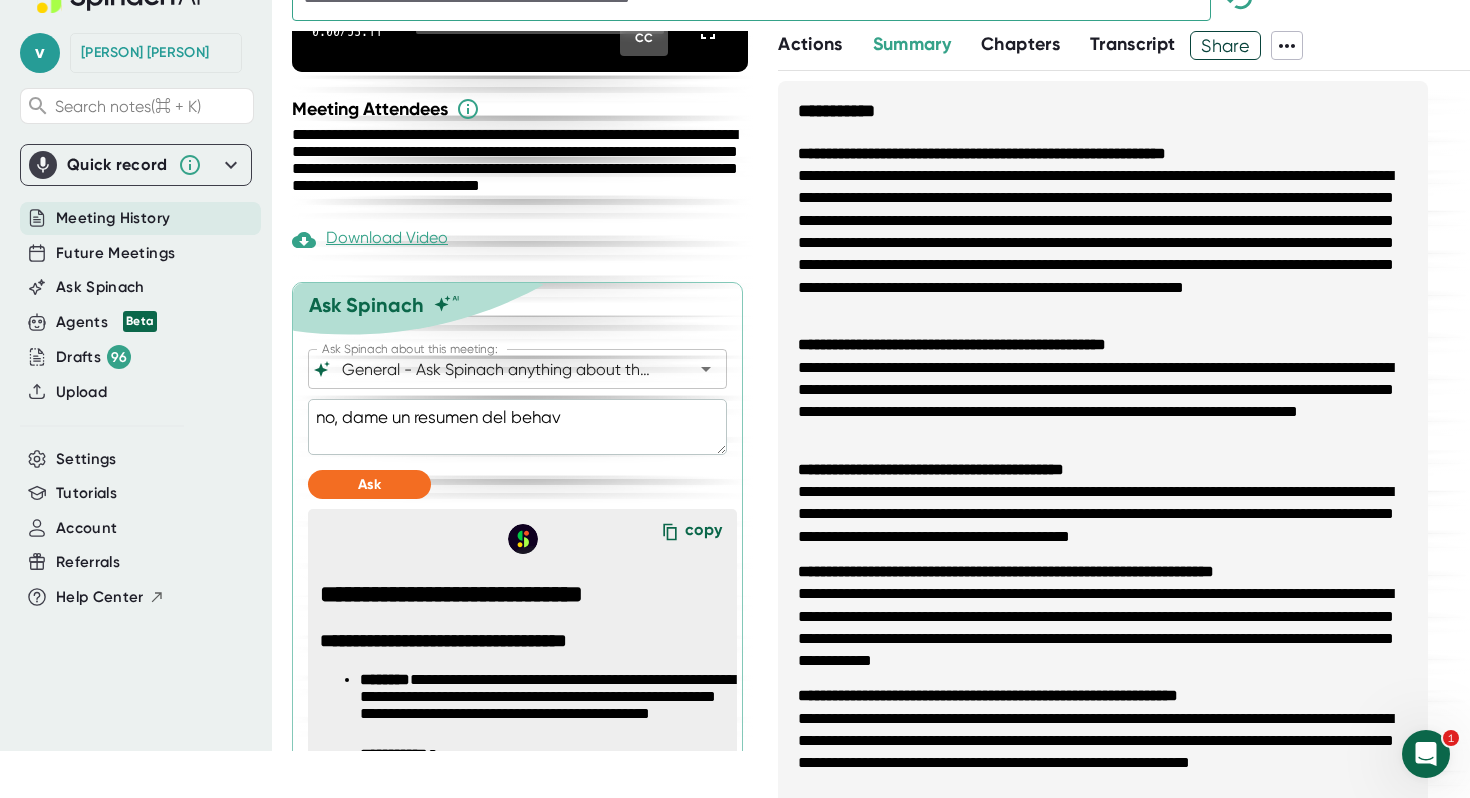 type on "no, dame un resumen del behavi" 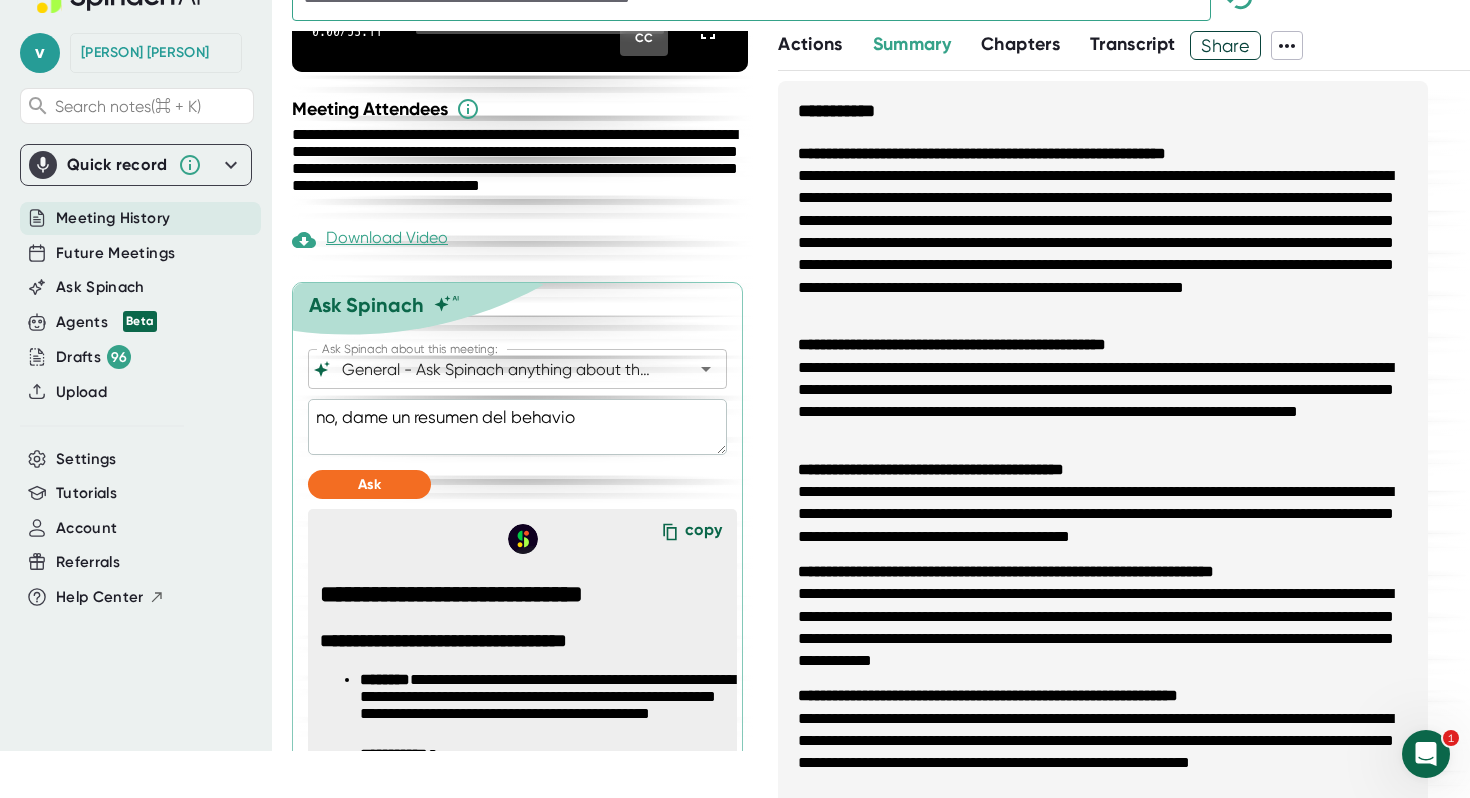 type on "no, dame un resumen del behavior" 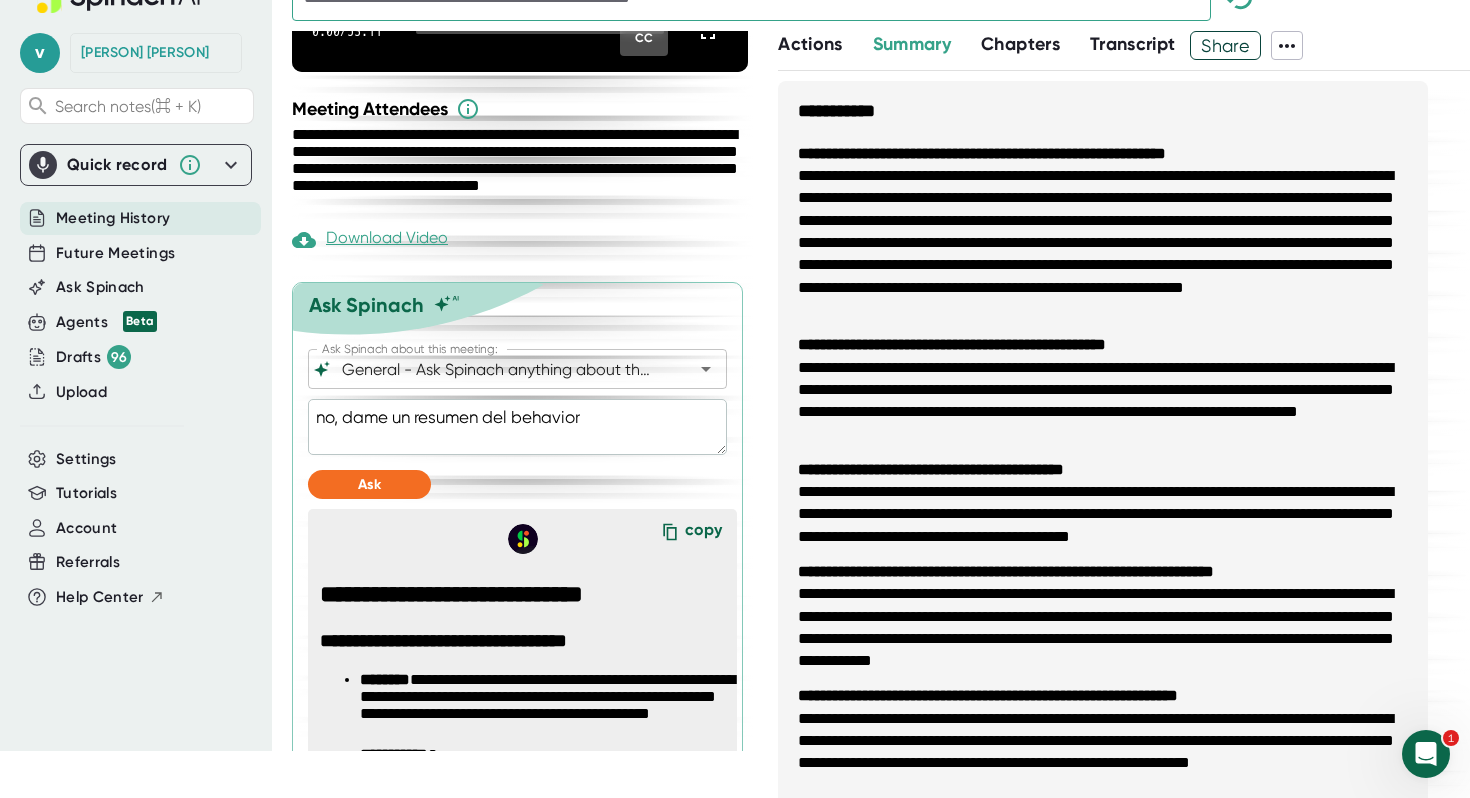 type on "no, dame un resumen del behaviora" 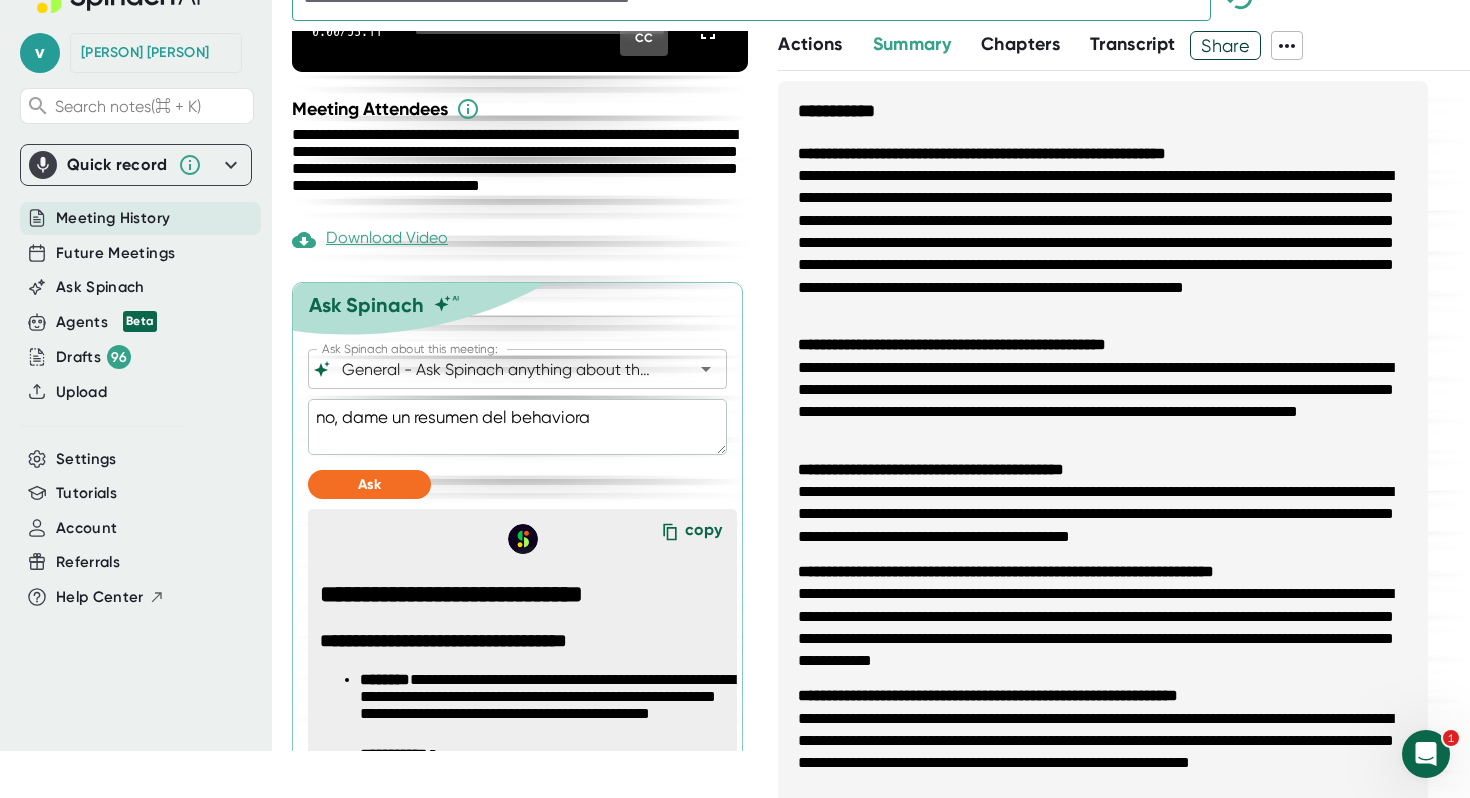type on "no, dame un resumen del behavioral" 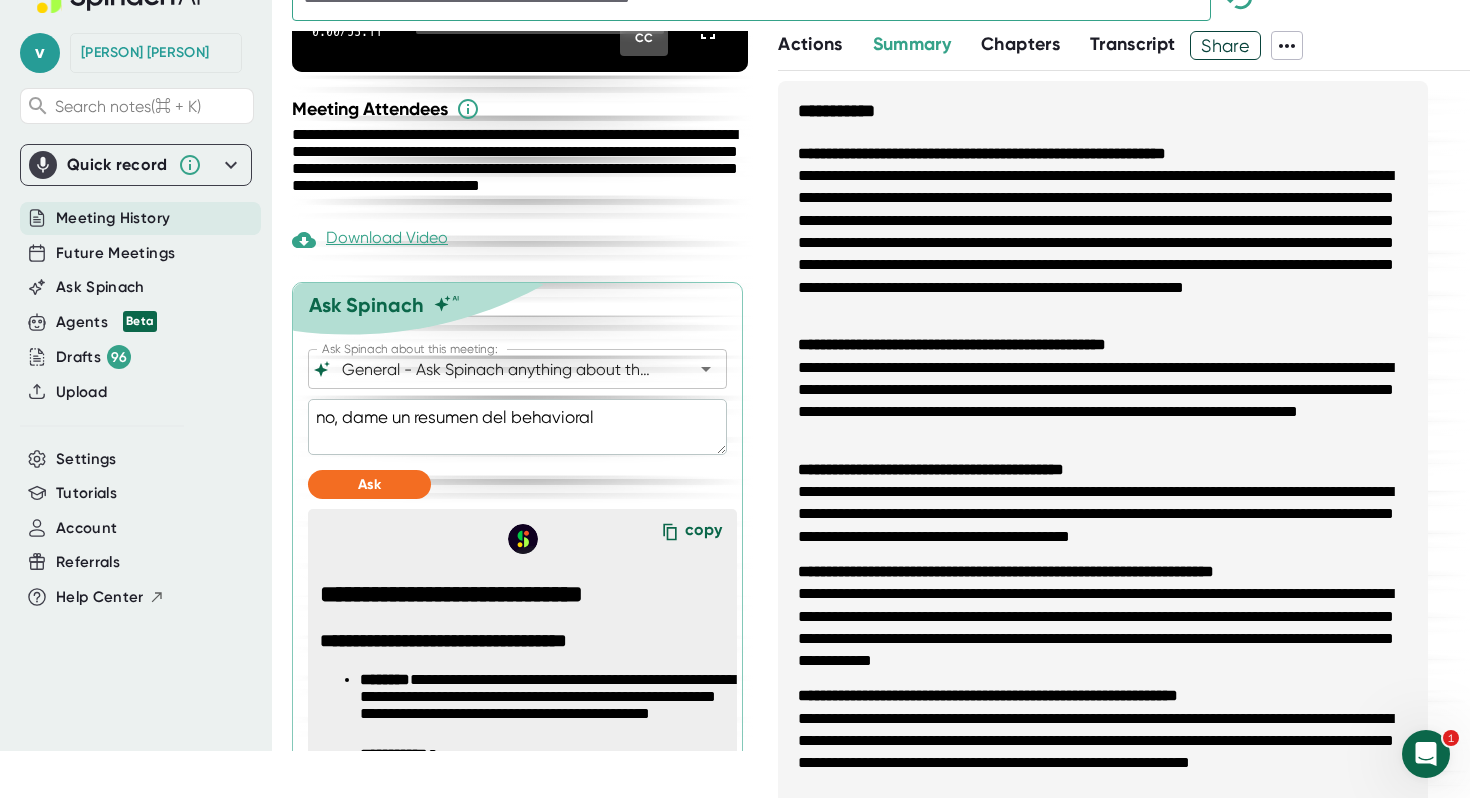 type on "no, dame un resumen del behavioral" 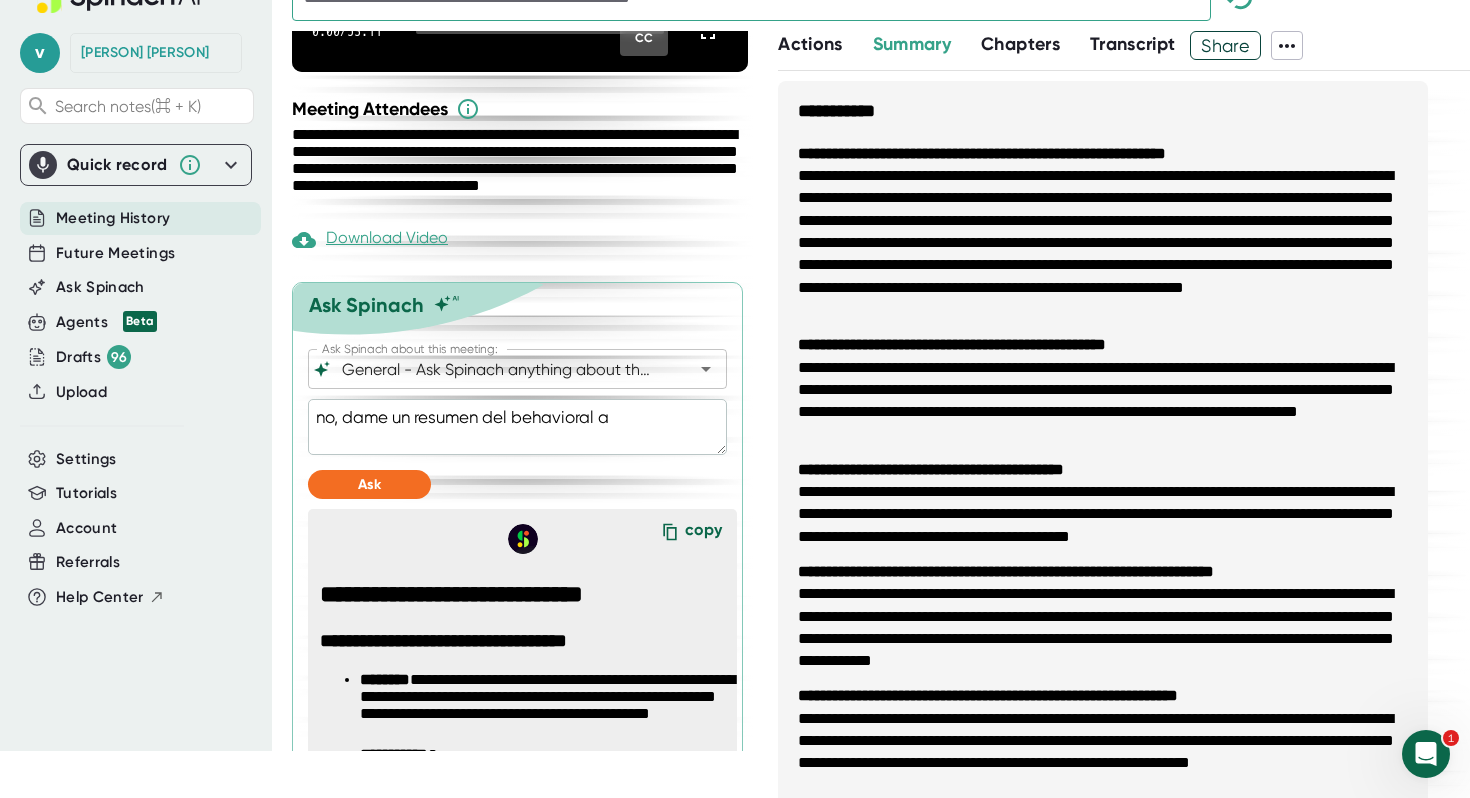 type on "x" 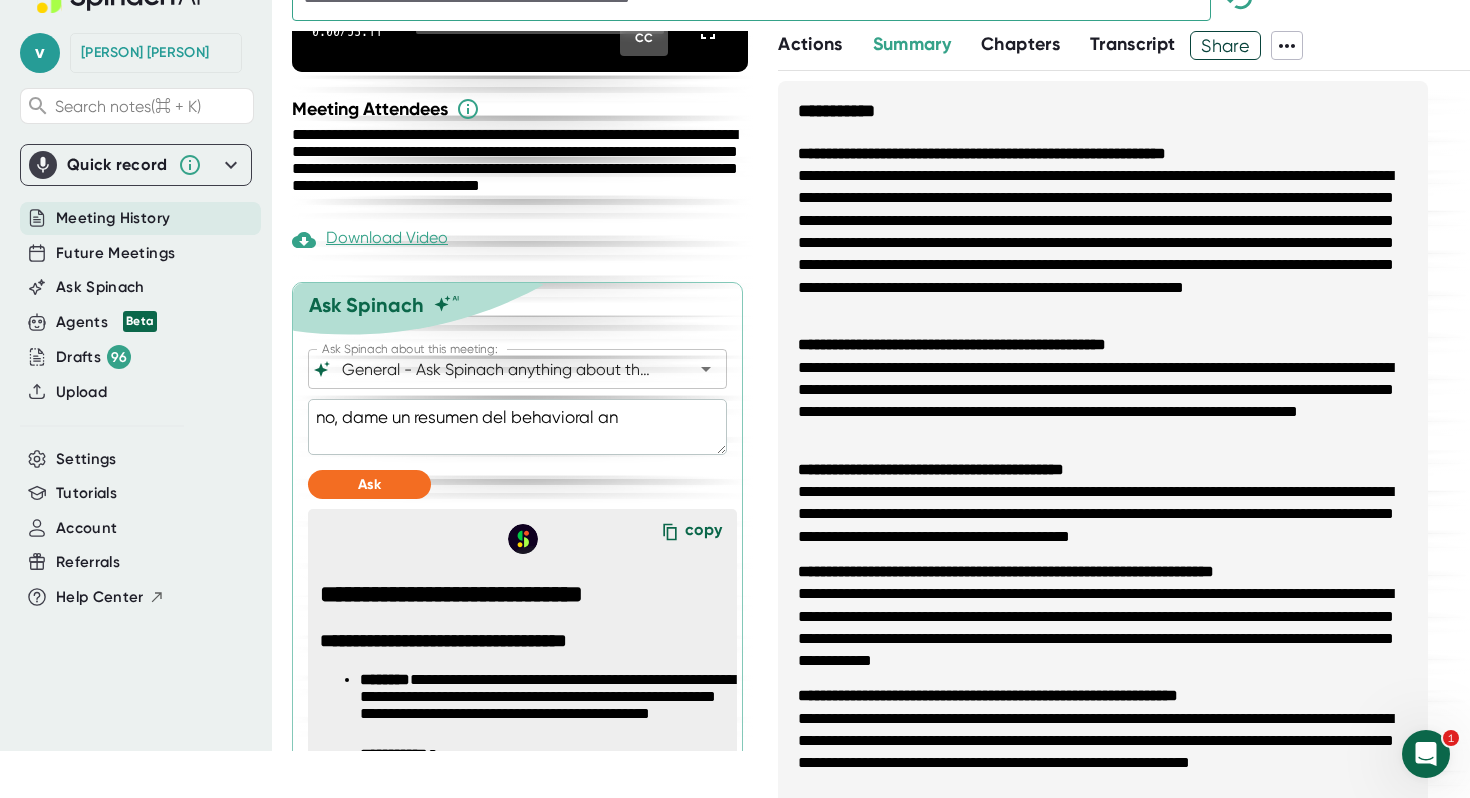 type on "x" 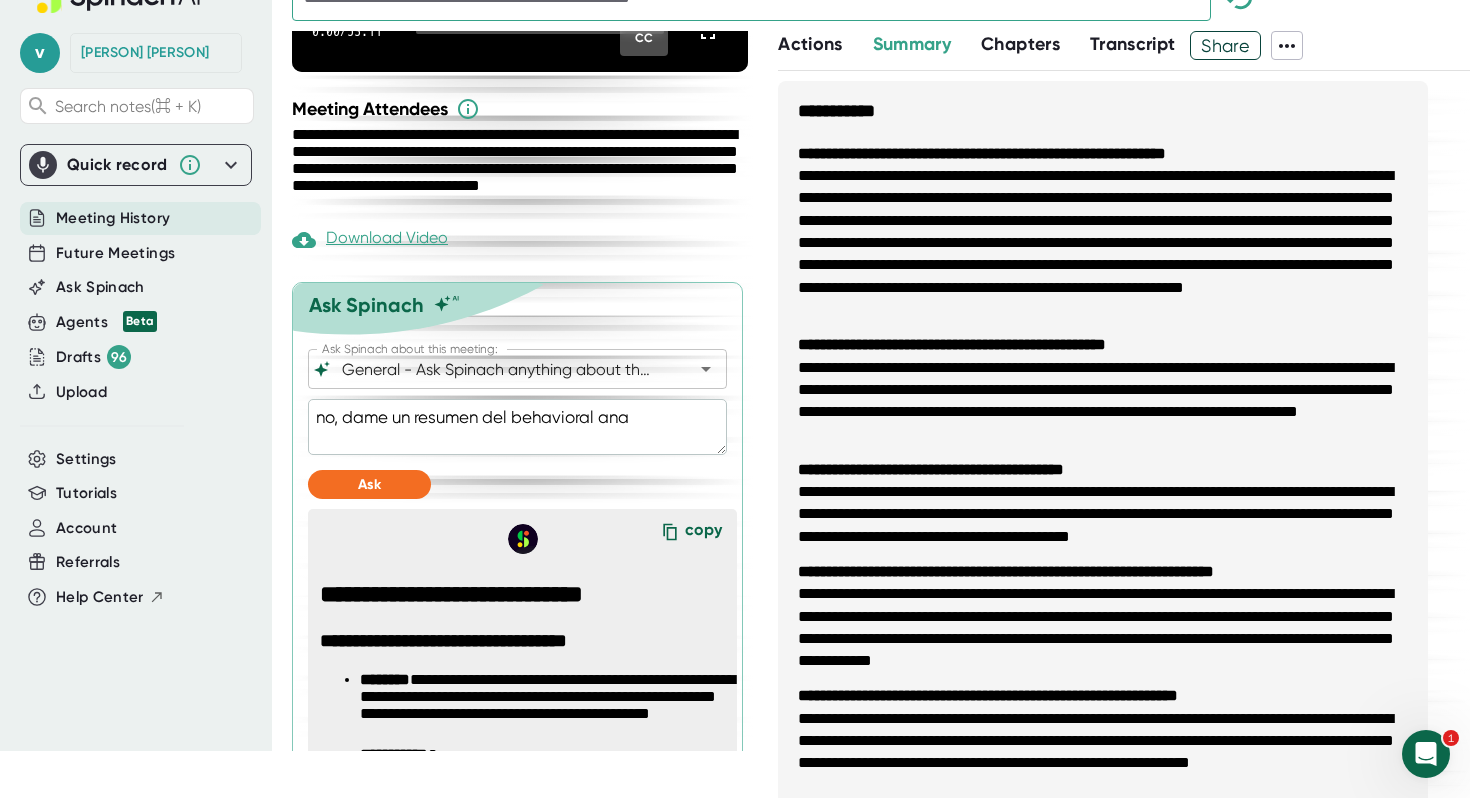 type on "no, dame un resumen del behavioral anal" 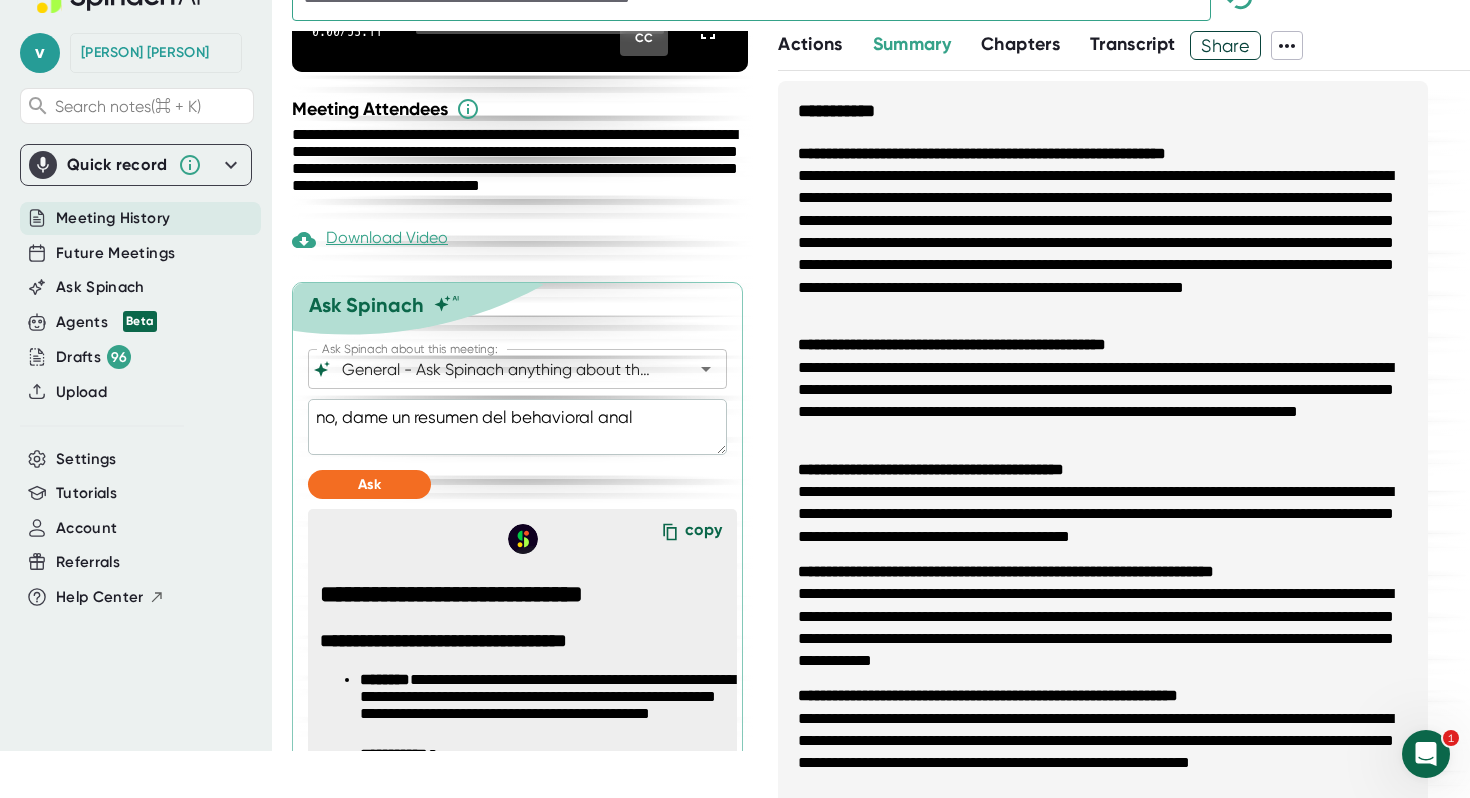type on "no, dame un resumen del behavioral analy" 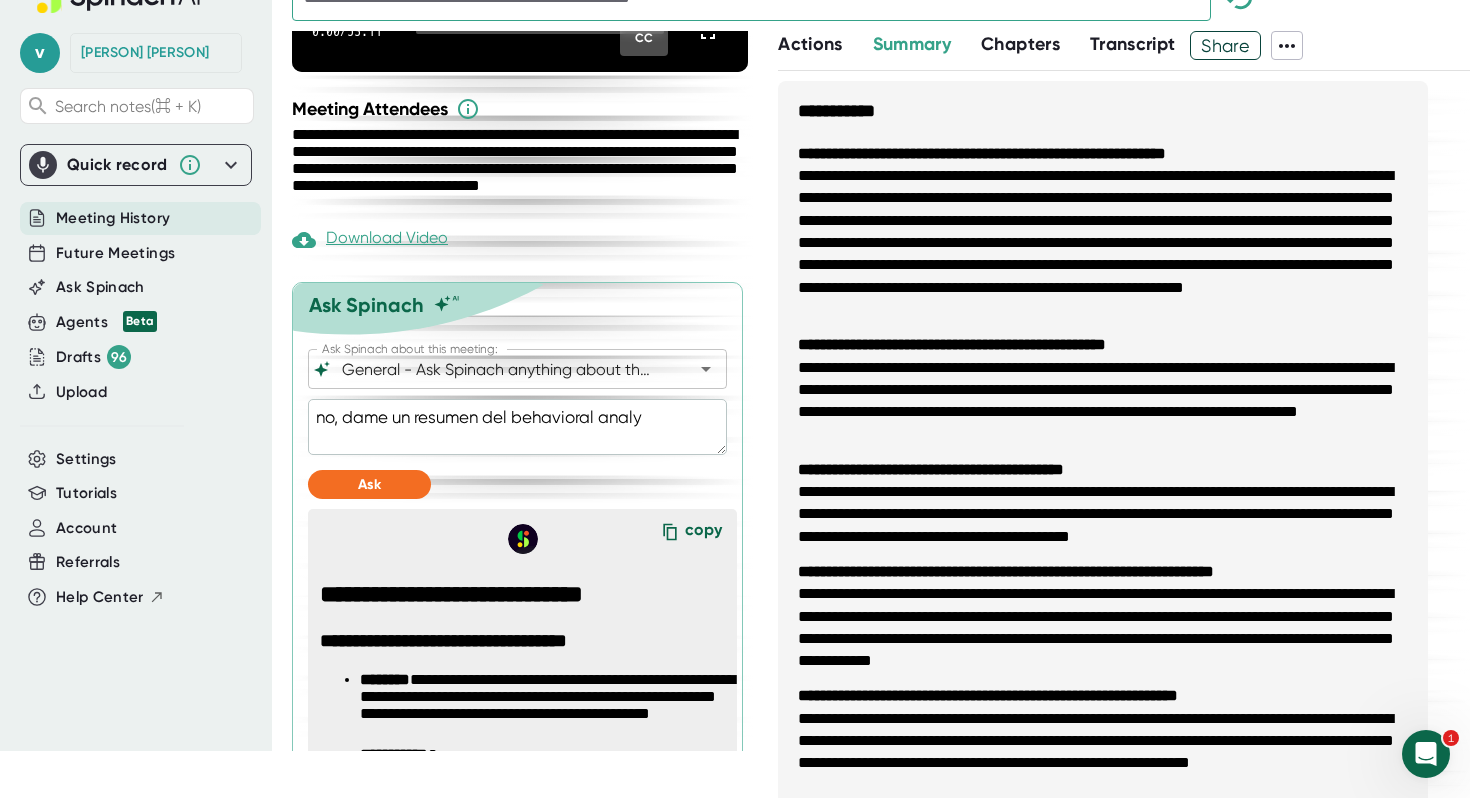 type on "no, dame un resumen del behavioral analys" 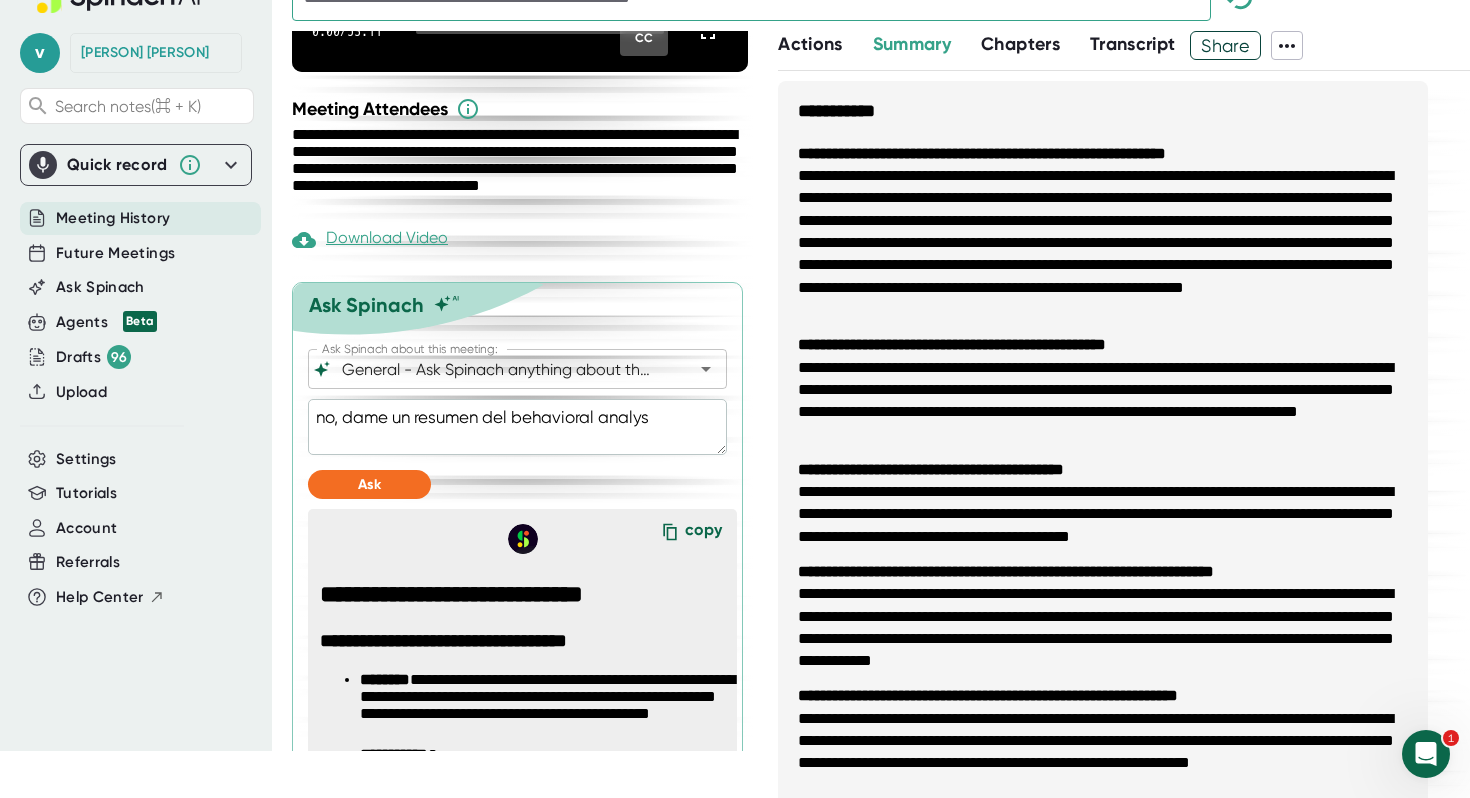 type on "no, dame un resumen del behavioral analysi" 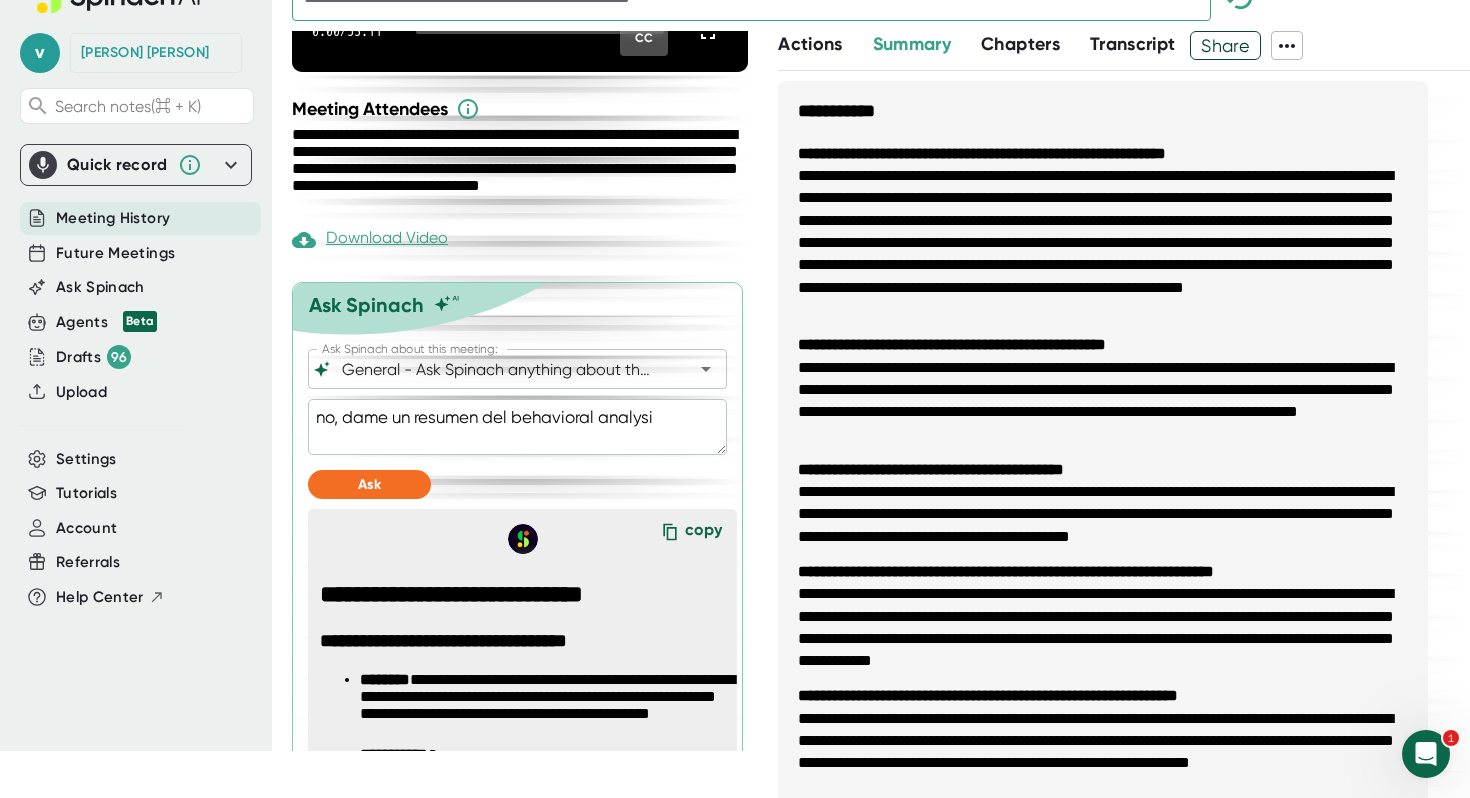 type on "no, dame un resumen del behavioral analysis" 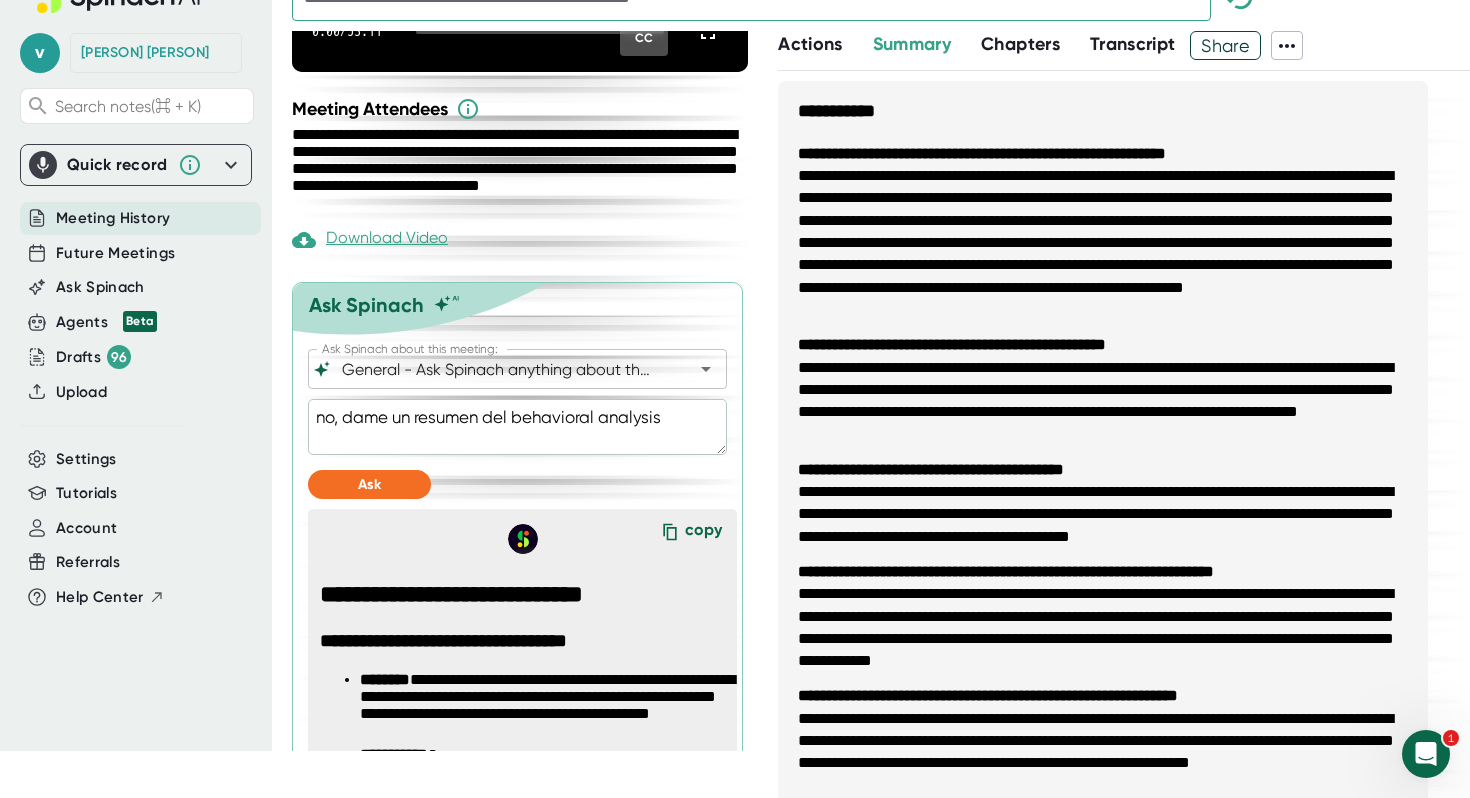 type on "no, dame un resumen del behavioral analysis" 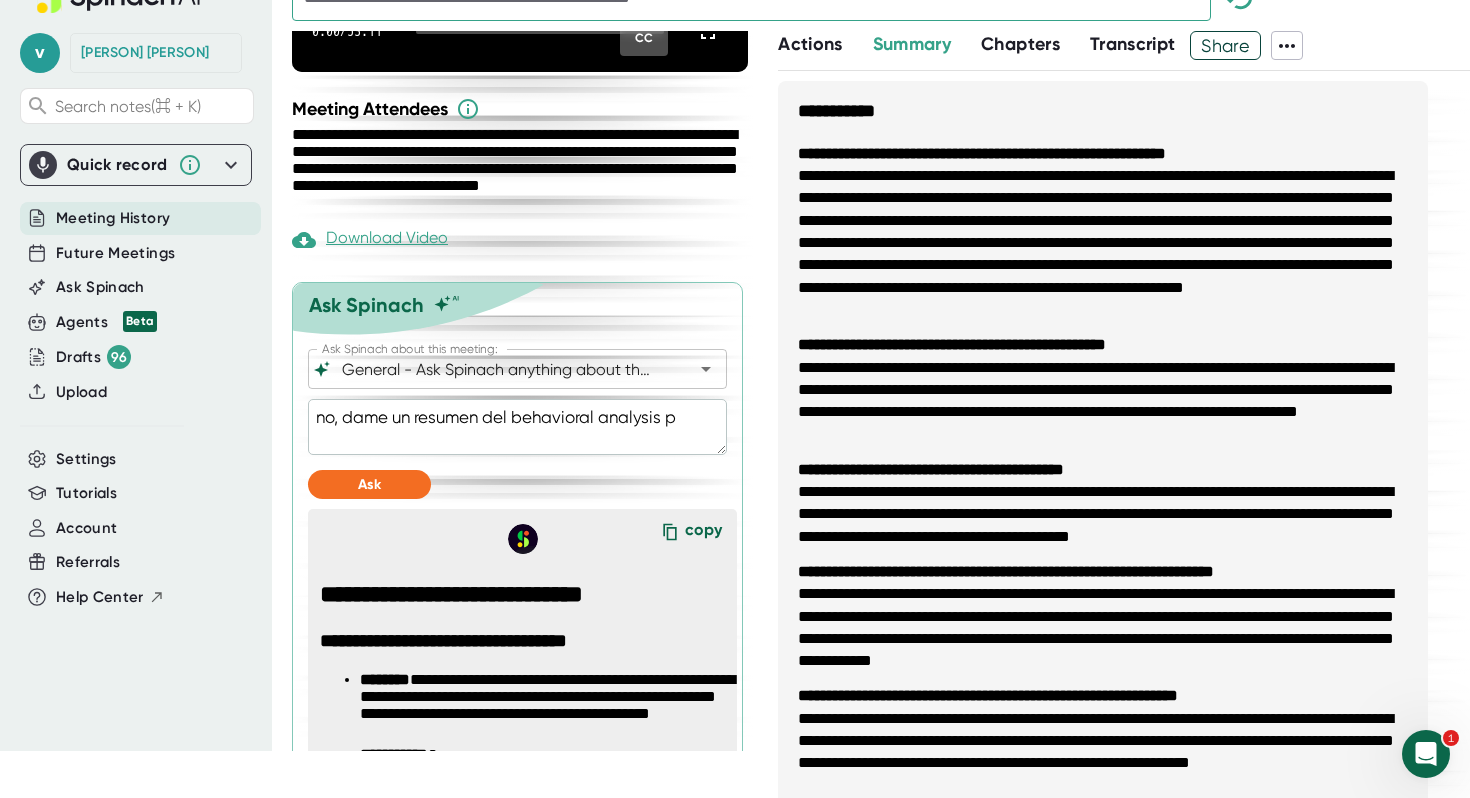 type on "no, dame un resumen del behavioral analysis pr" 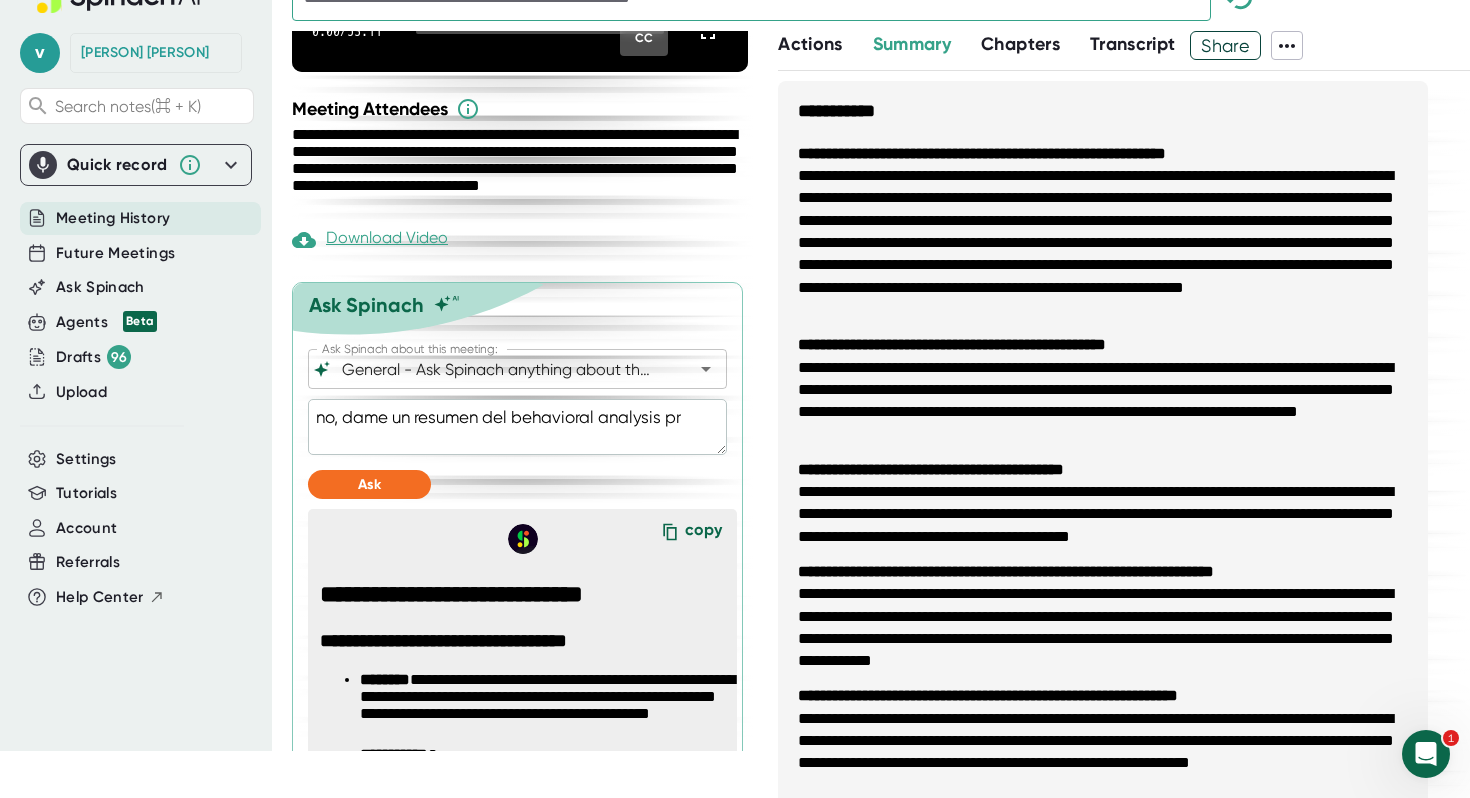 type on "x" 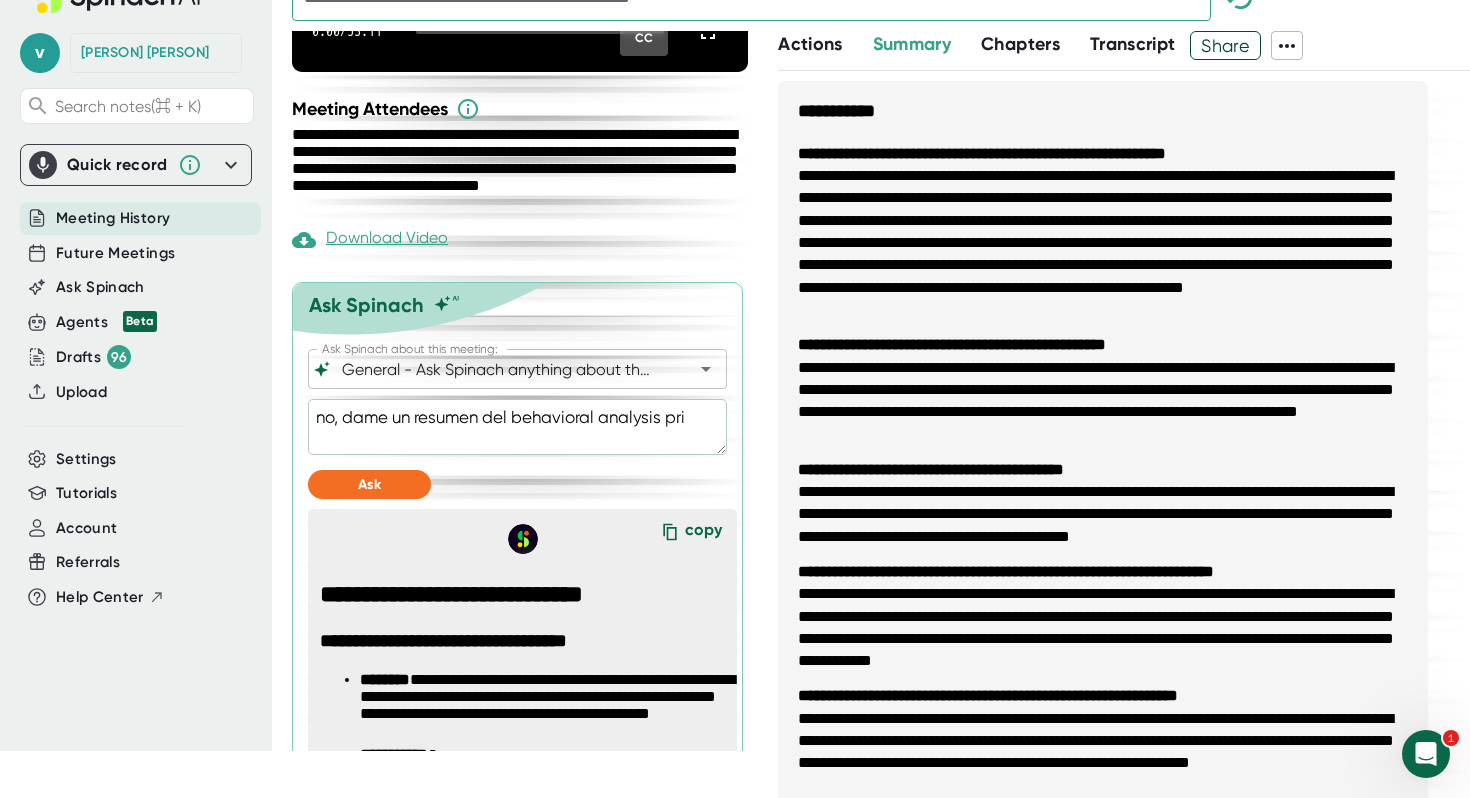 type on "no, dame un resumen del behavioral analysis prim" 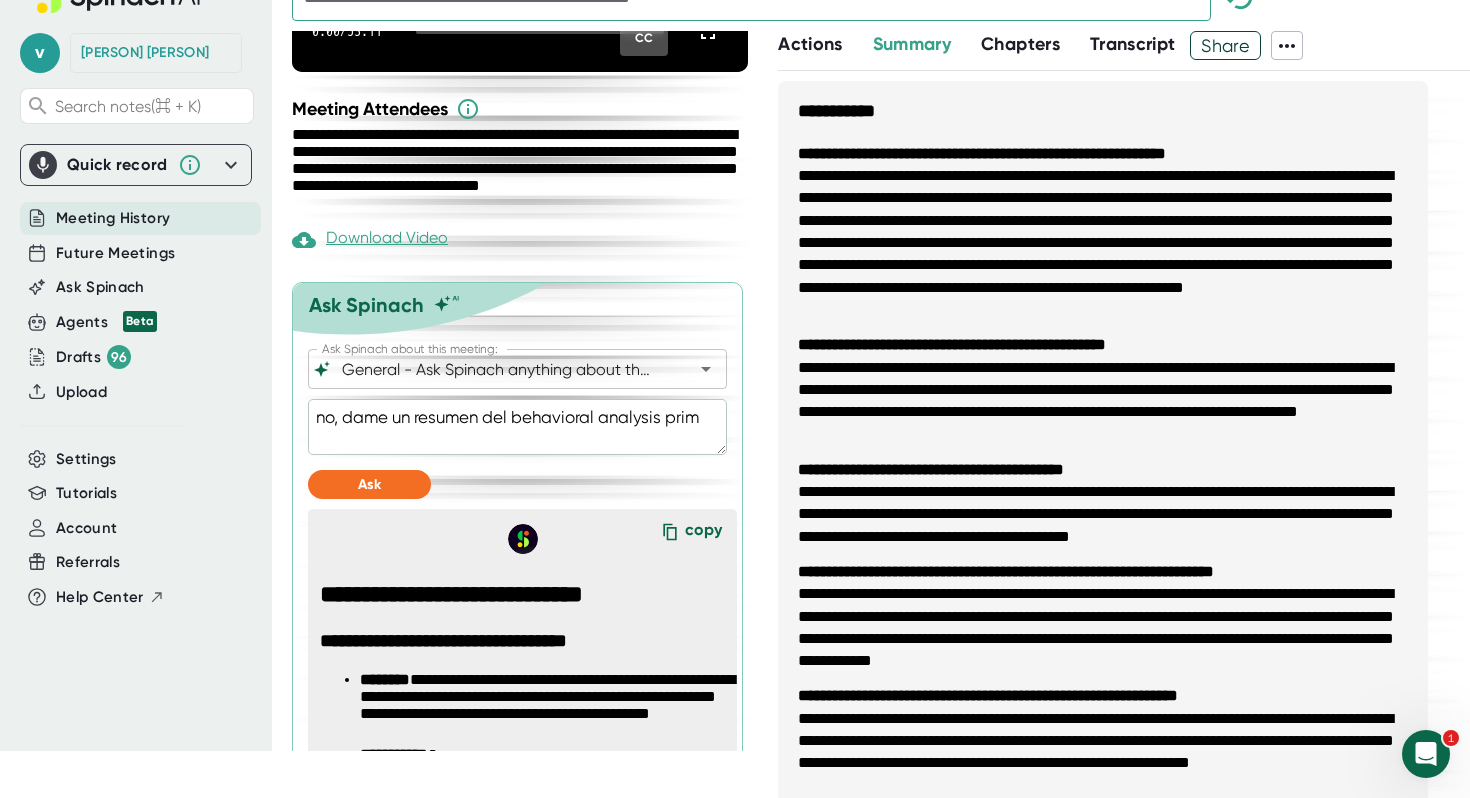 type on "no, dame un resumen del behavioral analysis prime" 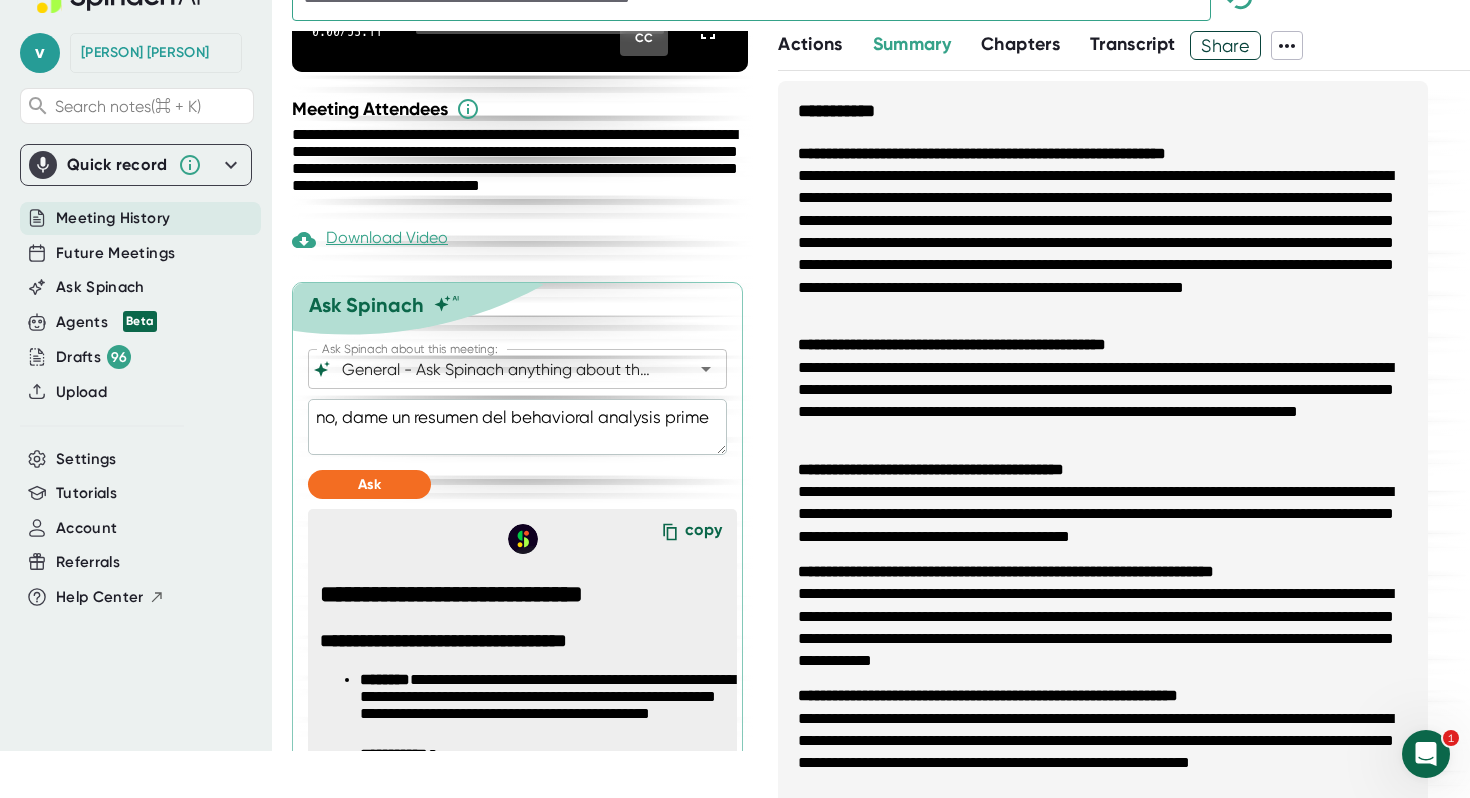 type on "no, dame un resumen del behavioral analysis primer" 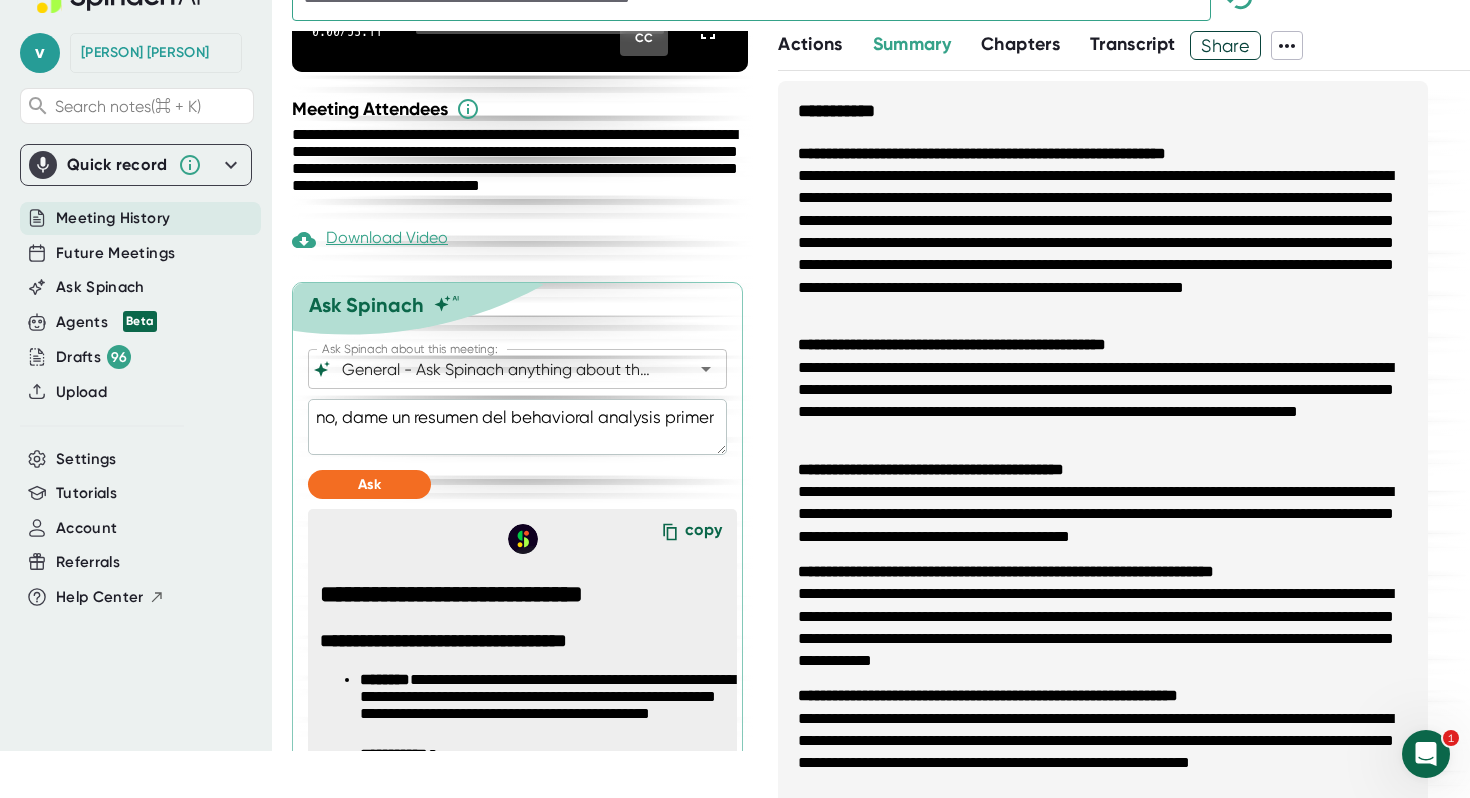 type on "no, dame un resumen del behavioral analysis primero" 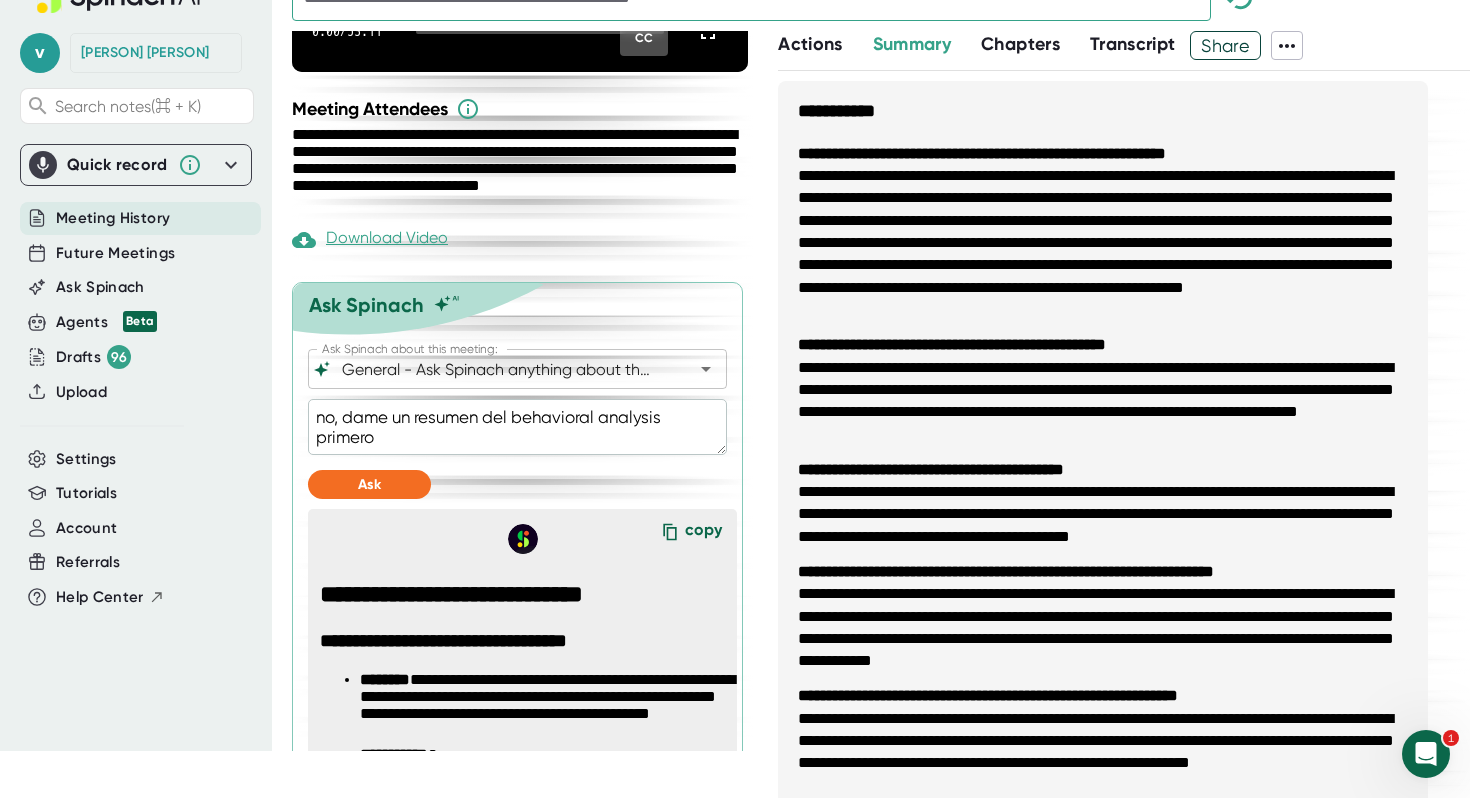 type on "no, dame un resumen del behavioral analysis primero" 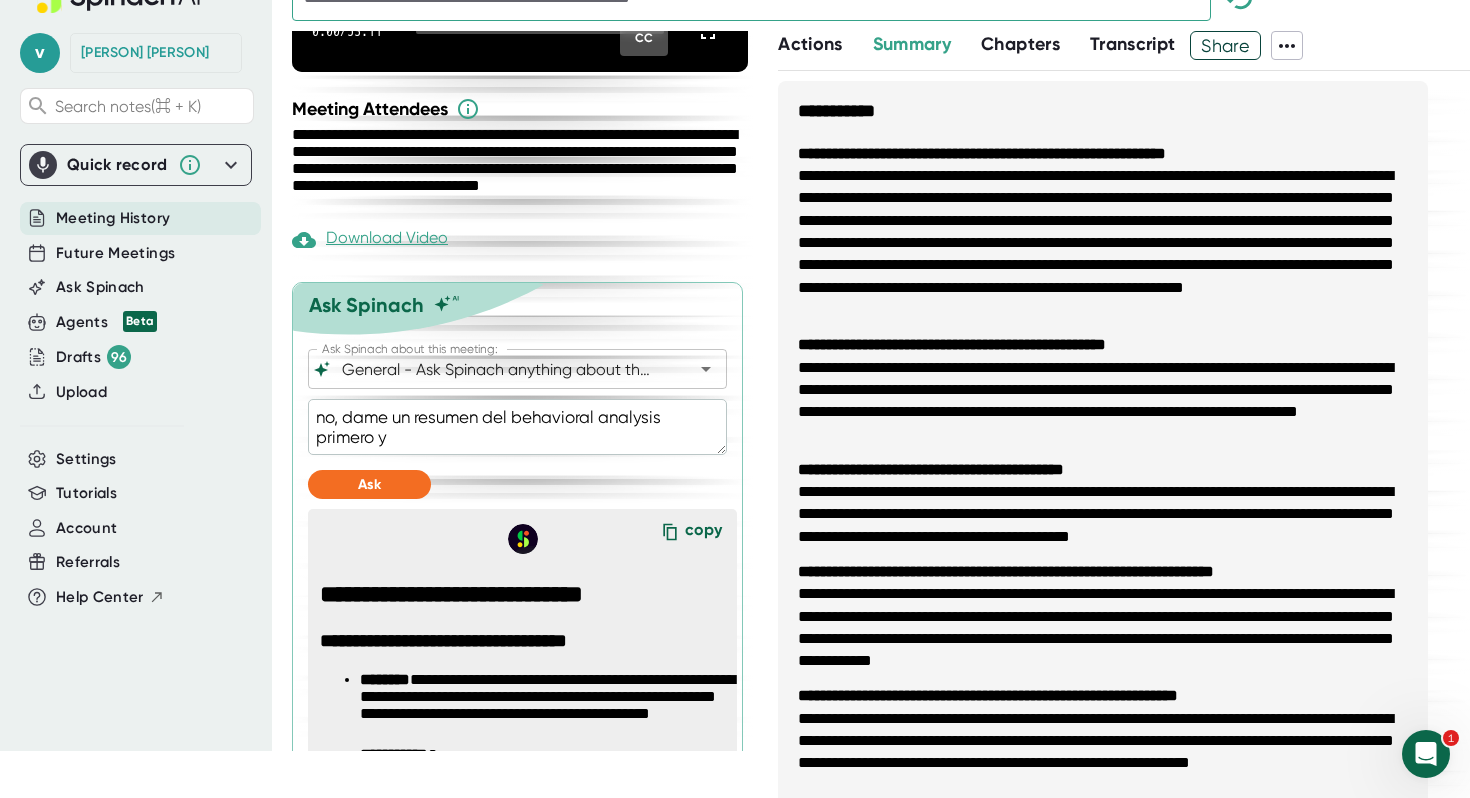 type on "no, dame un resumen del behavioral analysis primero y" 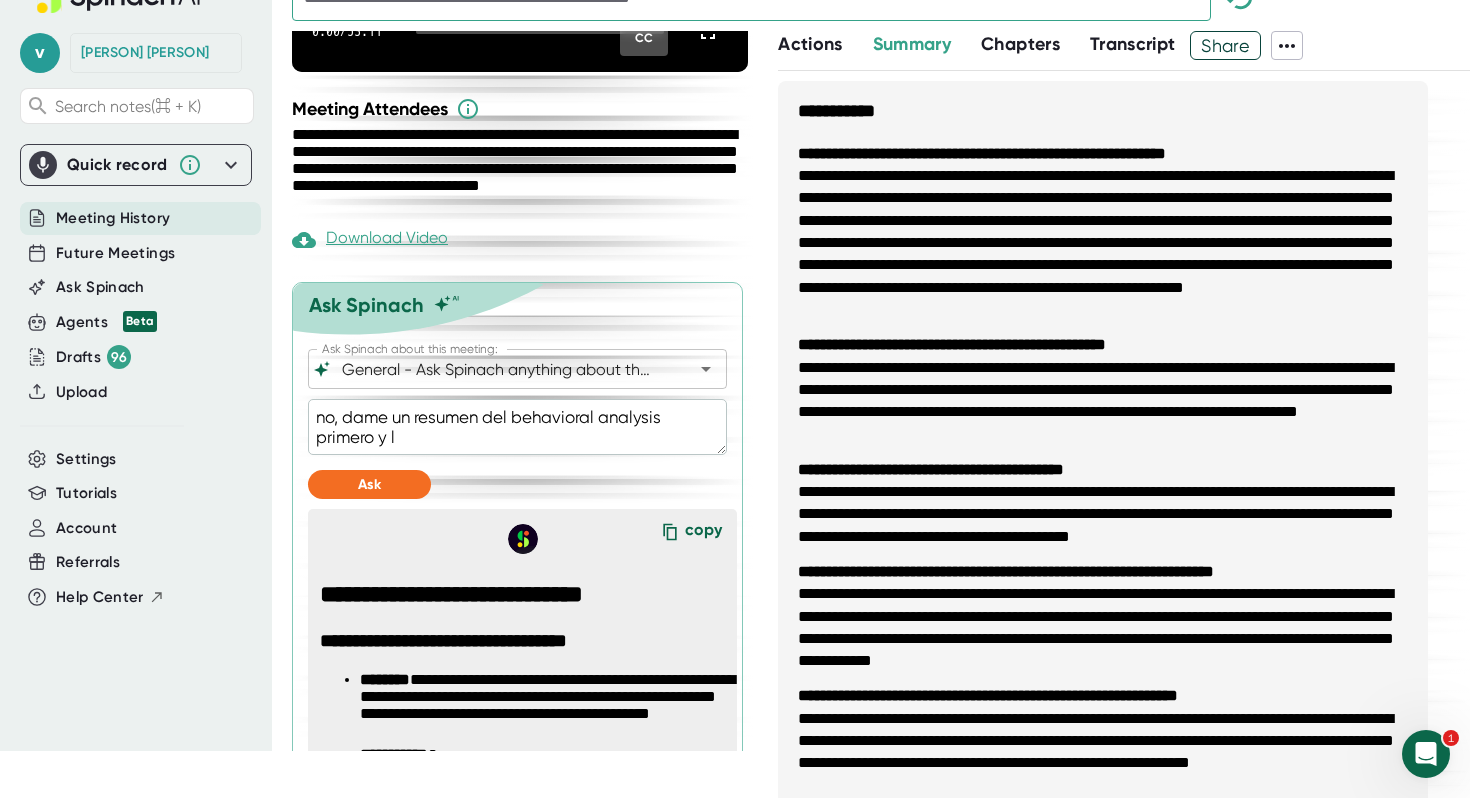 type on "no, dame un resumen del behavioral analysis primero y lu" 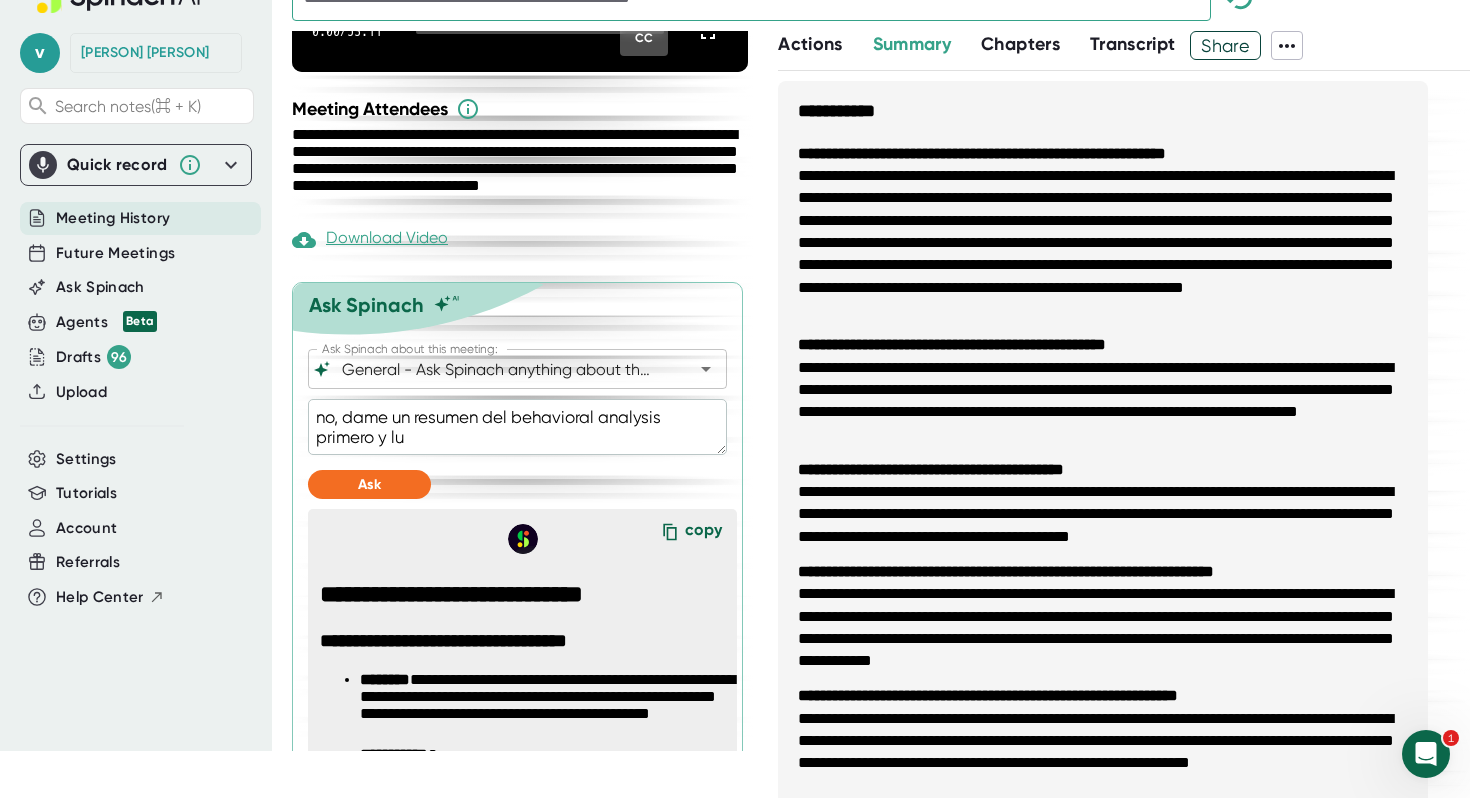 type on "no, dame un resumen del behavioral analysis primero y lue" 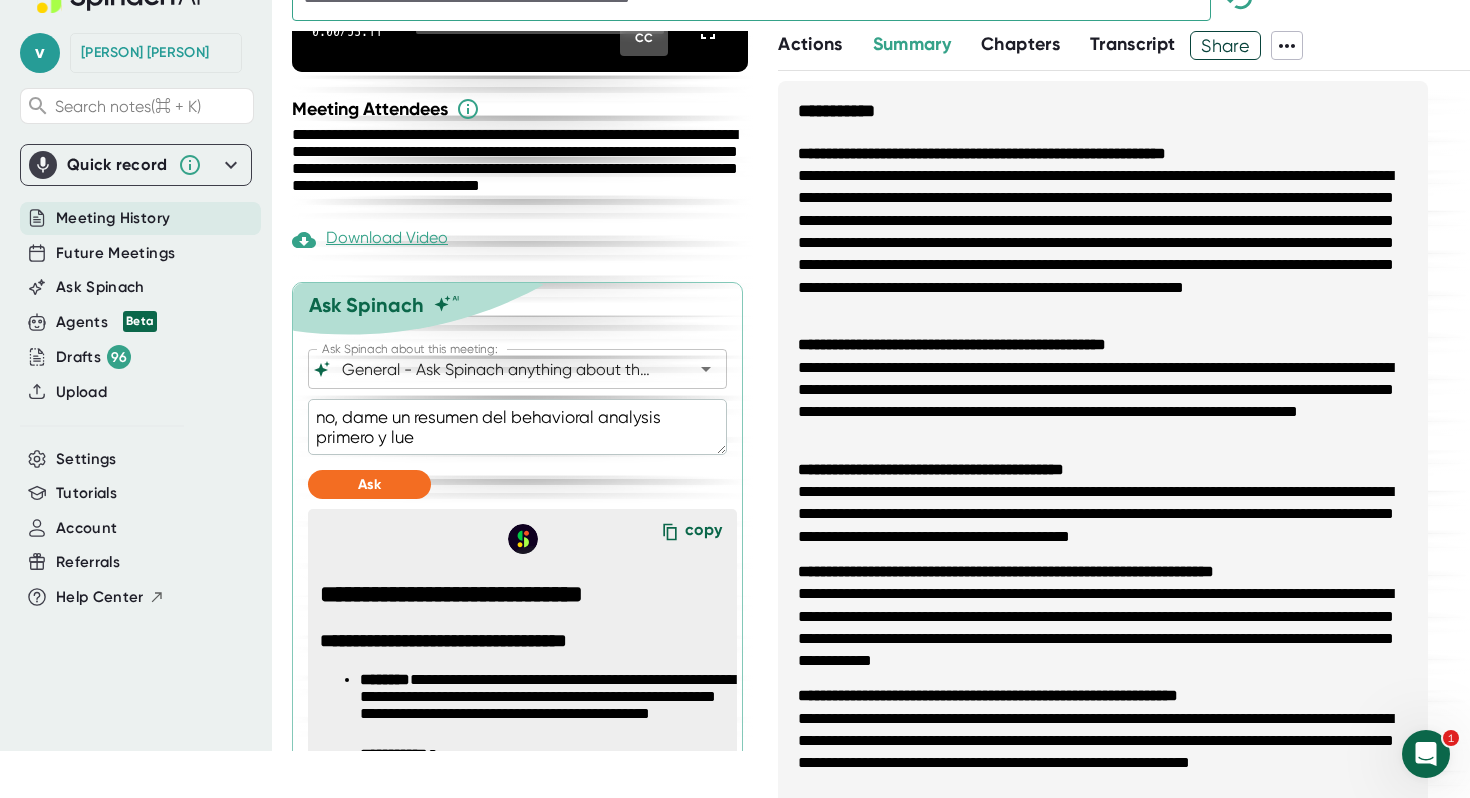 type on "no, dame un resumen del behavioral analysis primero y lueg" 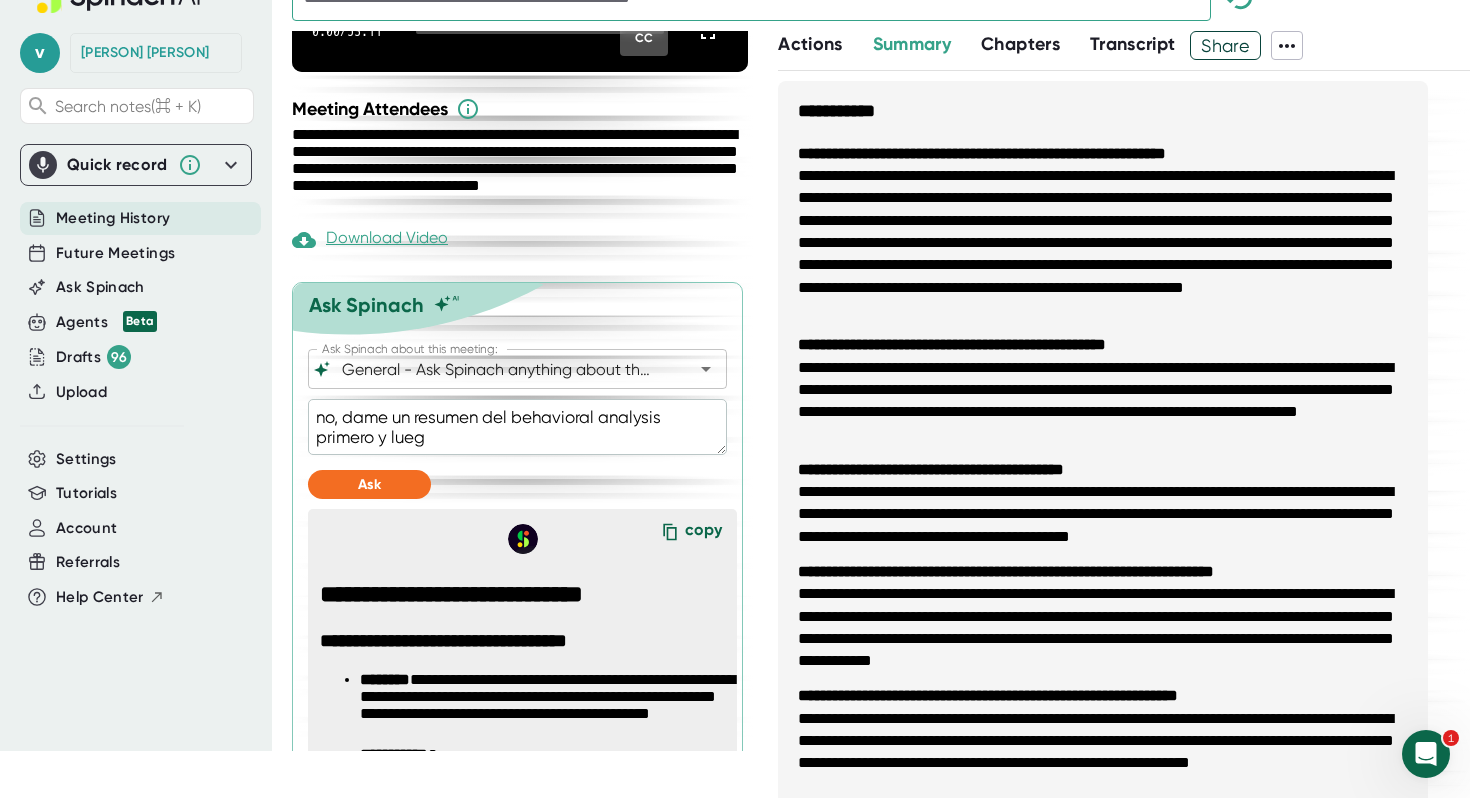 type on "no, dame un resumen del behavioral analysis primero y luego" 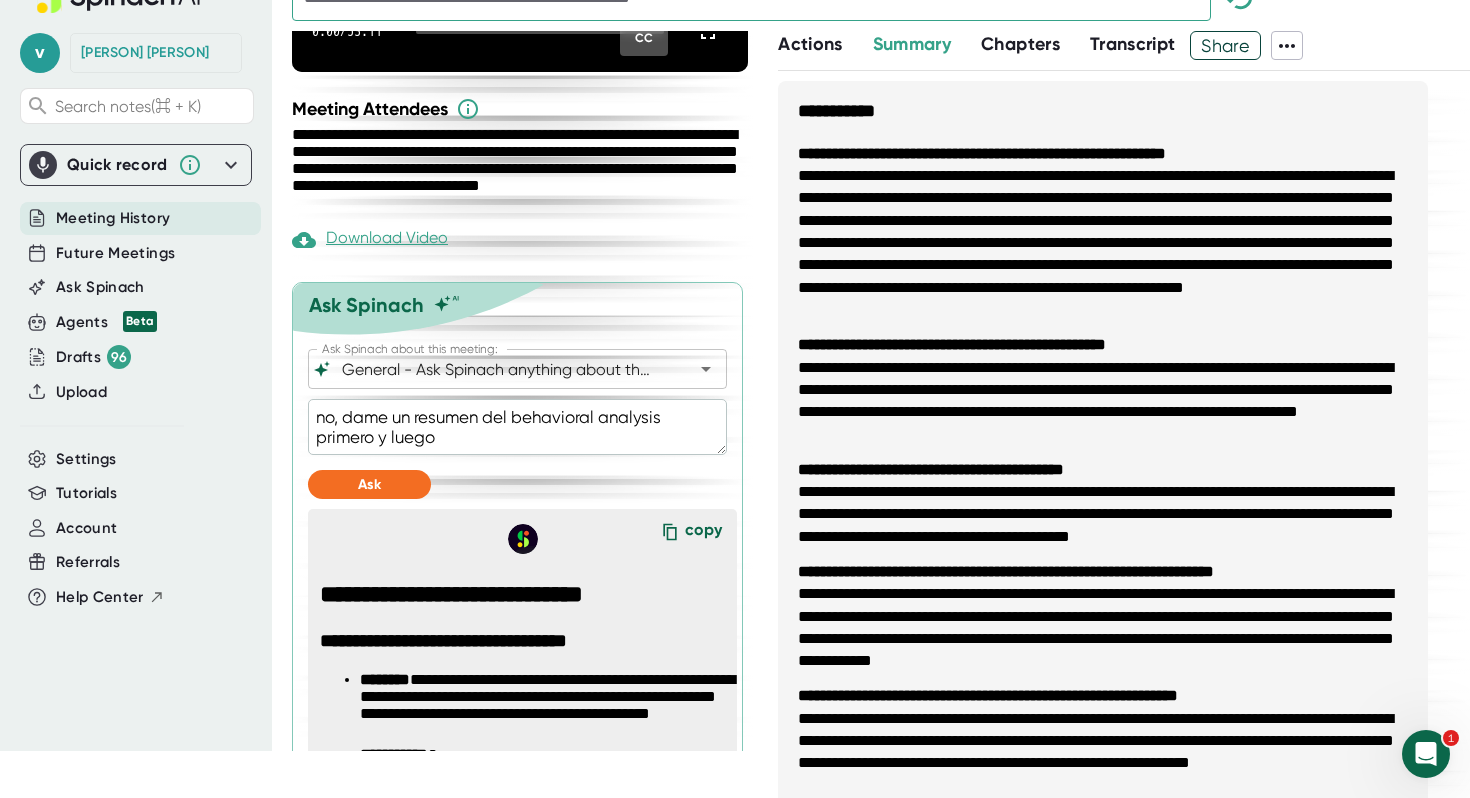 type on "no, dame un resumen del behavioral analysis primero y luego" 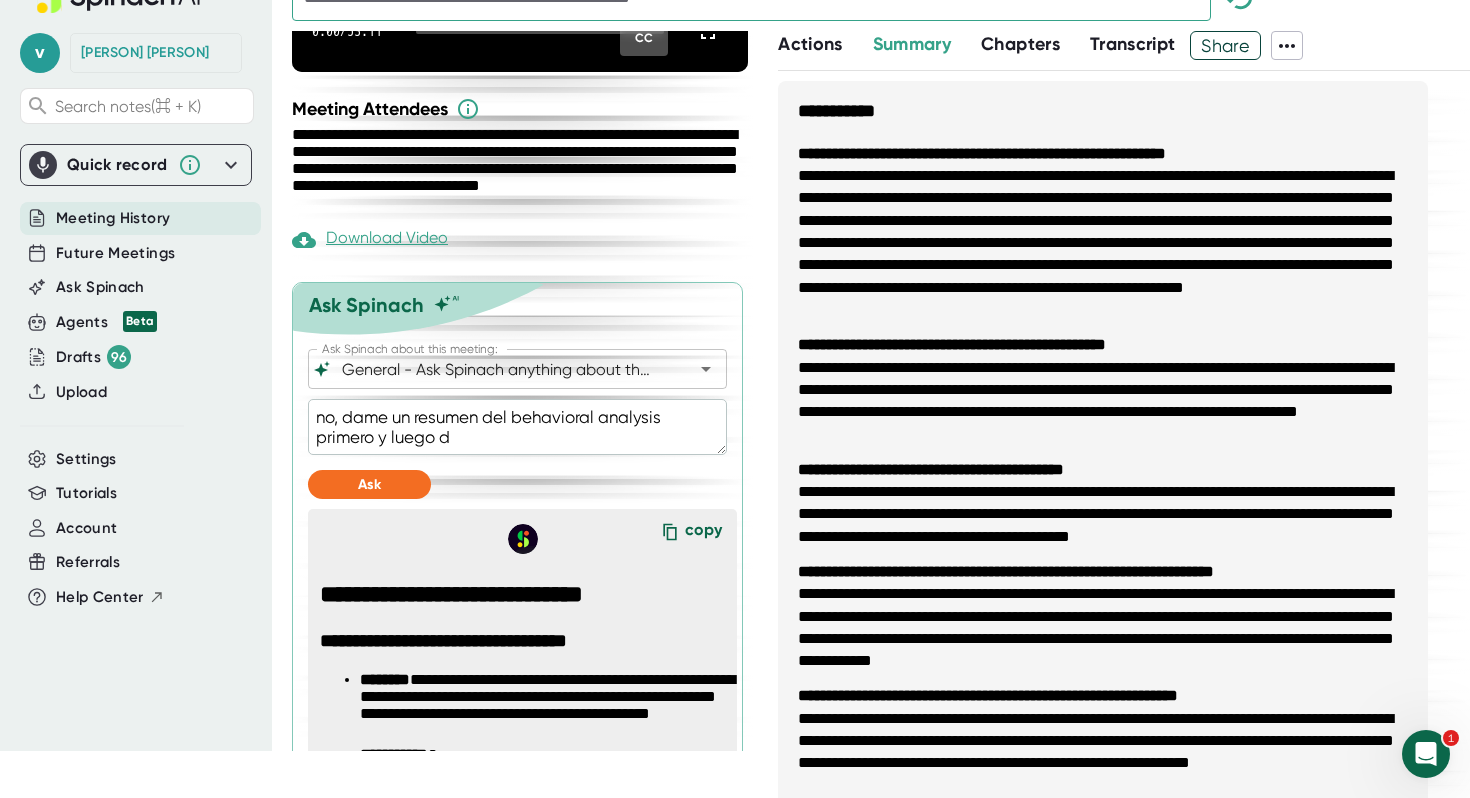 type on "no, dame un resumen del behavioral analysis primero y luego de" 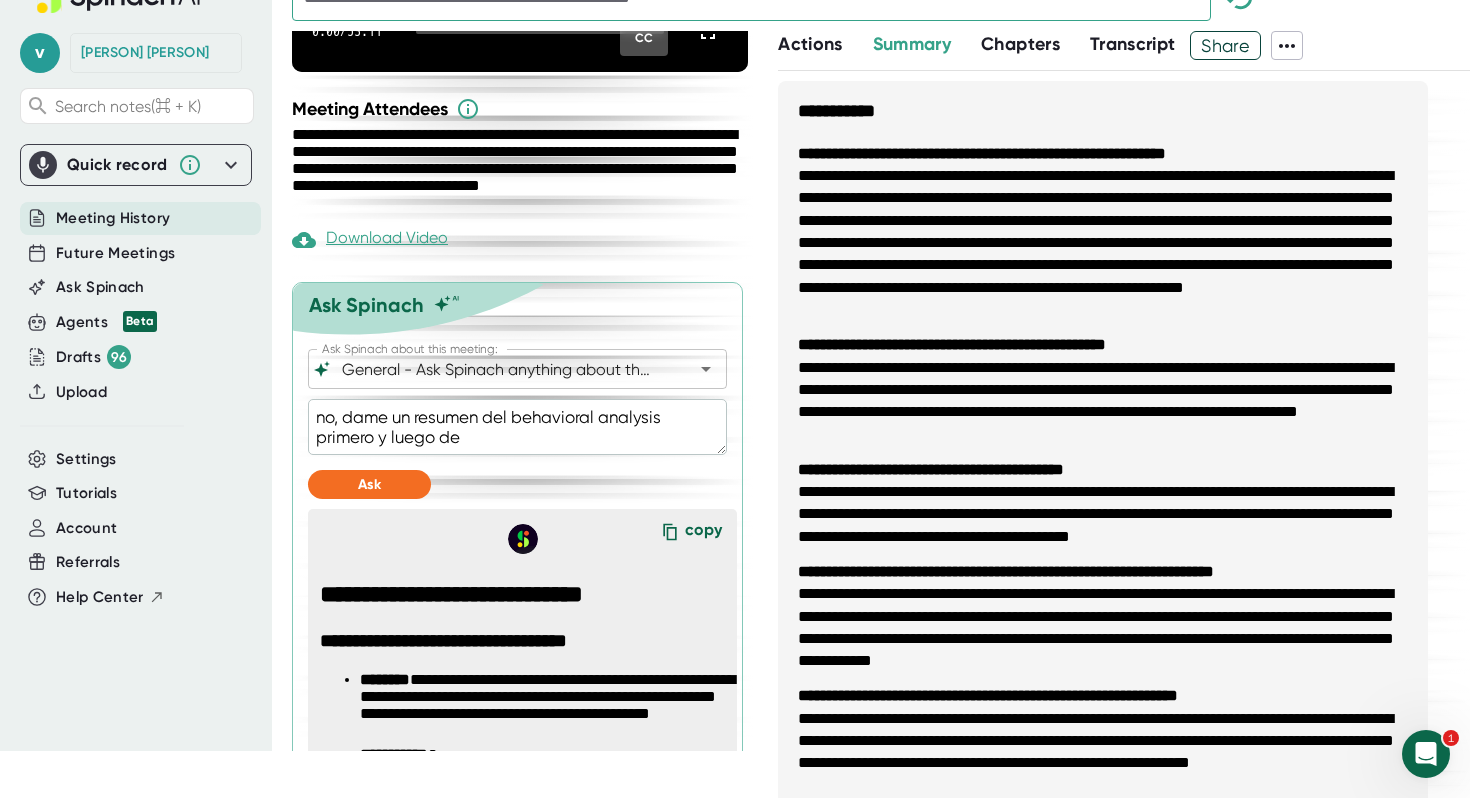 type on "x" 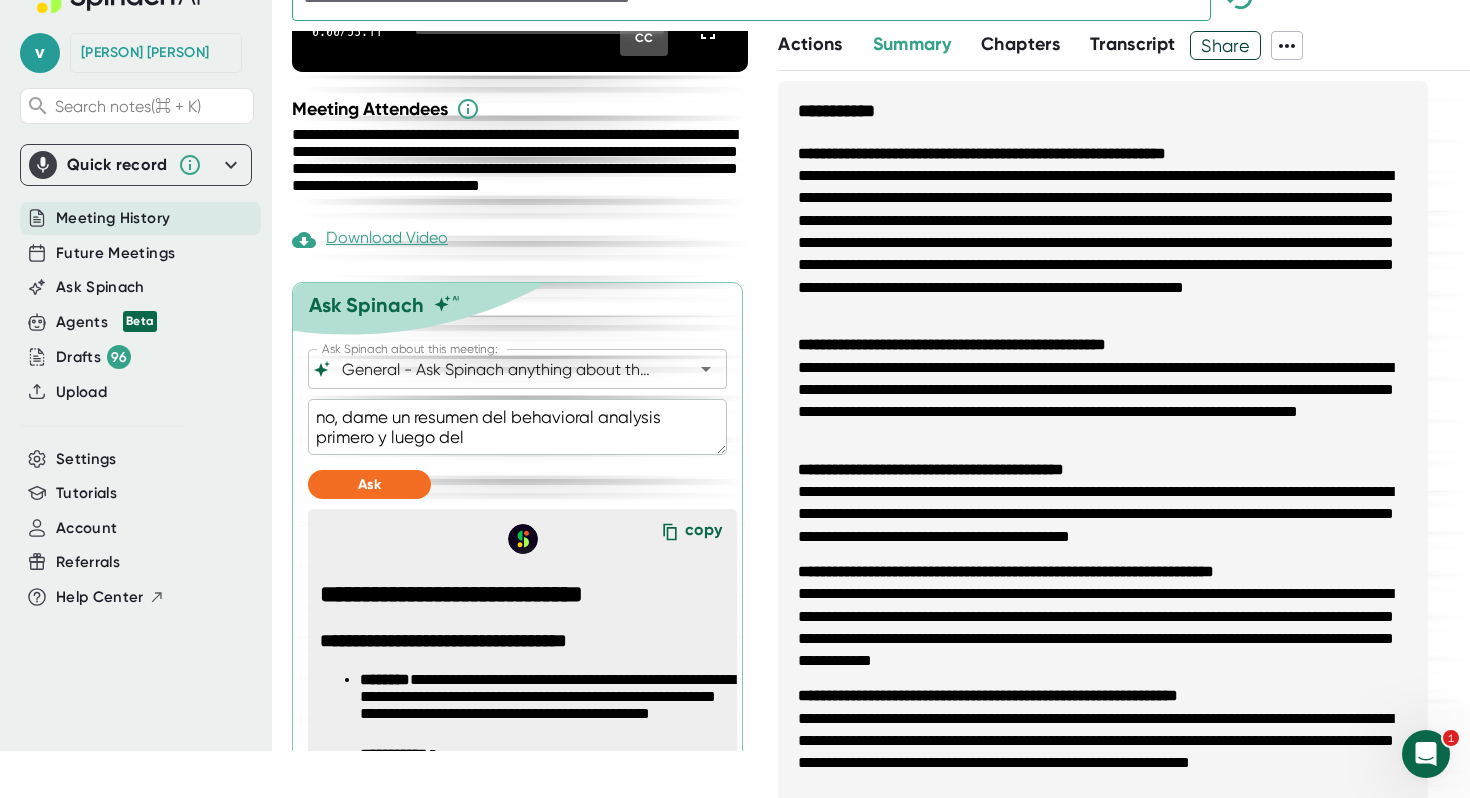 type on "x" 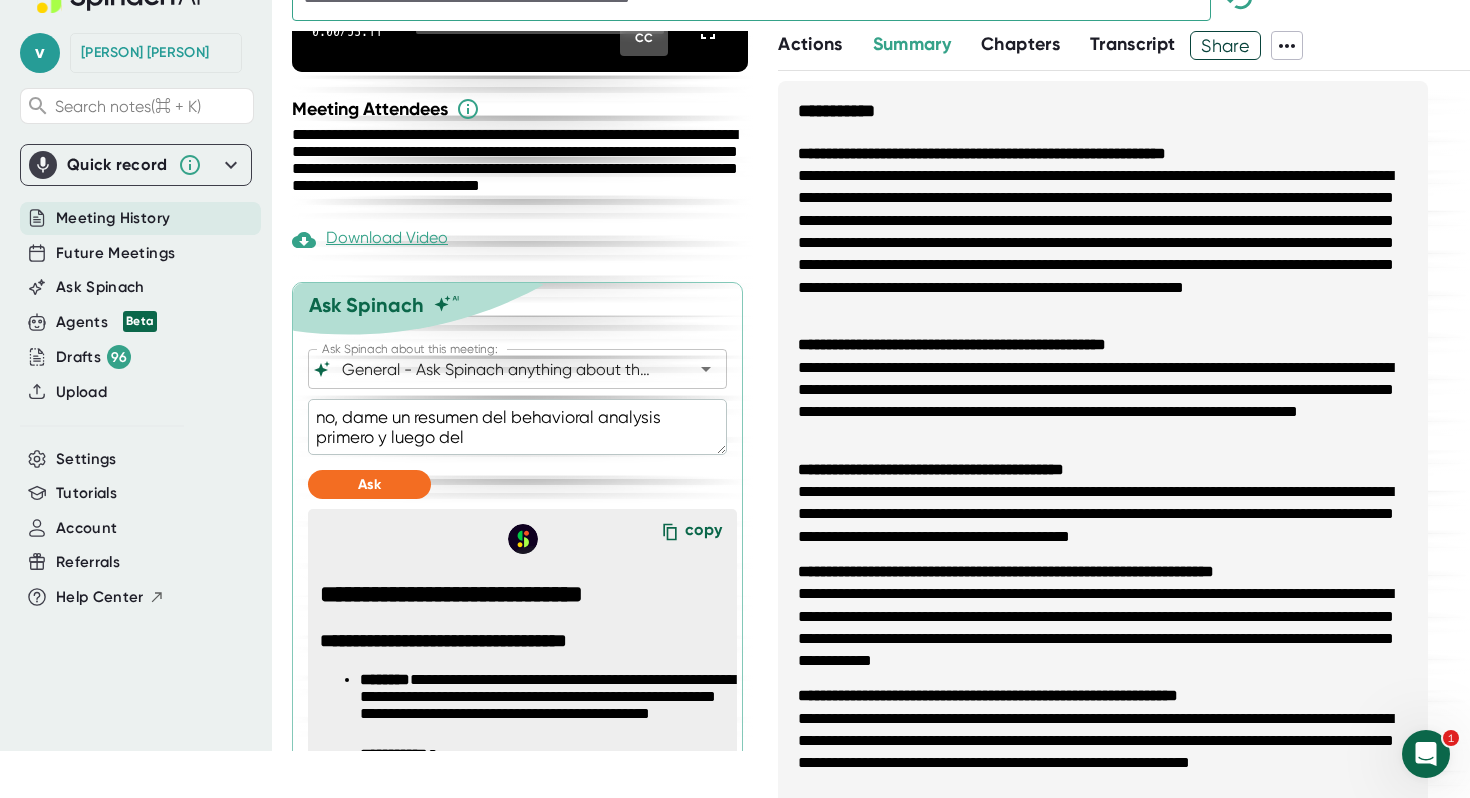 type on "no, dame un resumen del behavioral analysis primero y luego del" 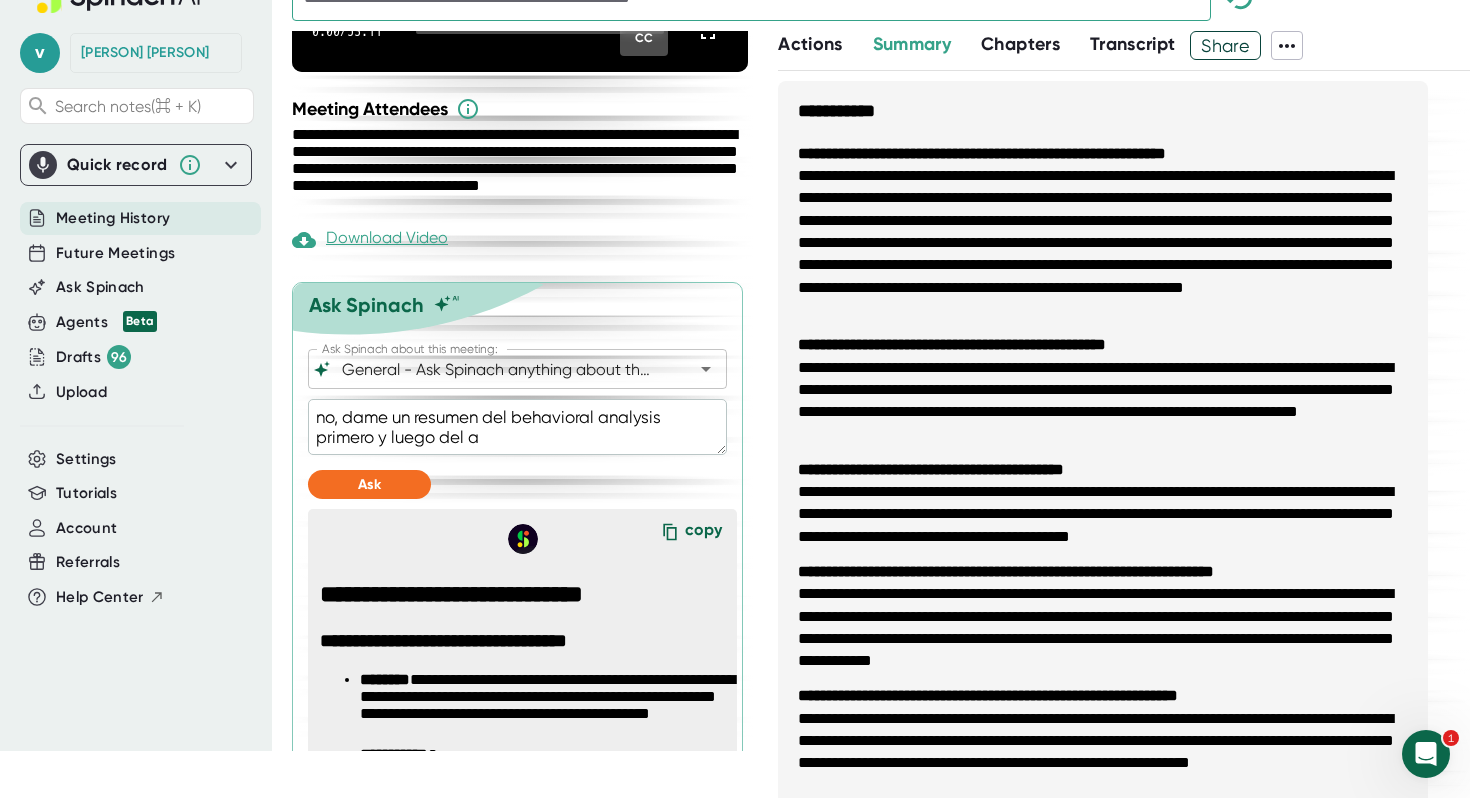 type on "no, dame un resumen del behavioral analysis primero y luego del an" 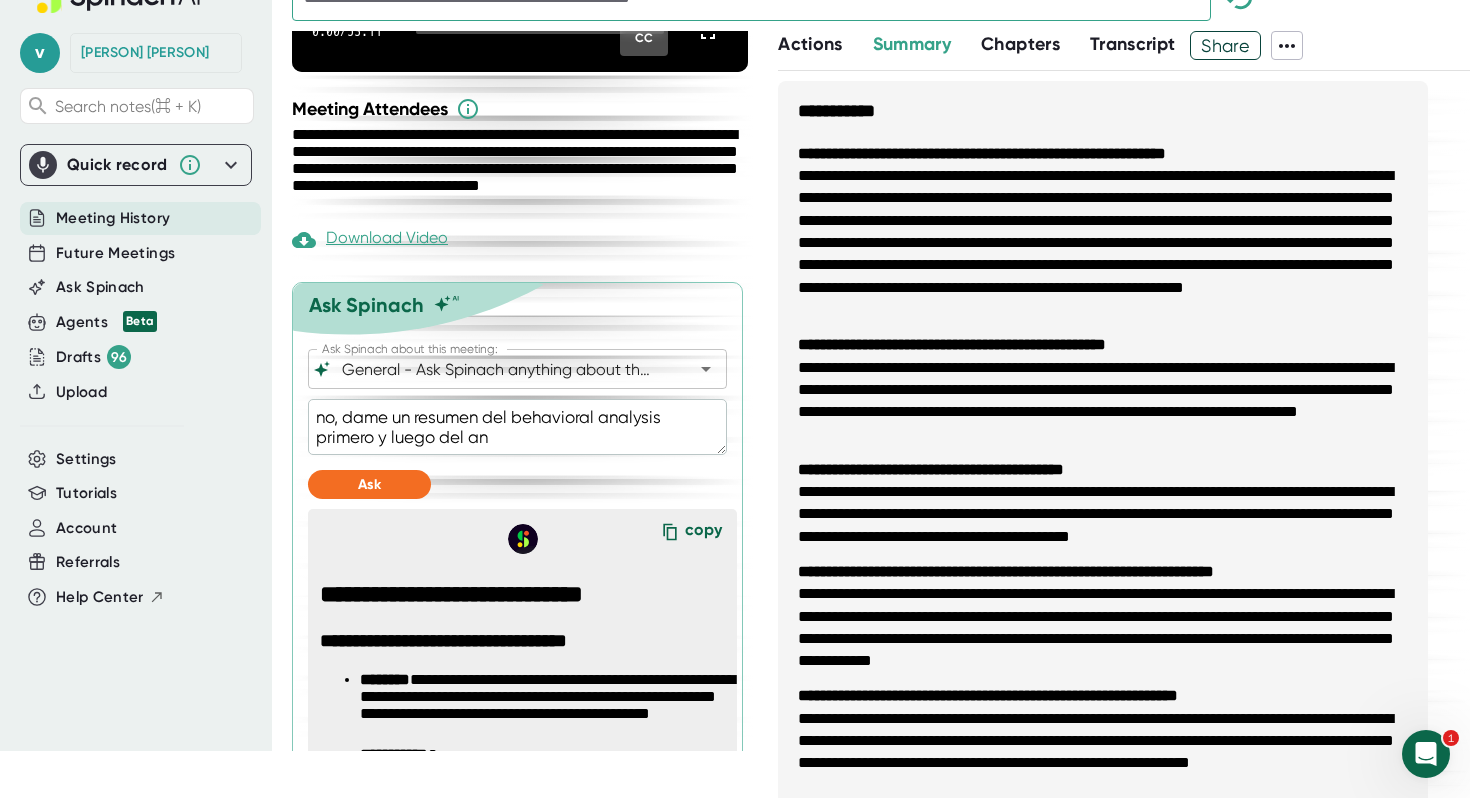 type on "x" 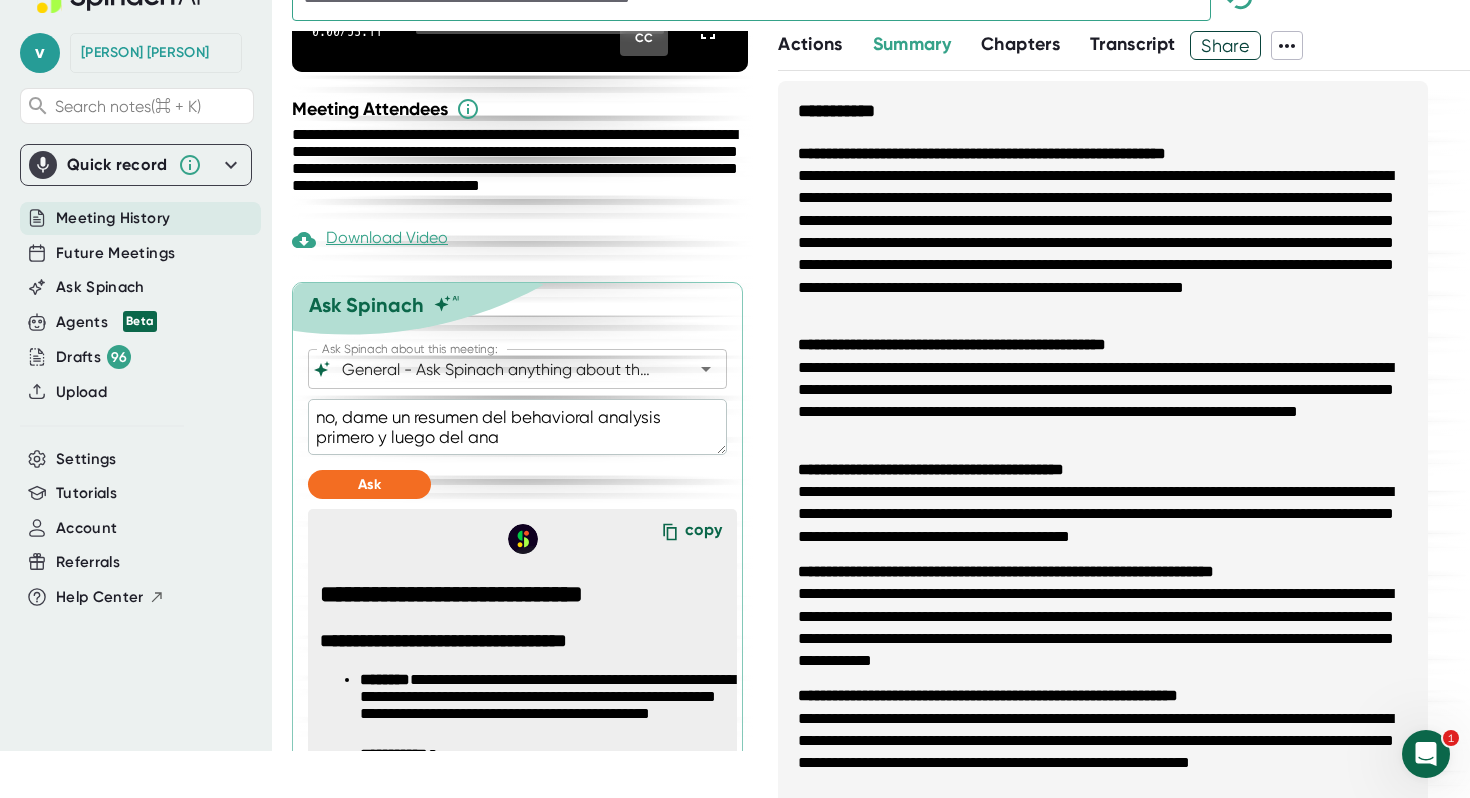 type on "no, dame un resumen del behavioral analysis primero y luego del anal" 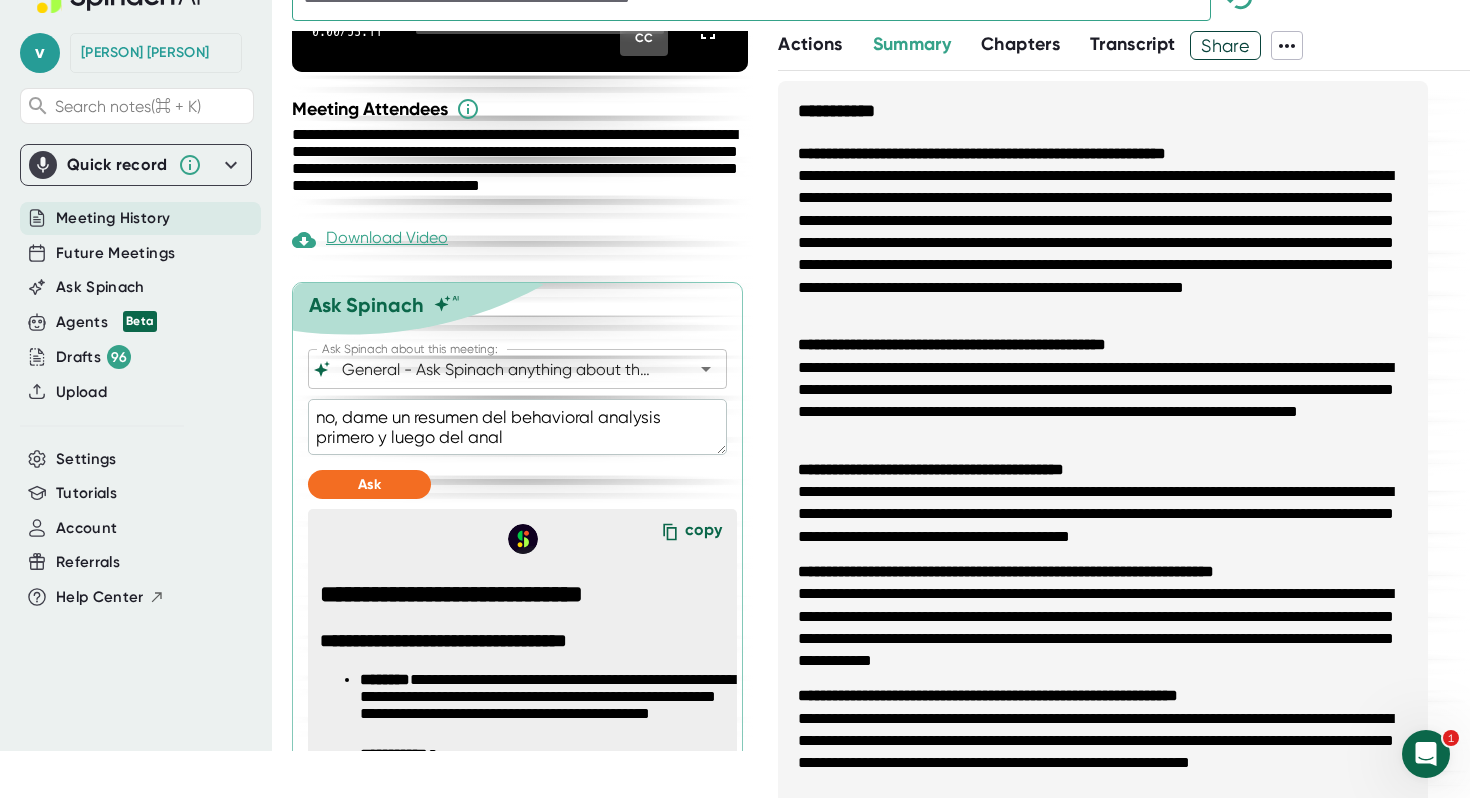type on "no, dame un resumen del behavioral analysis primero y luego del anali" 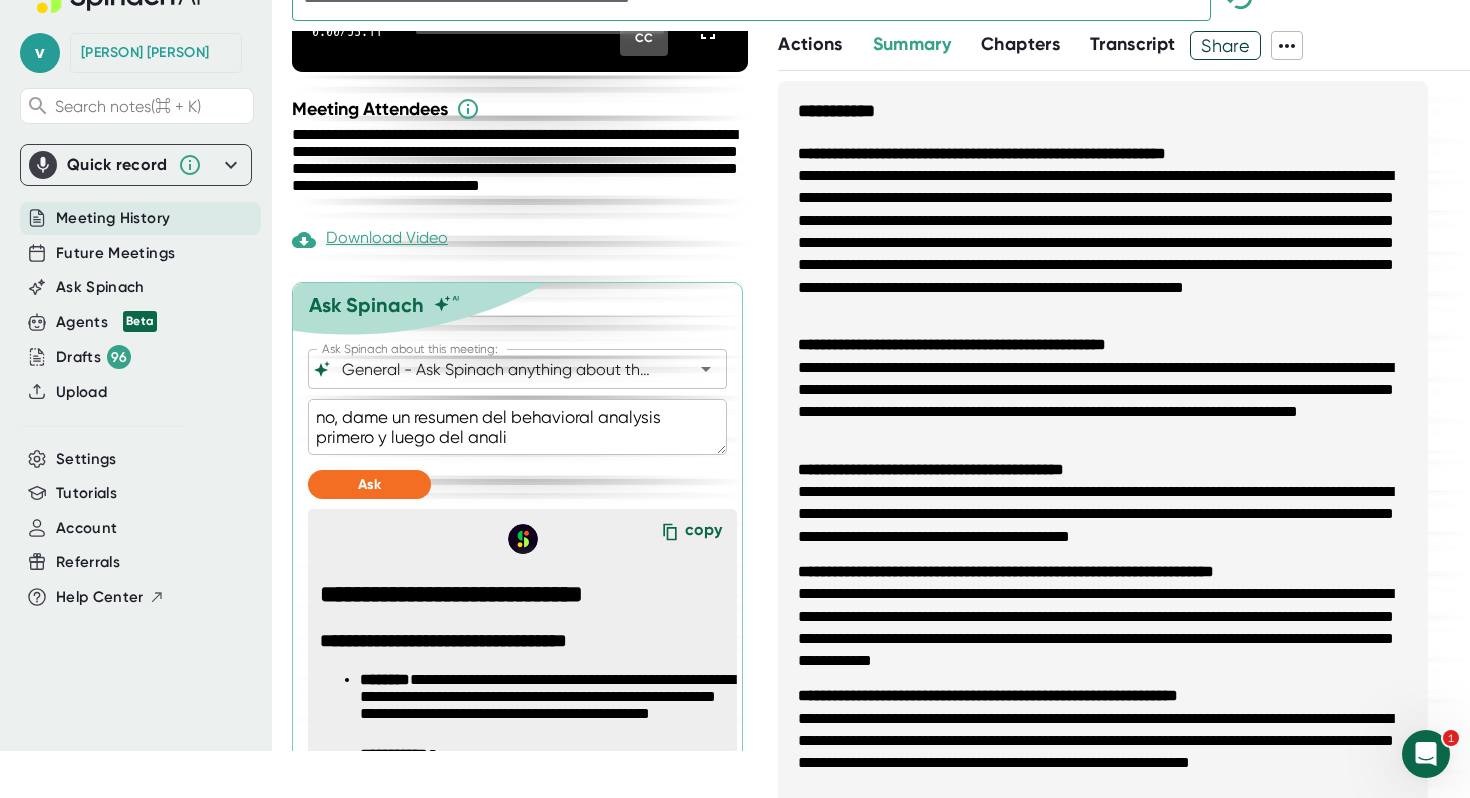 type on "no, dame un resumen del behavioral analysis primero y luego del analis" 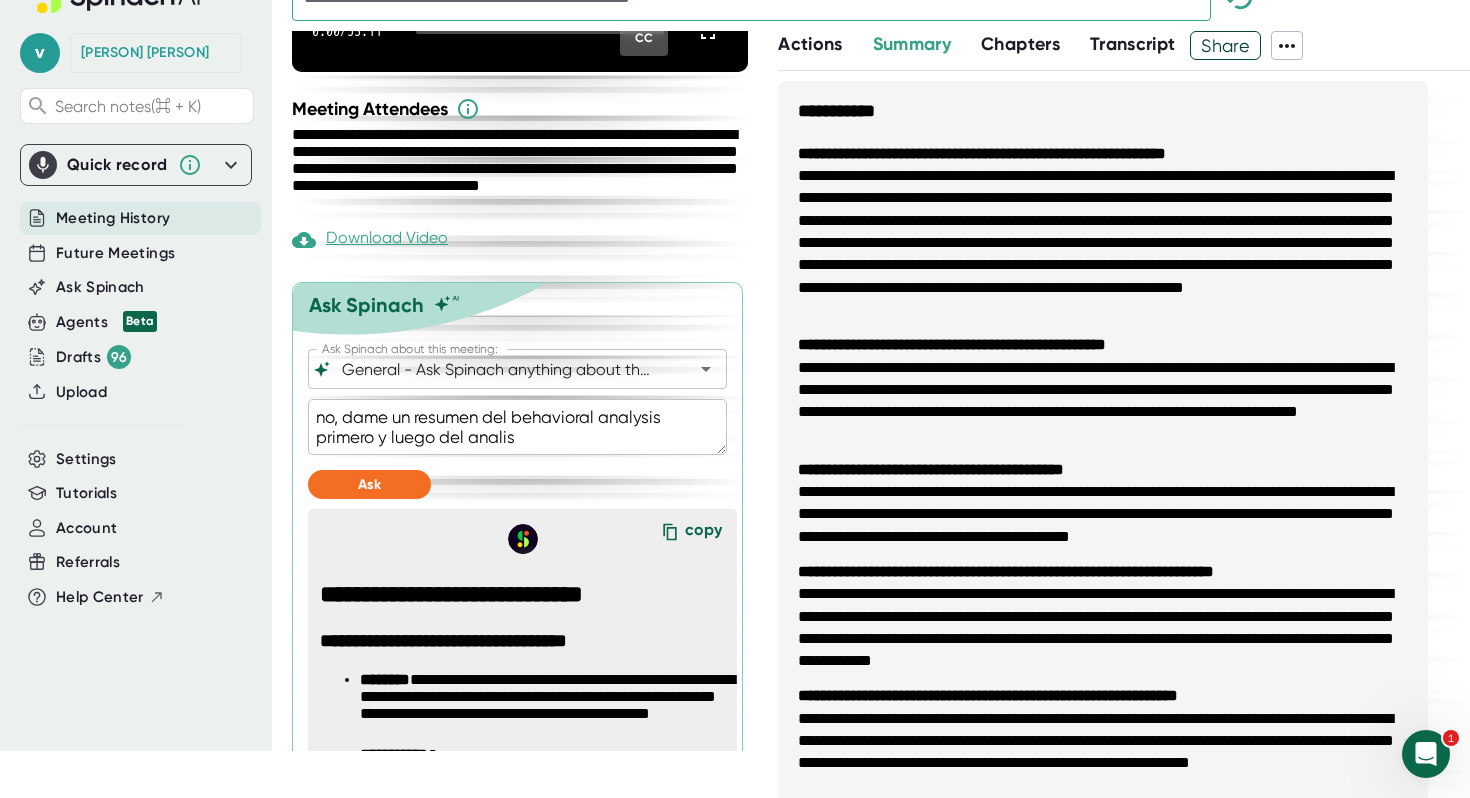 type on "no, dame un resumen del behavioral analysis primero y luego del analis" 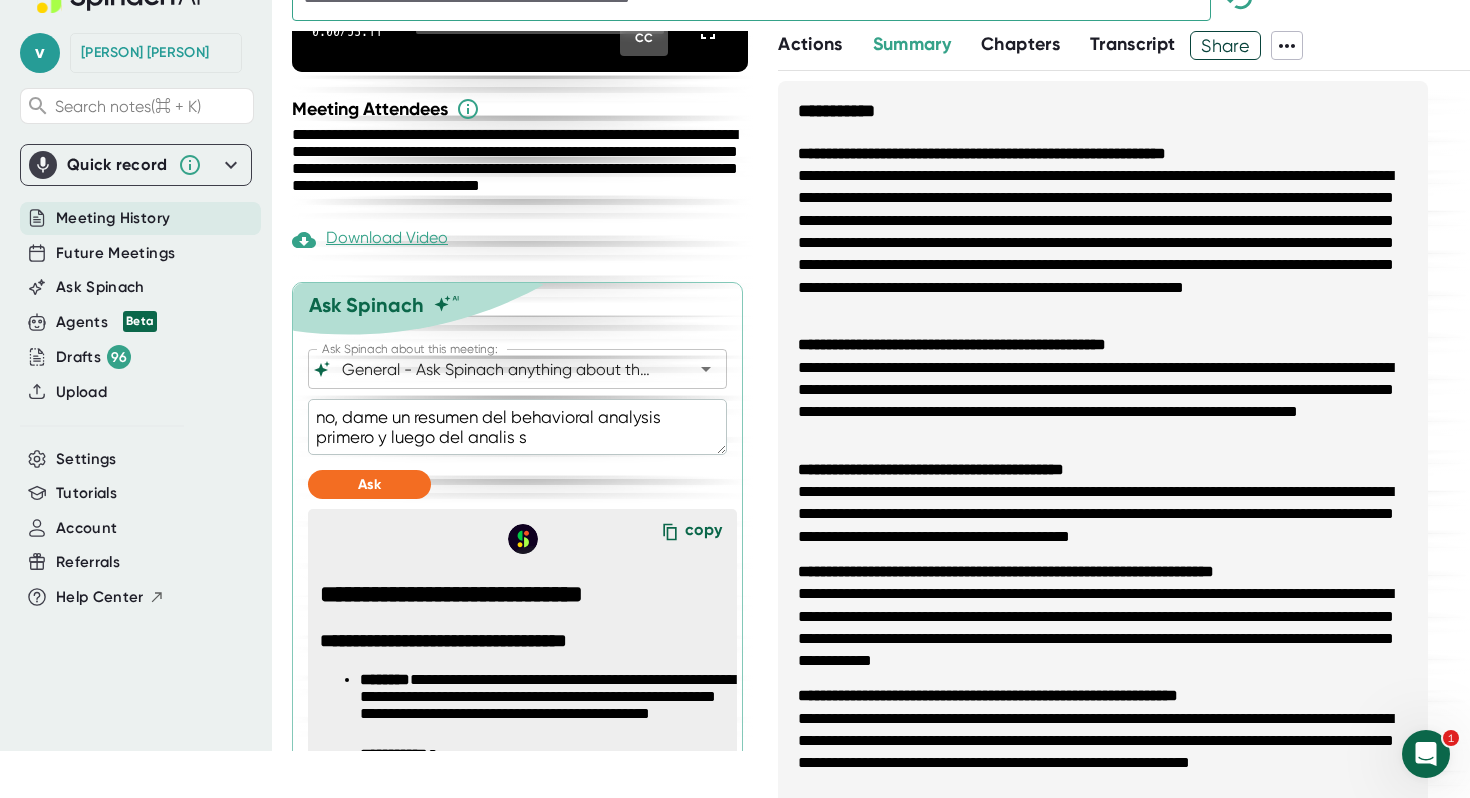 type on "no, dame un resumen del behavioral analysis primero y luego del analis s d" 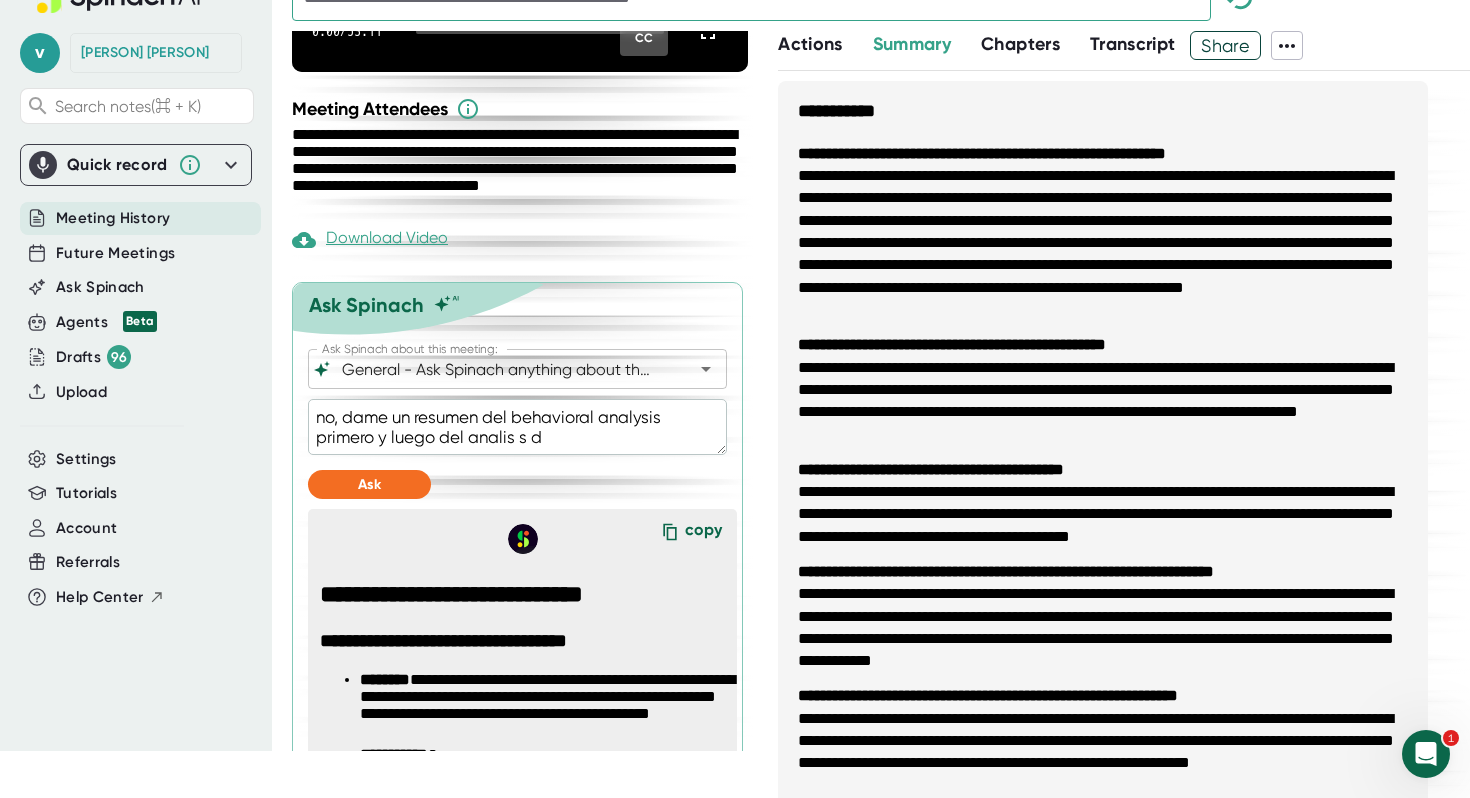 type on "no, dame un resumen del behavioral analysis primero y luego del analis s de" 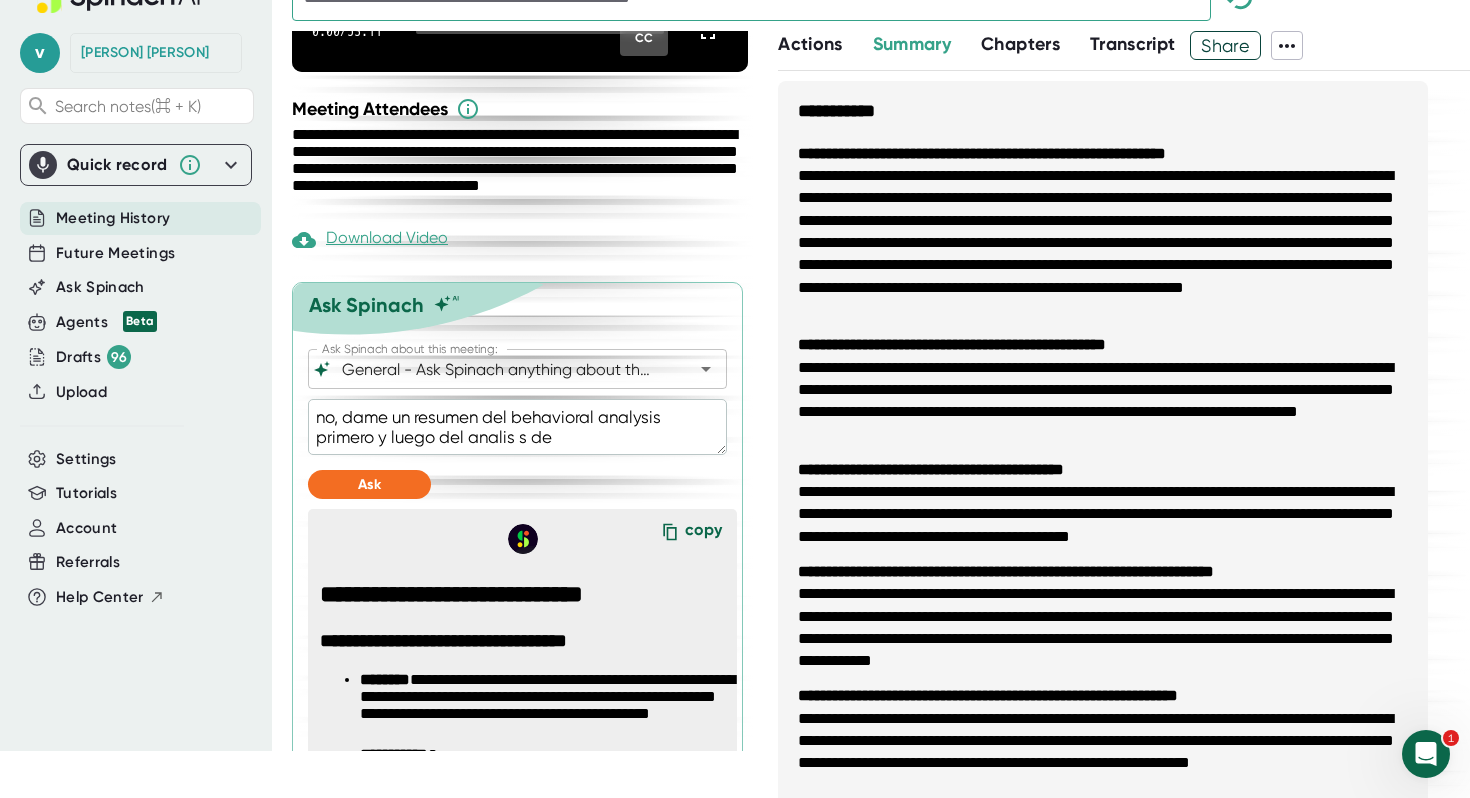 type on "no, dame un resumen del behavioral analysis primero y luego del analis s d" 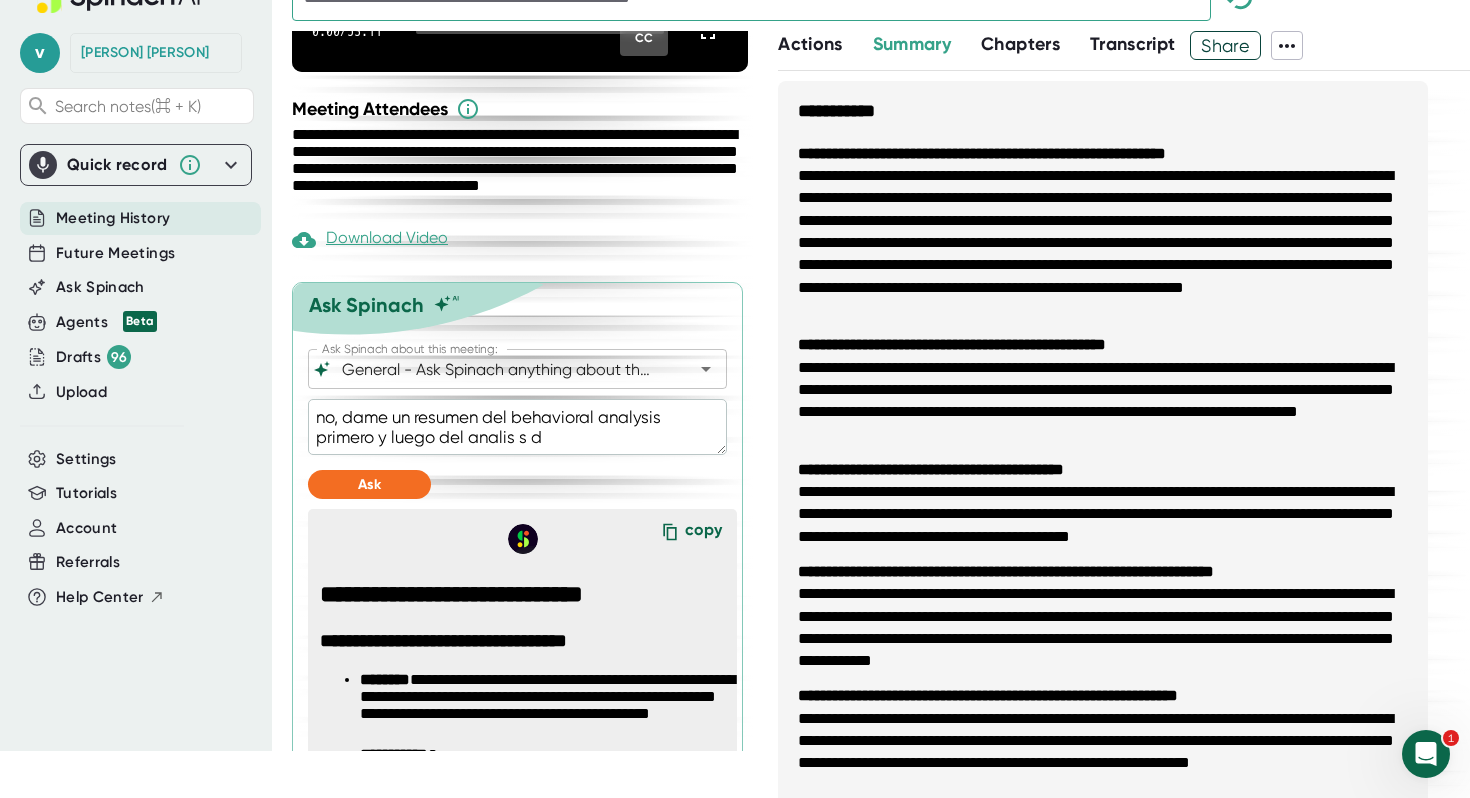type on "no, dame un resumen del behavioral analysis primero y luego del analis s" 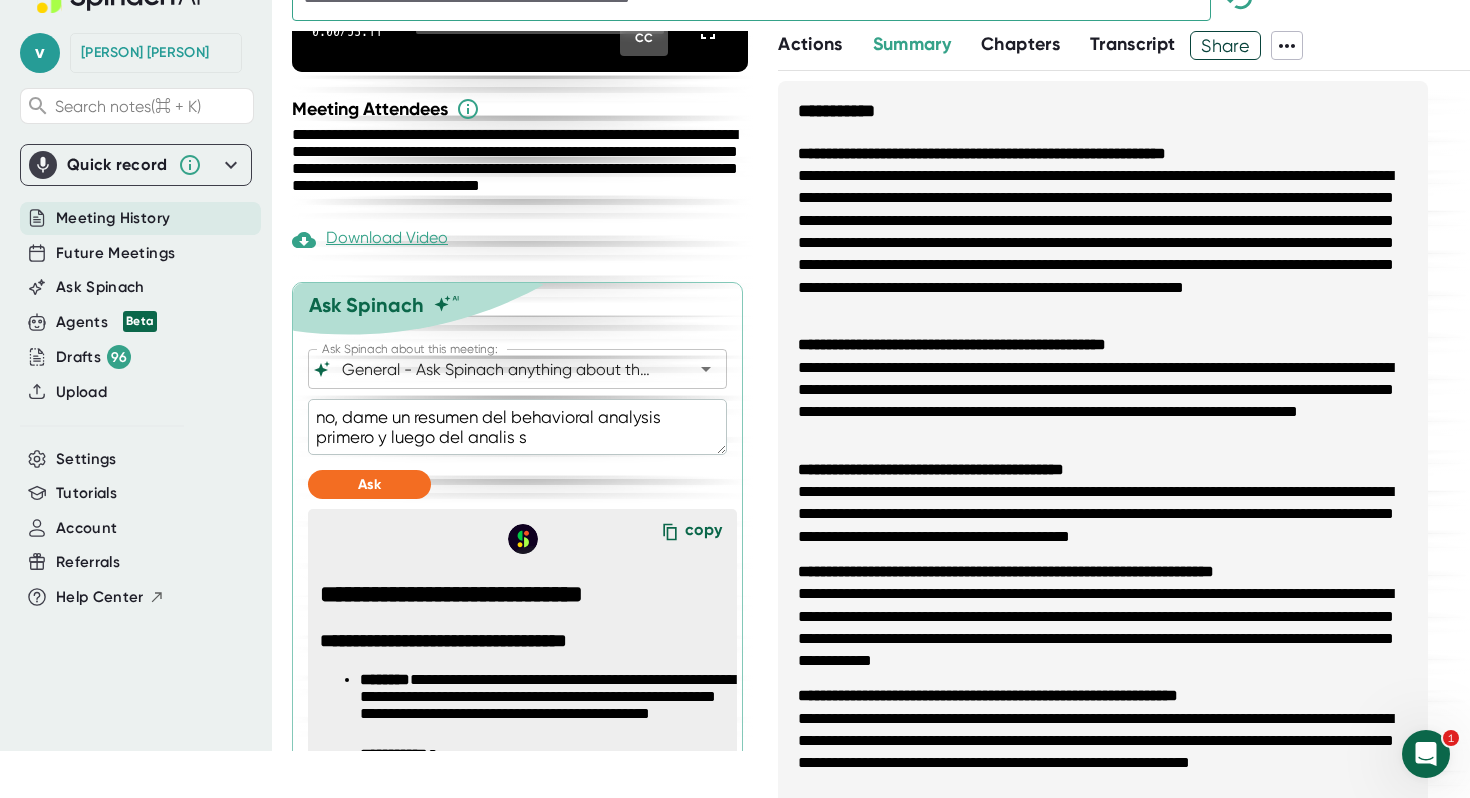type on "no, dame un resumen del behavioral analysis primero y luego del analis s" 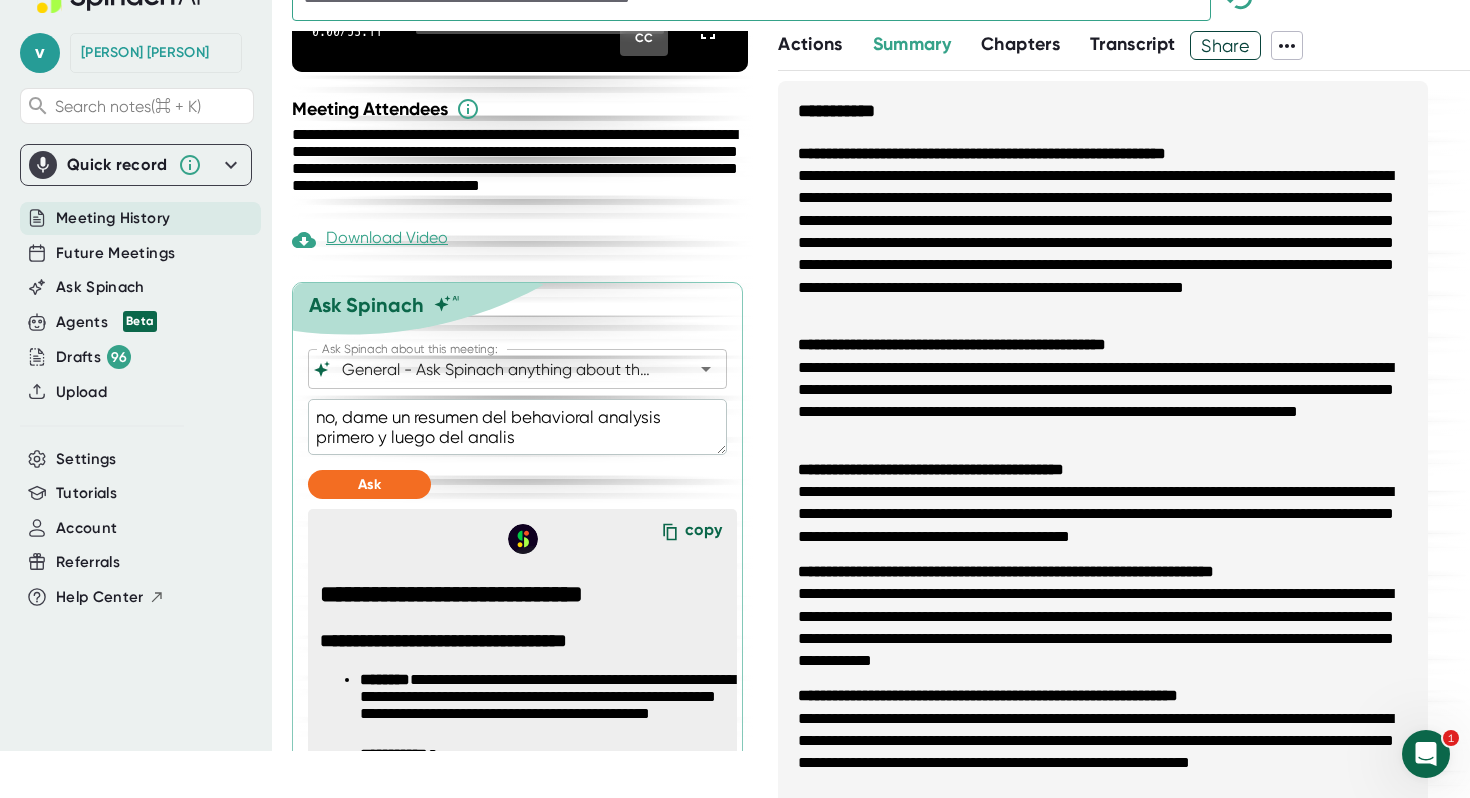 type on "no, dame un resumen del behavioral analysis primero y luego del analis" 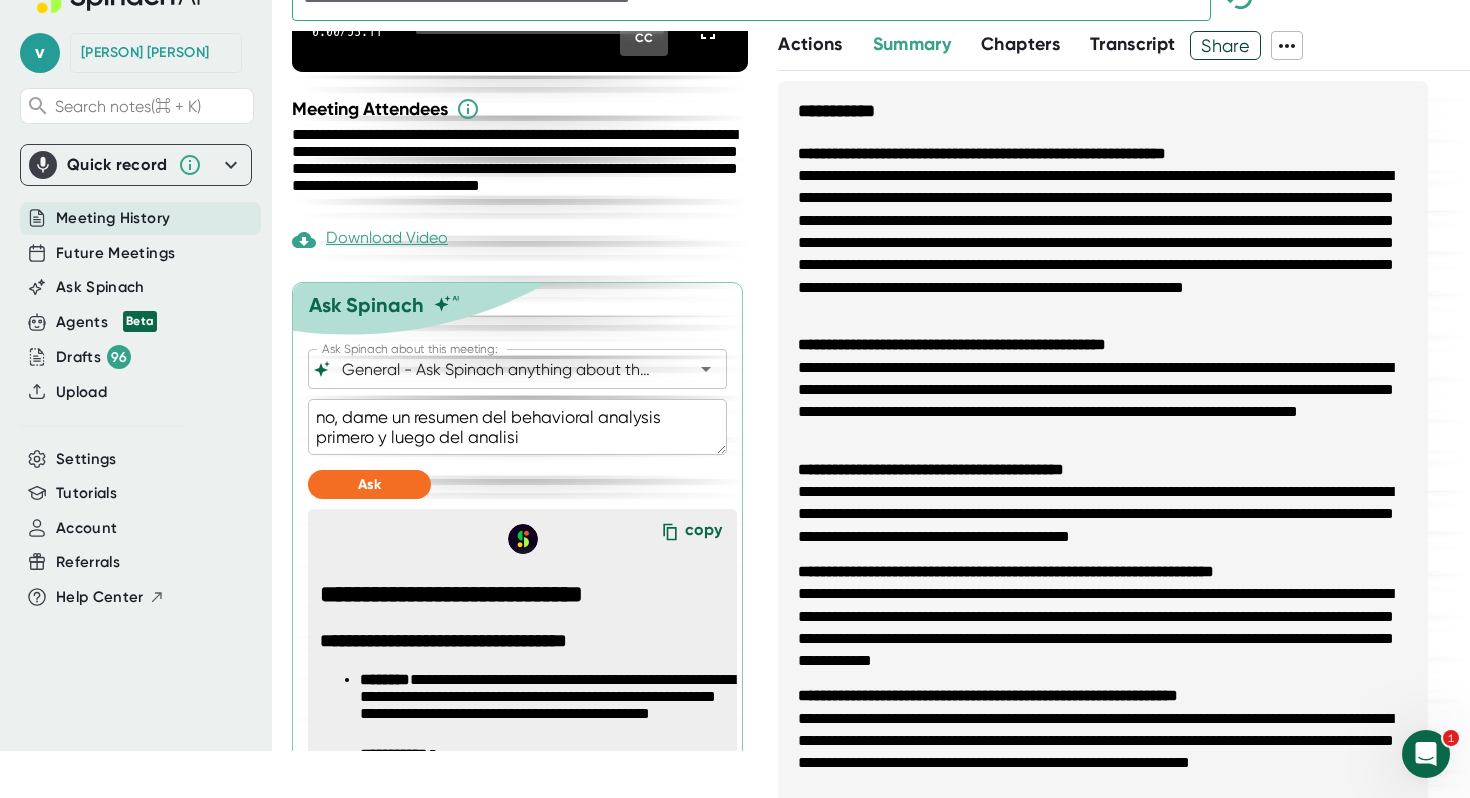 type on "no, dame un resumen del behavioral analysis primero y luego del analisis" 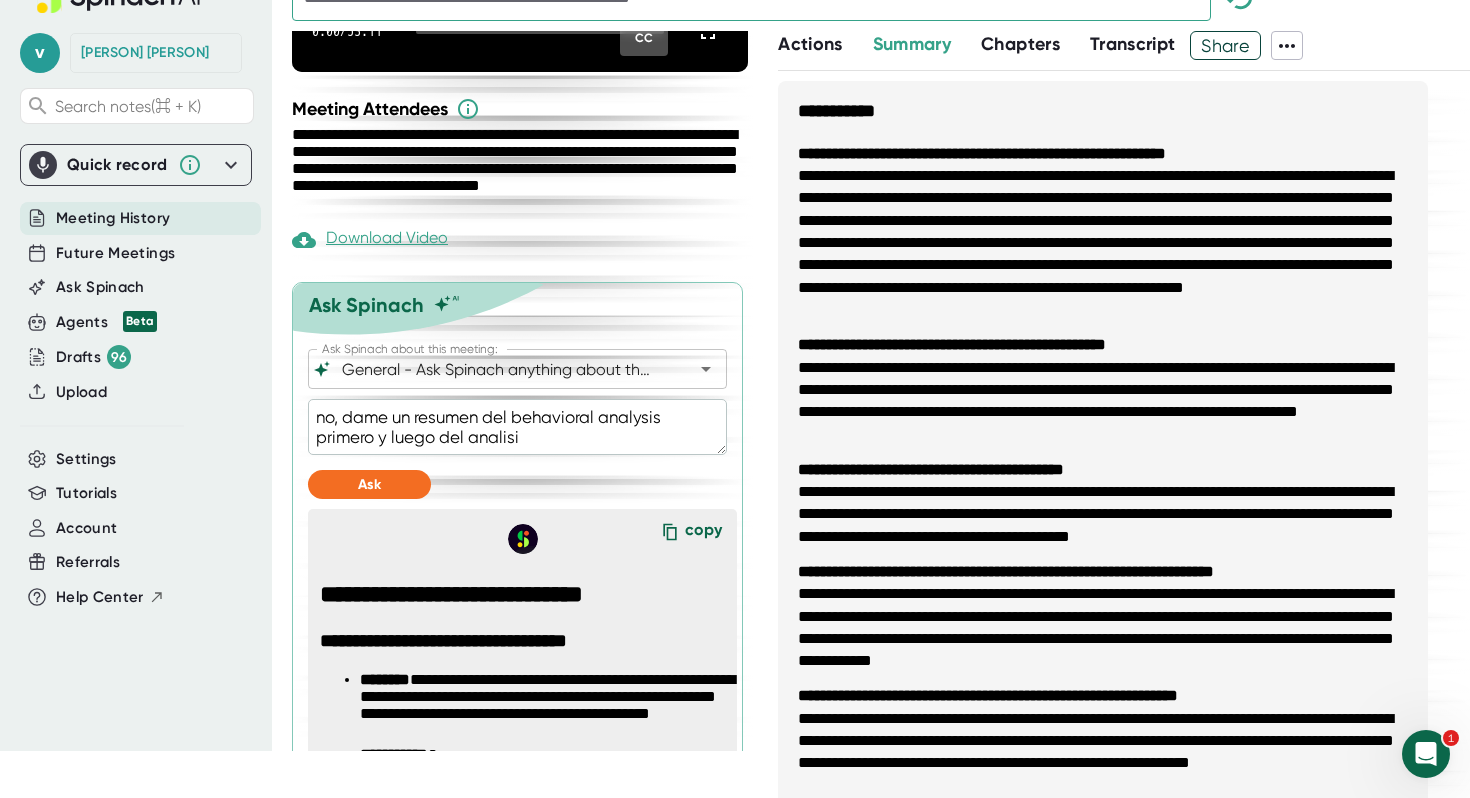 type on "x" 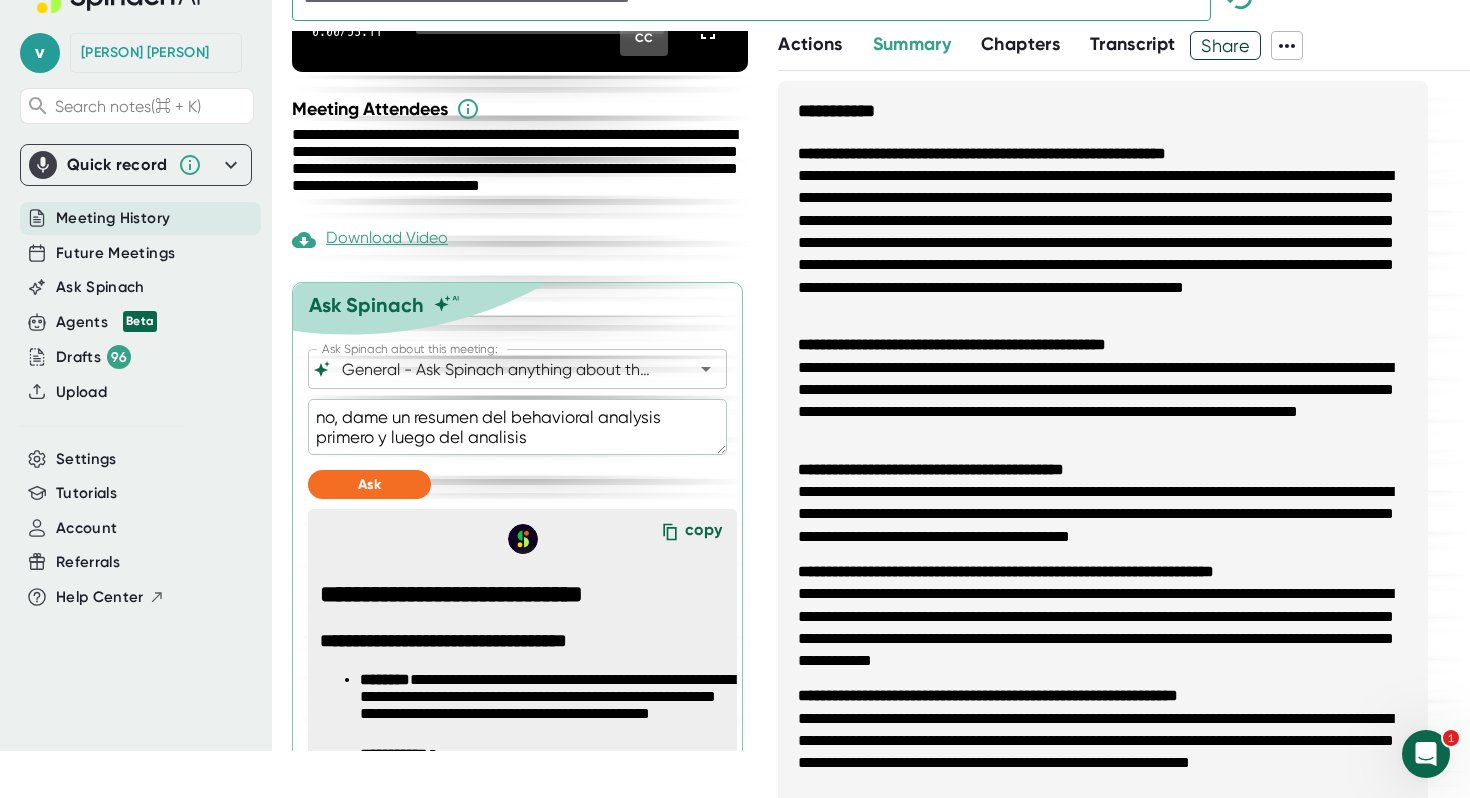type on "no, dame un resumen del behavioral analysis primero y luego del analisis" 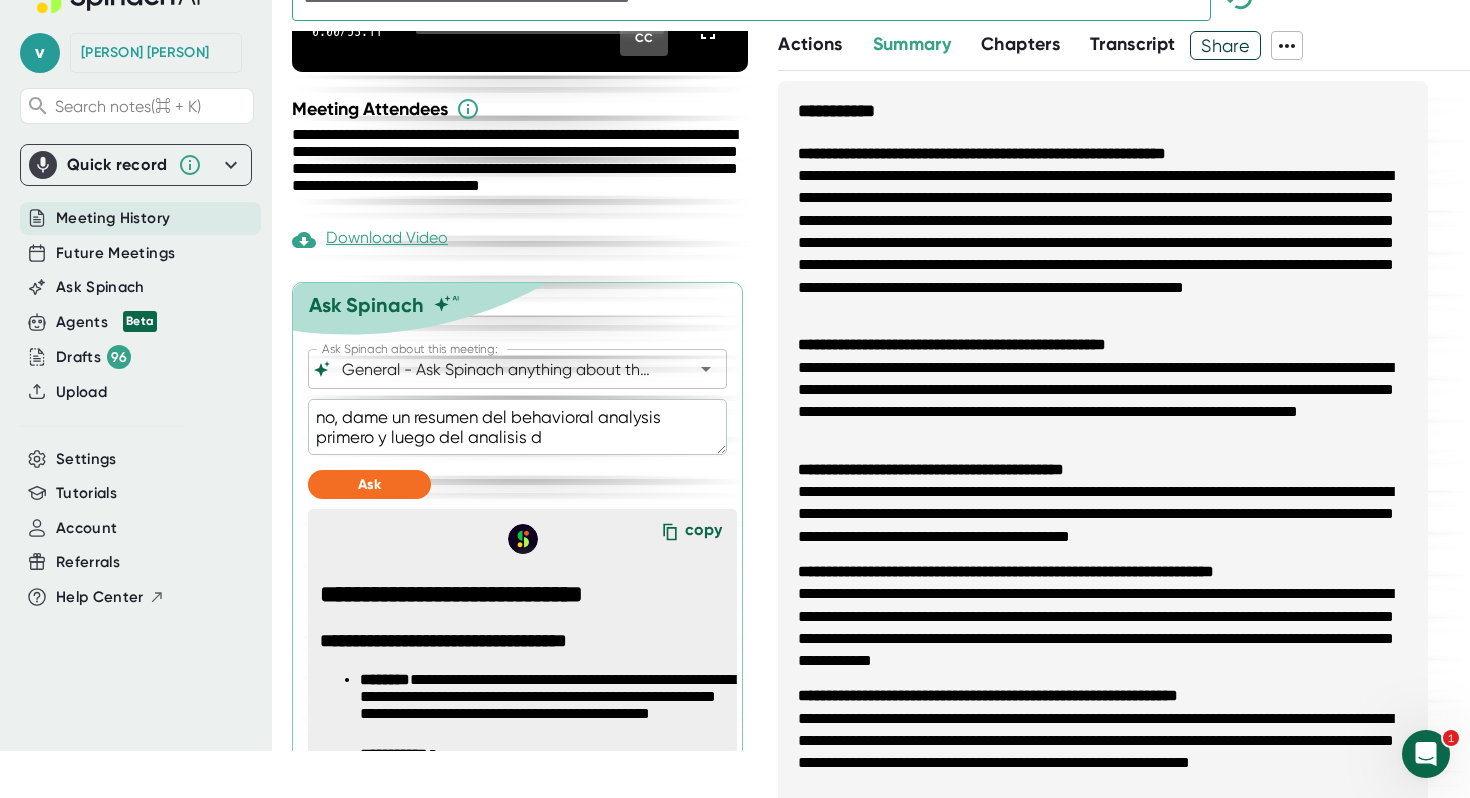 type on "no, dame un resumen del behavioral analysis primero y luego del analisis de" 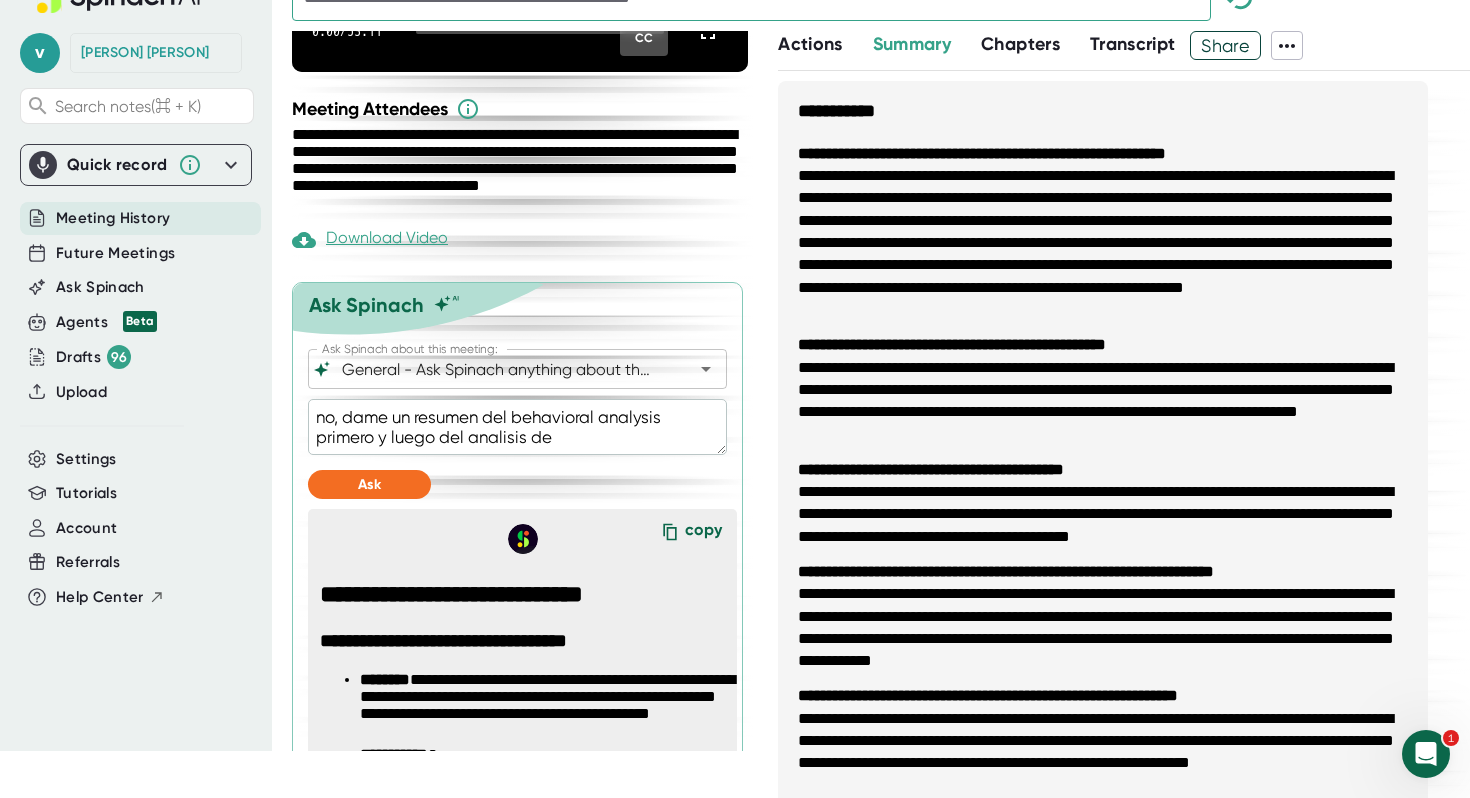 type 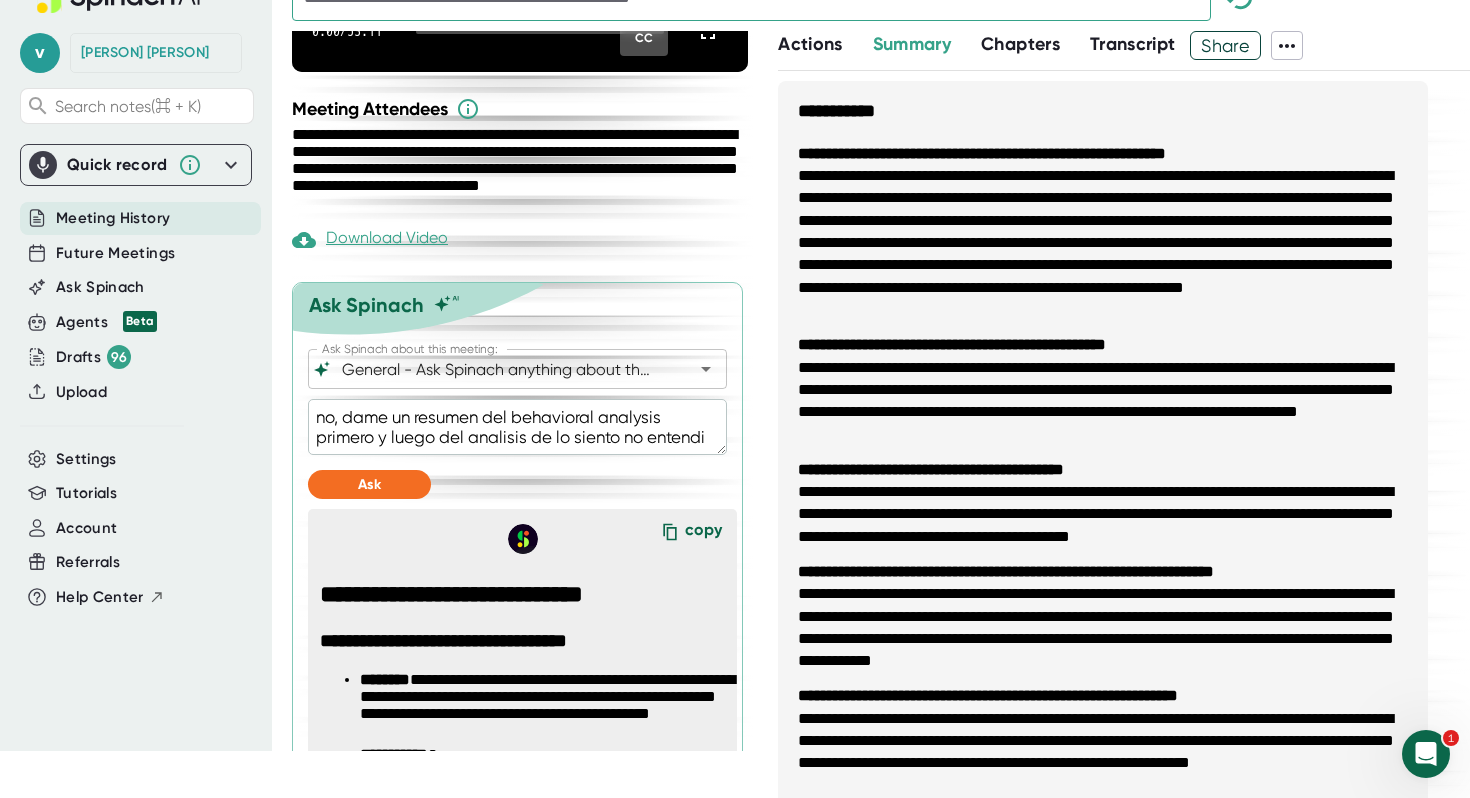 click on "**********" at bounding box center [517, 1426] 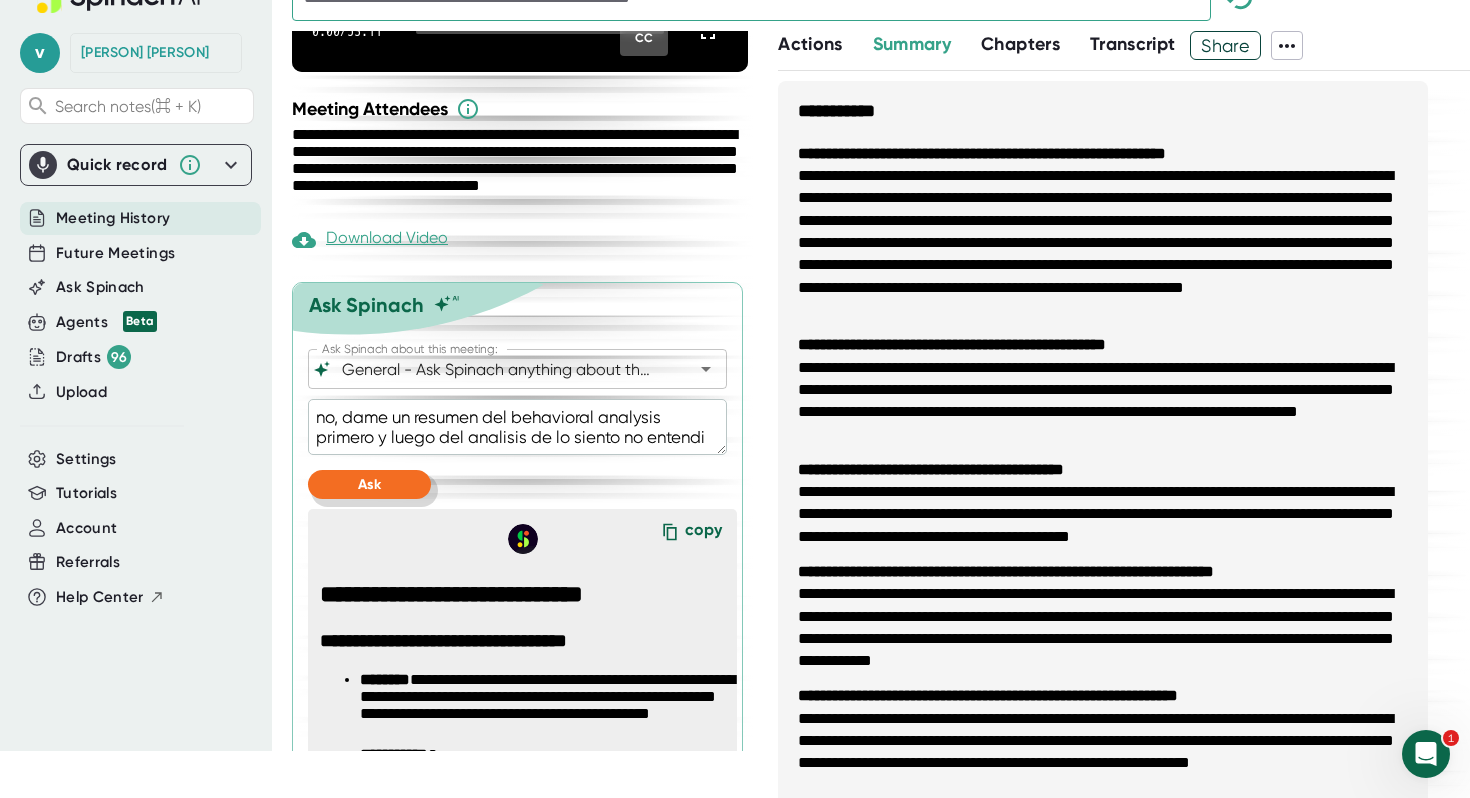 click on "Ask" at bounding box center [369, 484] 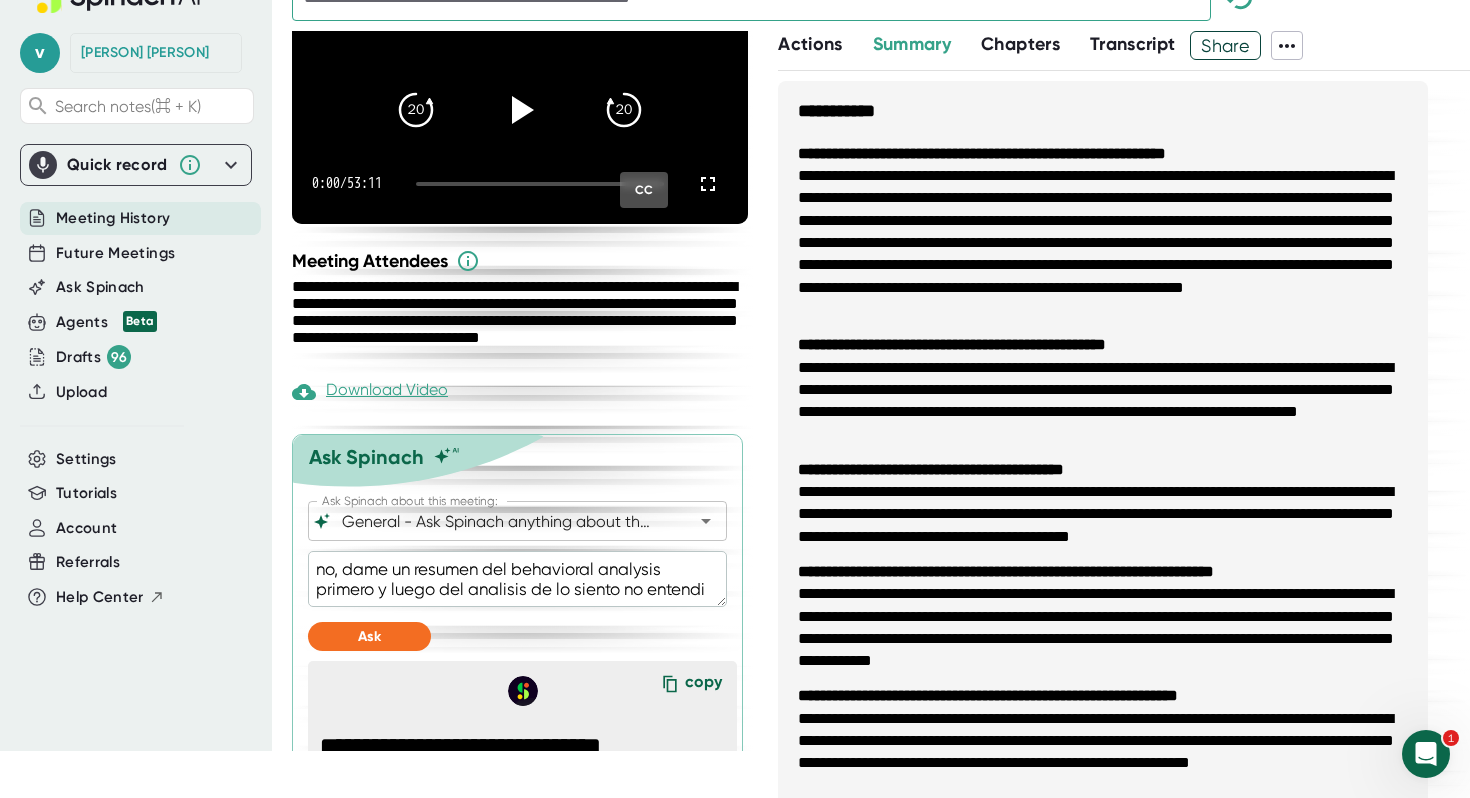 scroll, scrollTop: 325, scrollLeft: 0, axis: vertical 